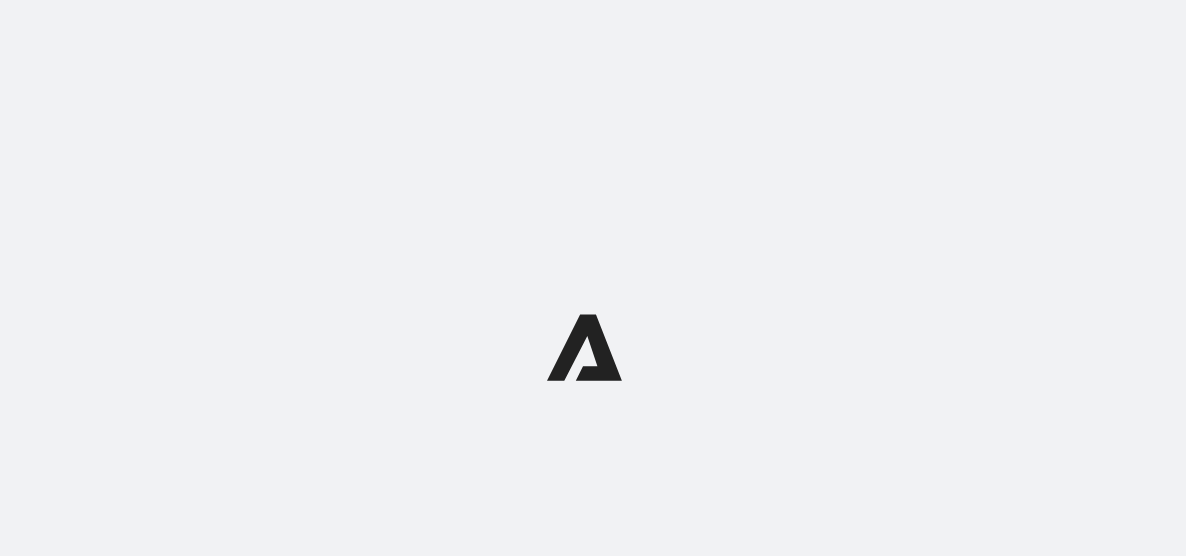 scroll, scrollTop: 0, scrollLeft: 0, axis: both 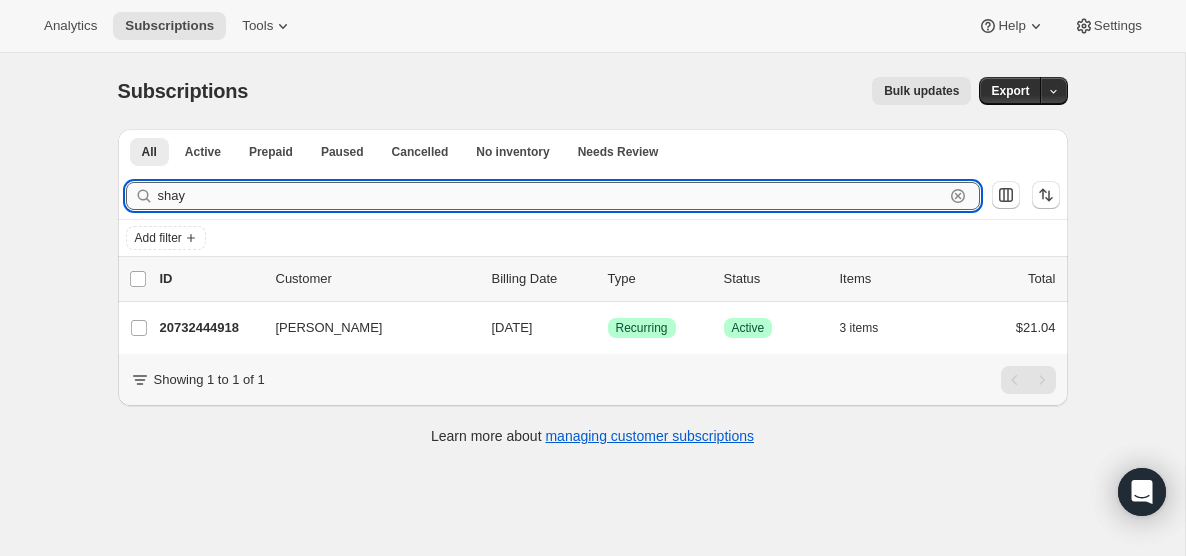 click on "shay" at bounding box center [551, 196] 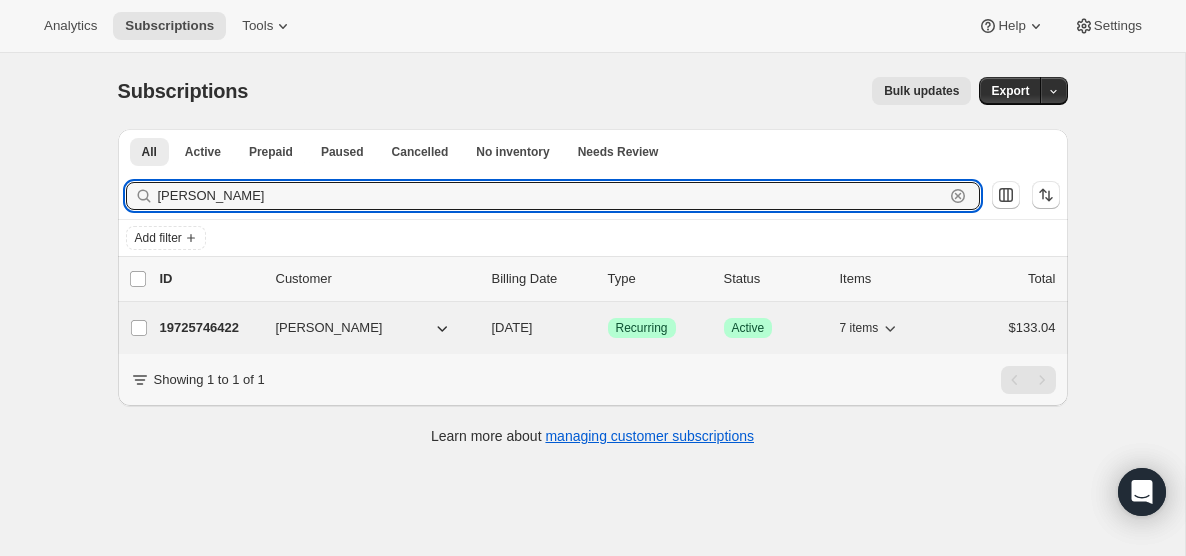 type on "hazel" 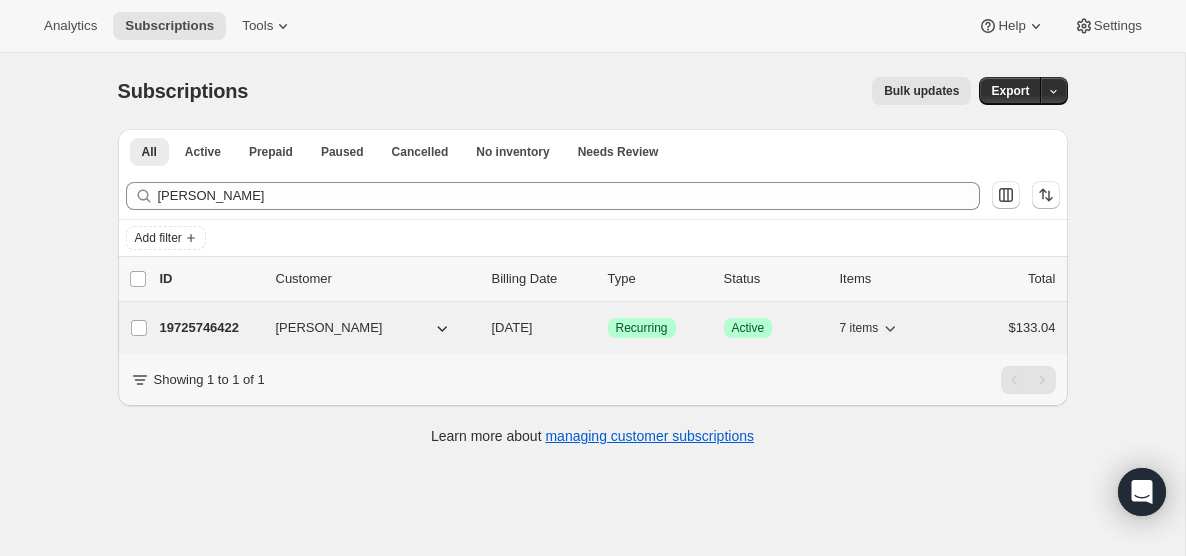 click on "[DATE]" at bounding box center (512, 327) 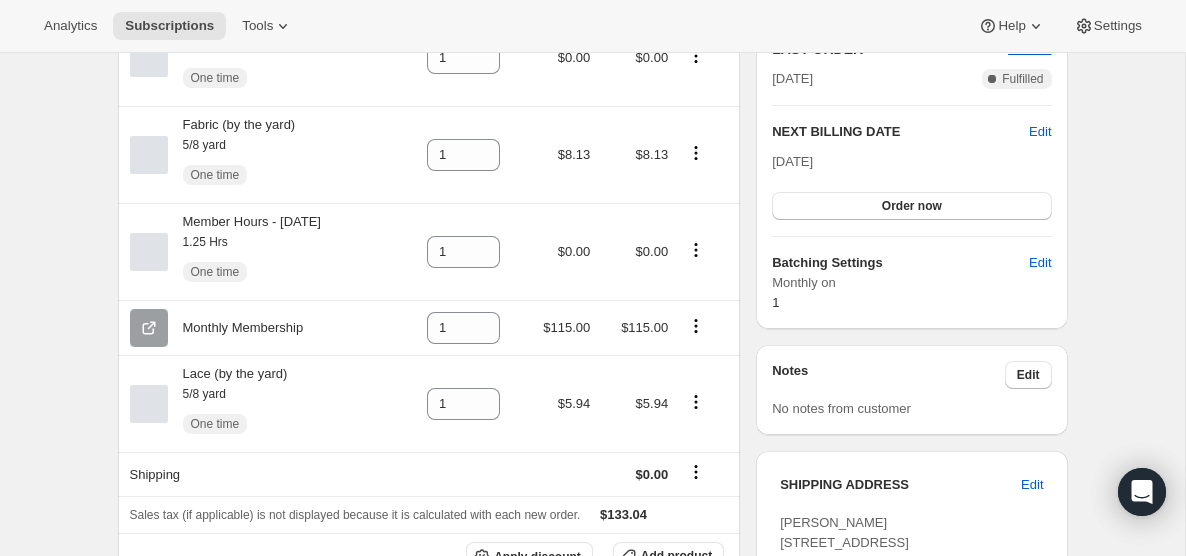 scroll, scrollTop: 471, scrollLeft: 0, axis: vertical 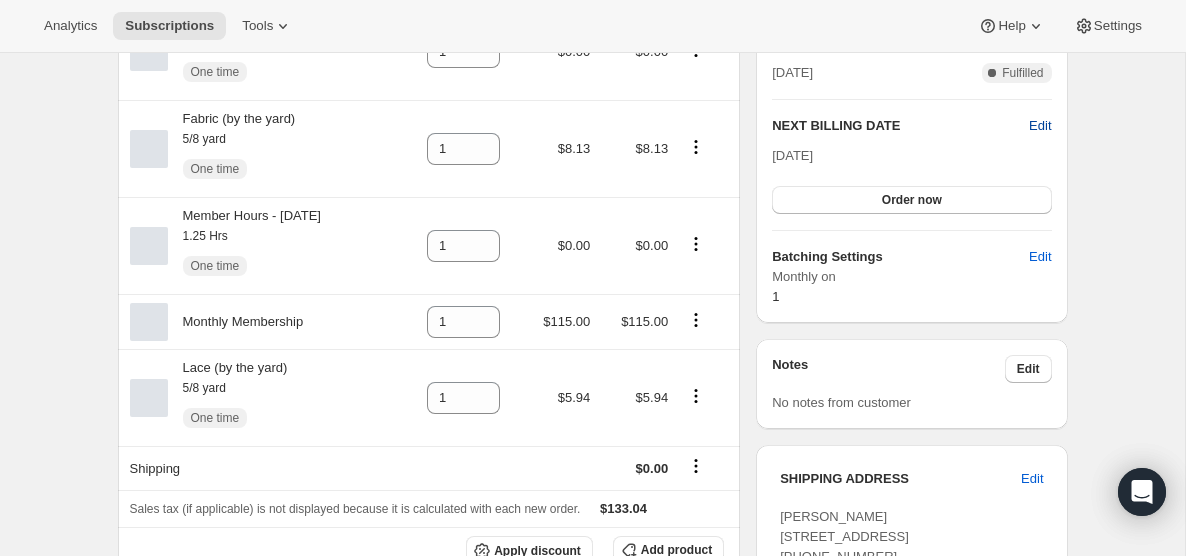 click on "Edit" at bounding box center (1040, 126) 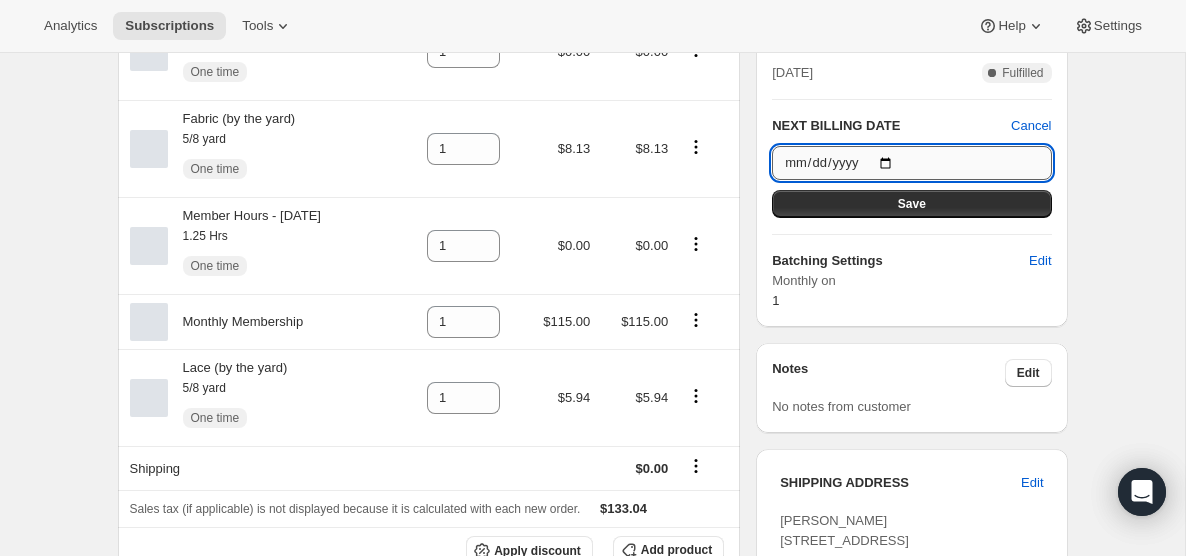 click on "2025-08-01" at bounding box center [911, 163] 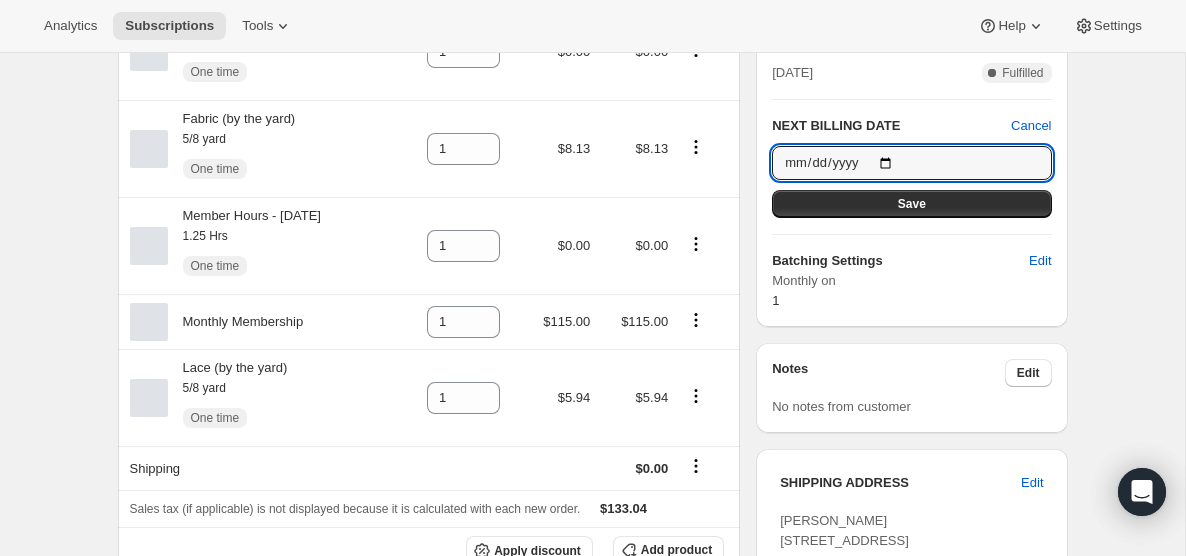 type on "2025-07-01" 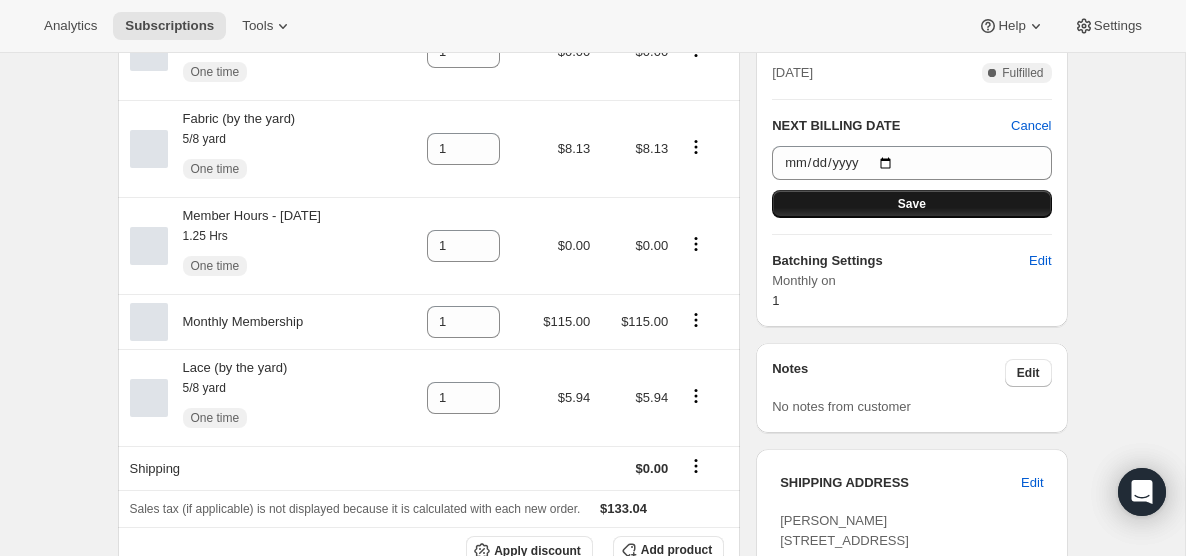 click on "Save" at bounding box center (911, 204) 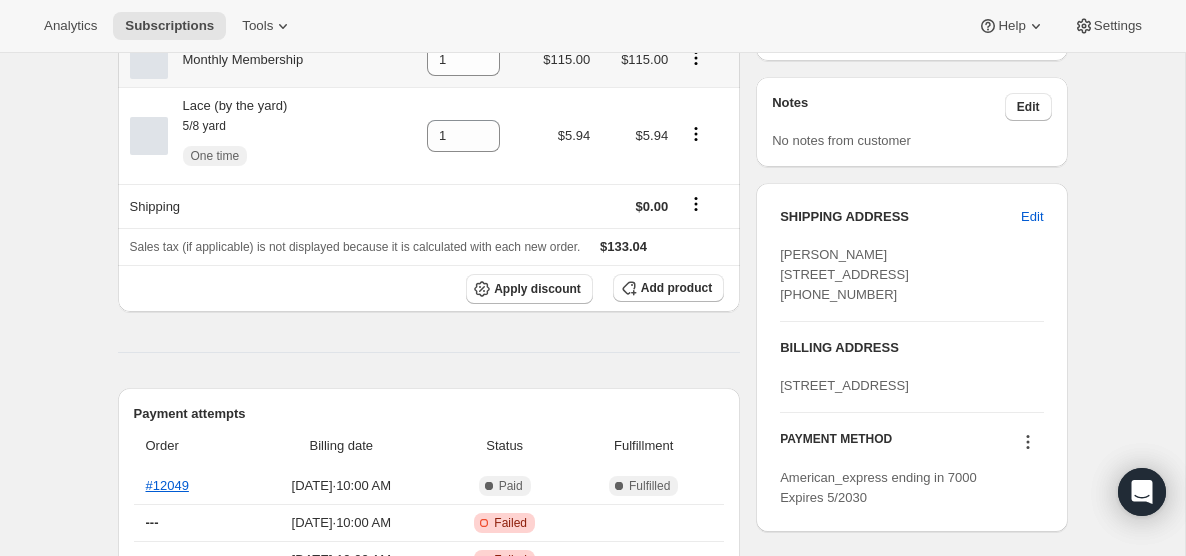 scroll, scrollTop: 827, scrollLeft: 0, axis: vertical 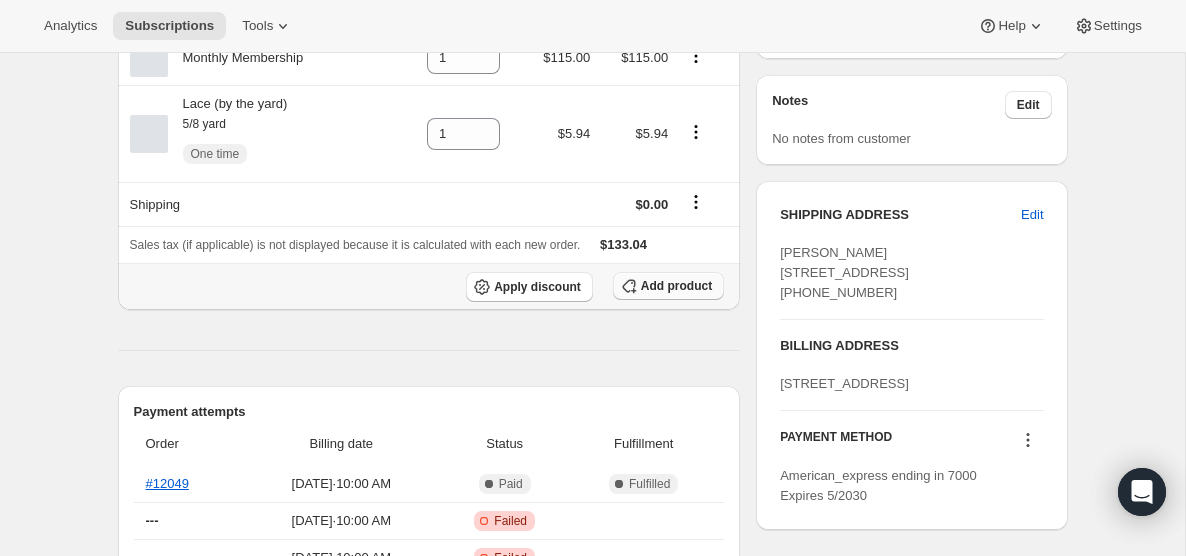 click on "Add product" at bounding box center (676, 286) 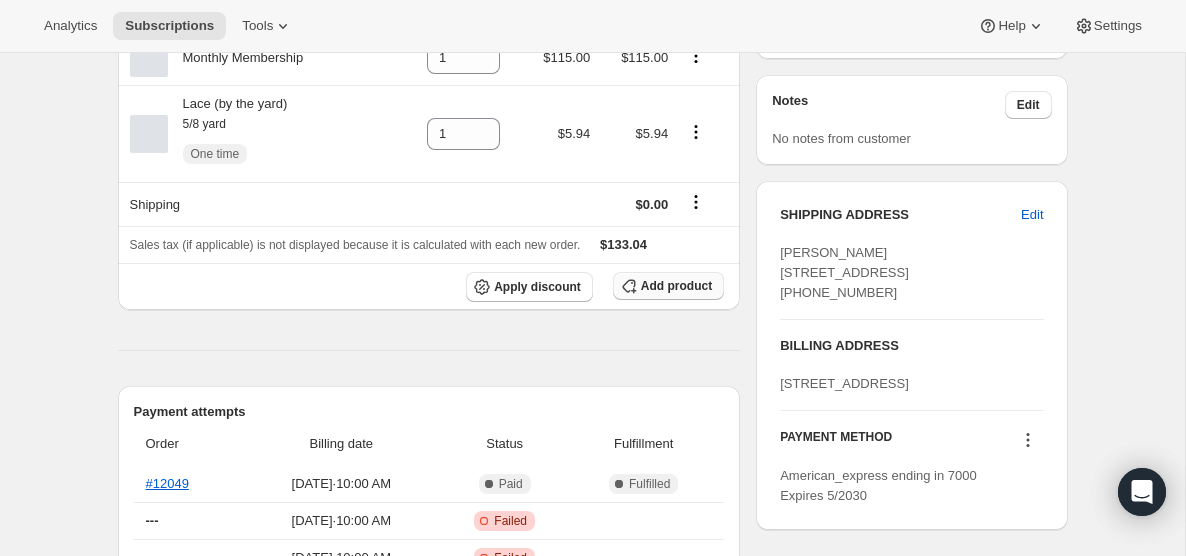scroll, scrollTop: 827, scrollLeft: 0, axis: vertical 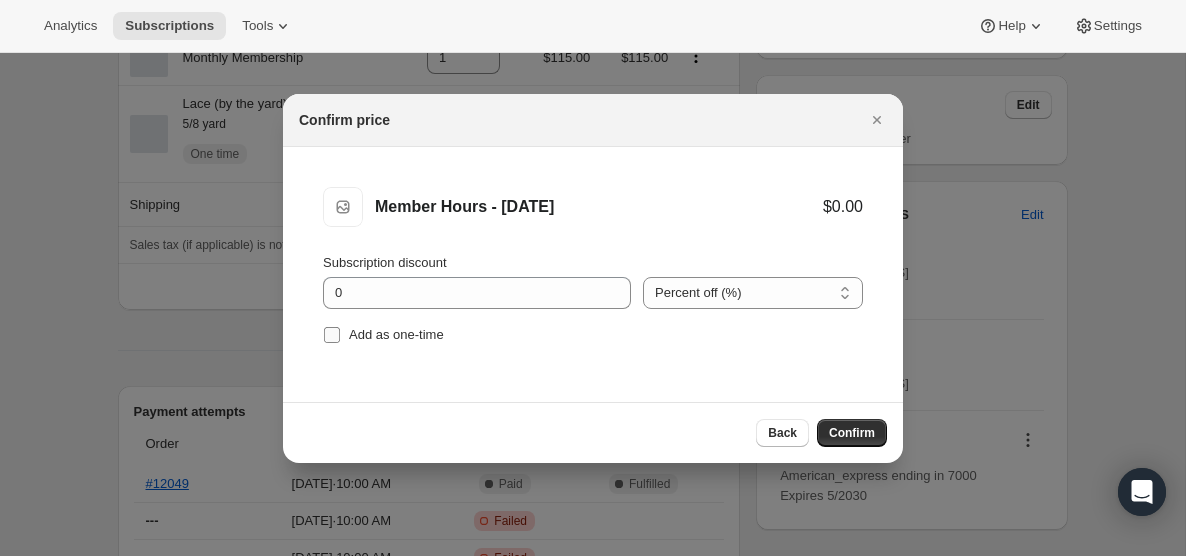 click on "Add as one-time" at bounding box center [332, 335] 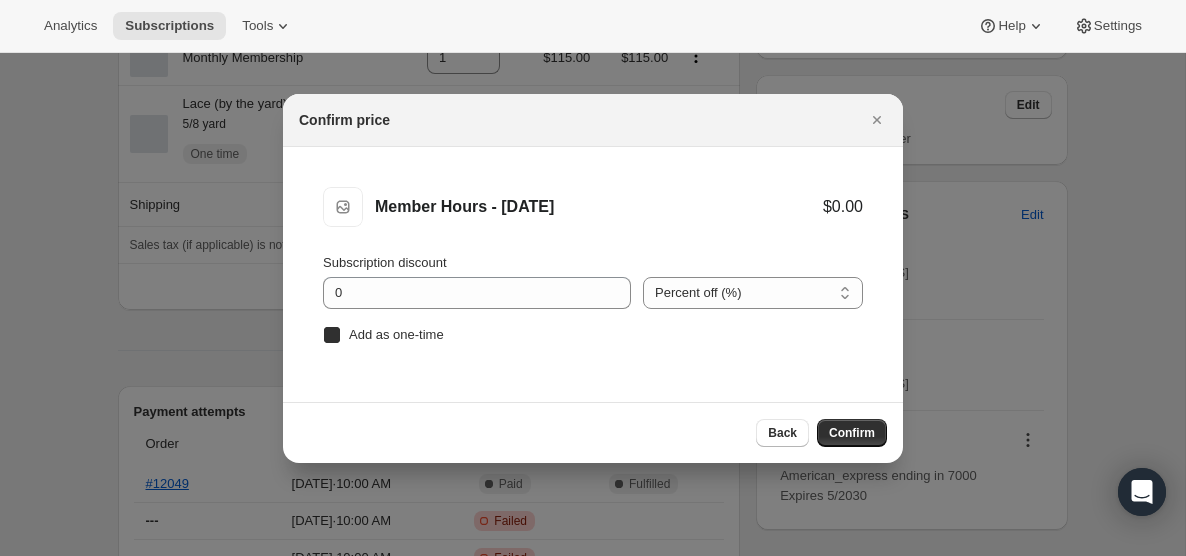 checkbox on "true" 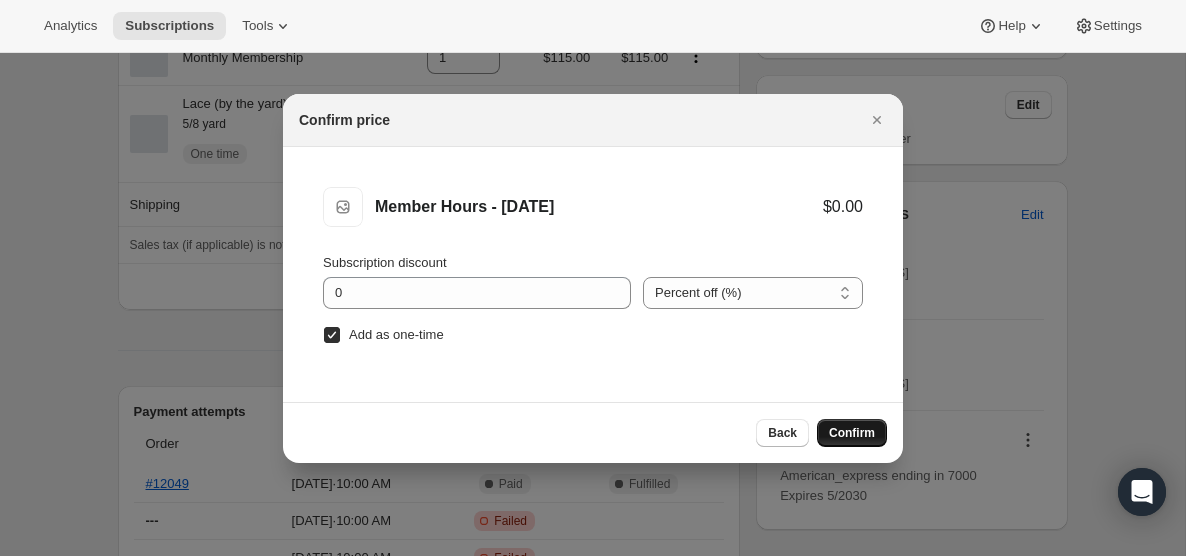 click on "Confirm" at bounding box center [852, 433] 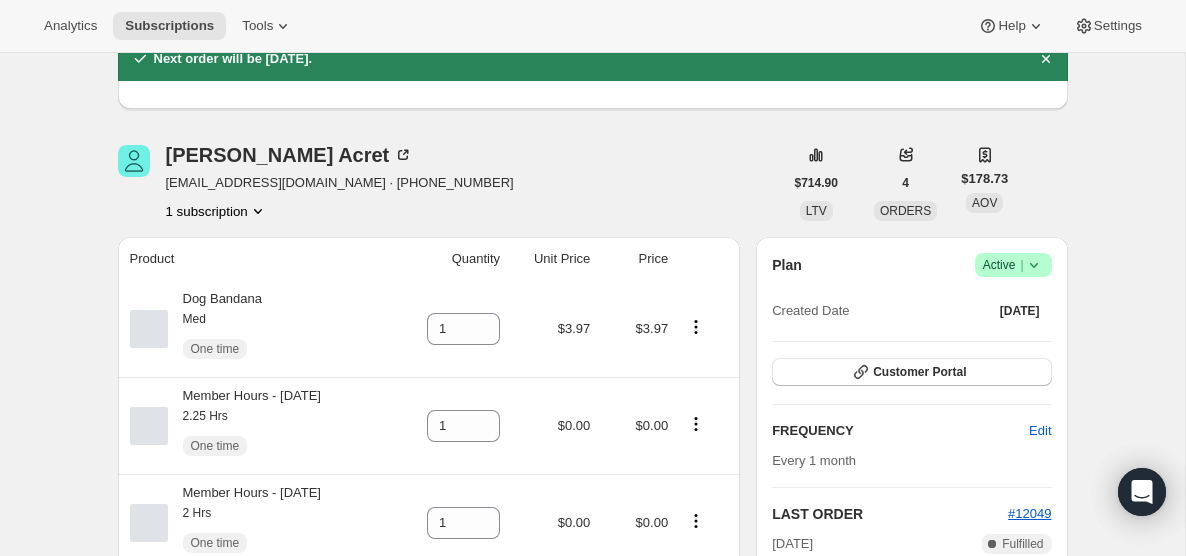 scroll, scrollTop: 0, scrollLeft: 0, axis: both 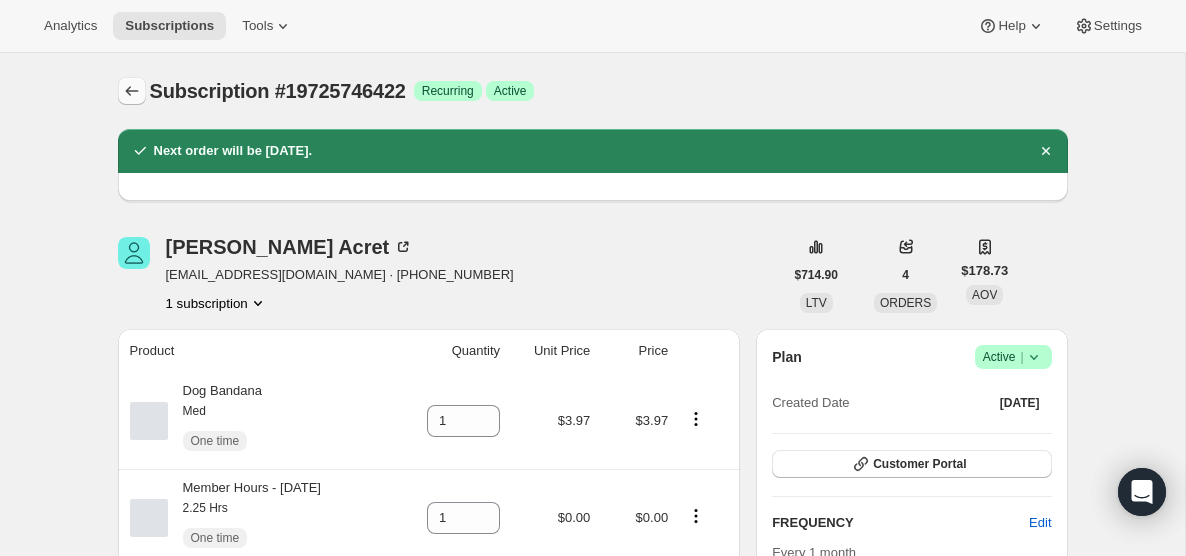 click 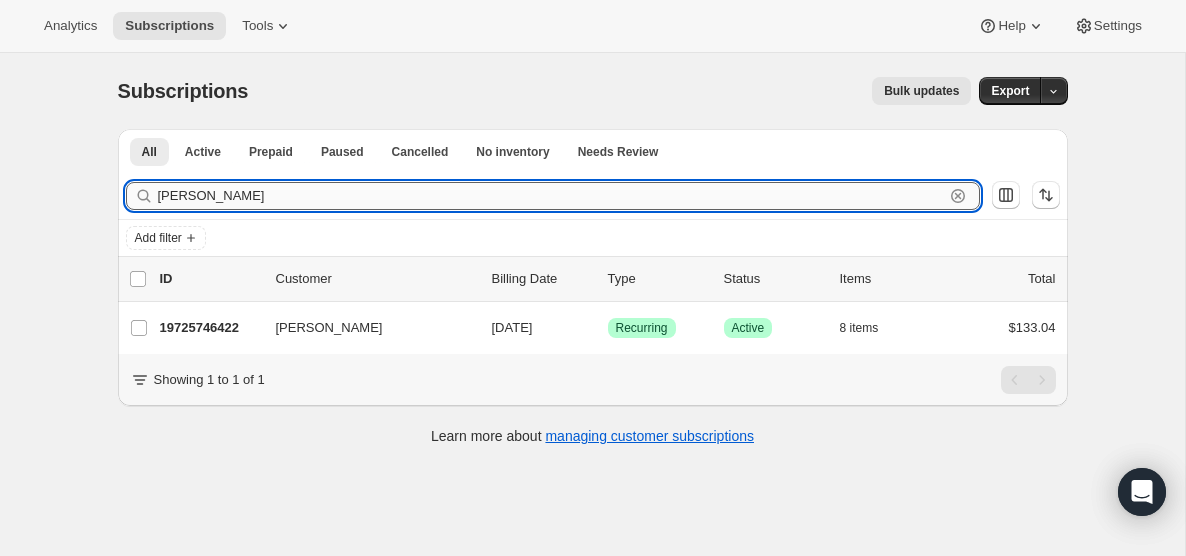 click on "hazel" at bounding box center [551, 196] 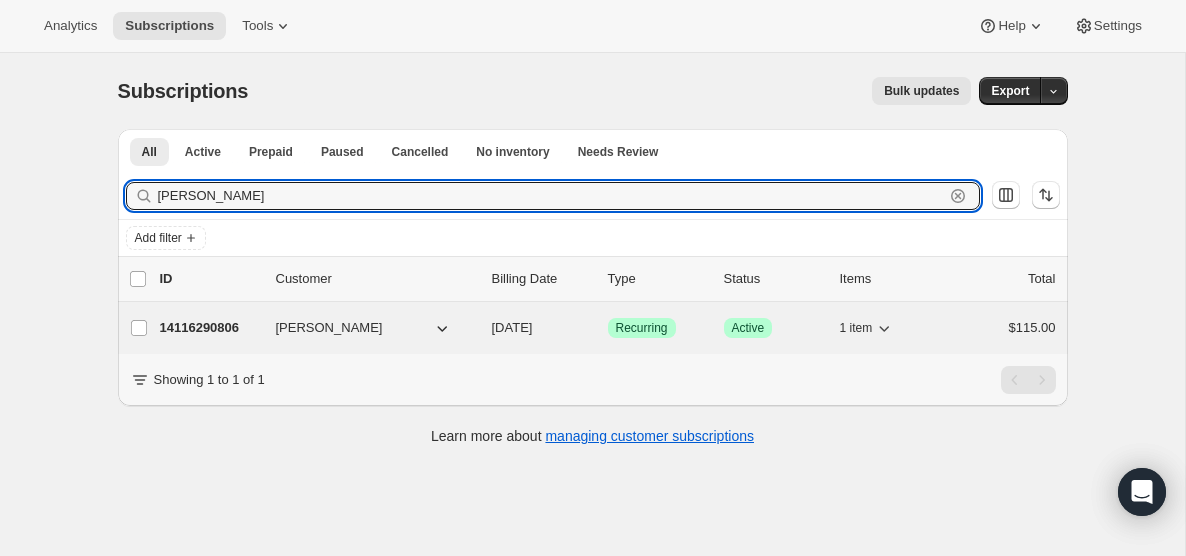 type on "claire gon" 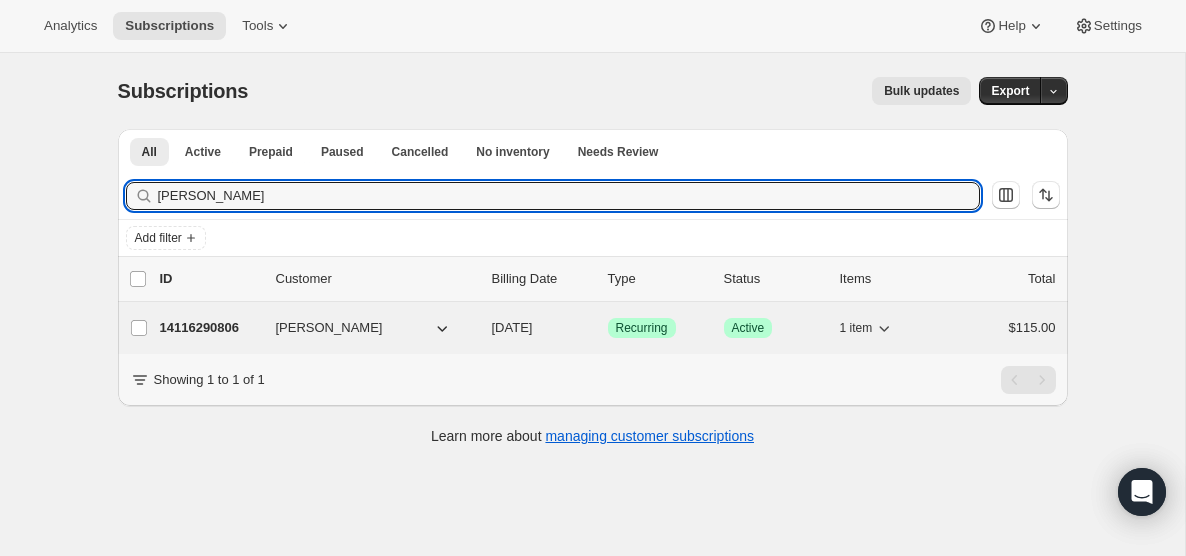 click on "Claire Gonzalez" at bounding box center (329, 328) 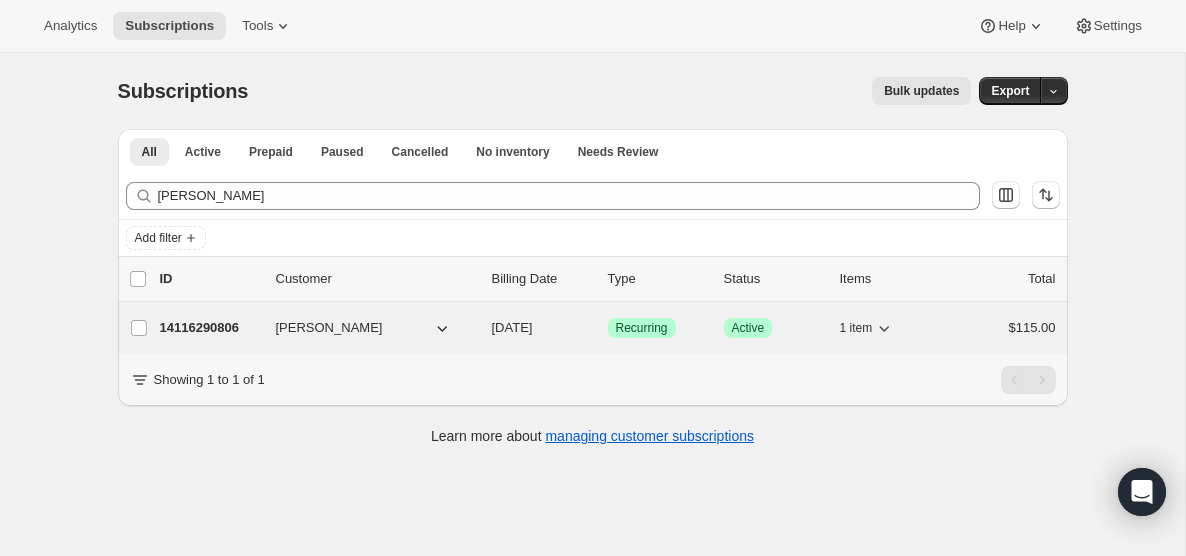 click on "[DATE]" at bounding box center [512, 327] 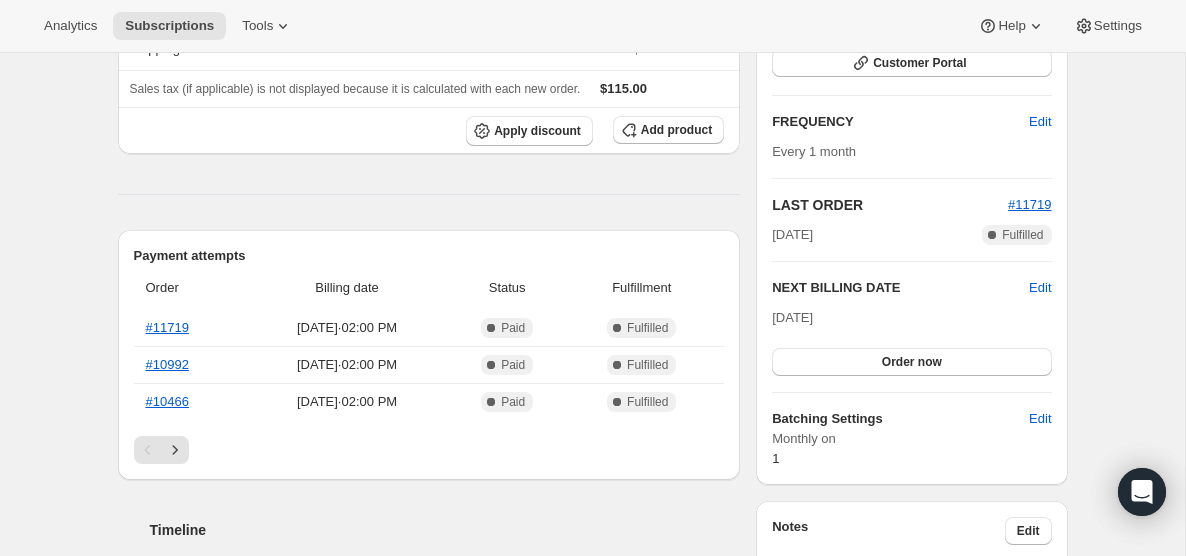 scroll, scrollTop: 386, scrollLeft: 0, axis: vertical 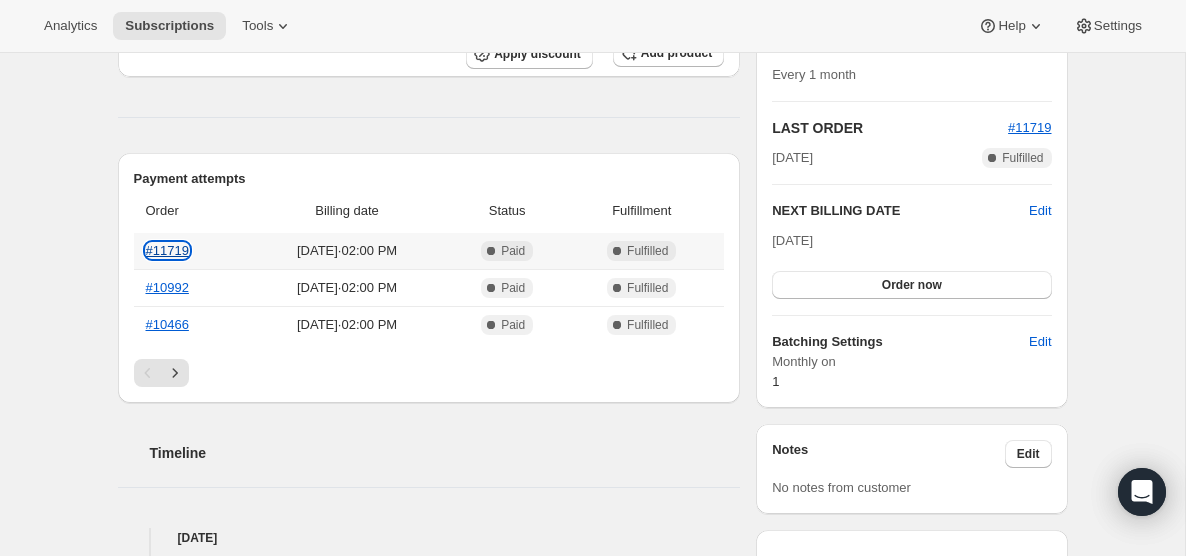 click on "#11719" at bounding box center (167, 250) 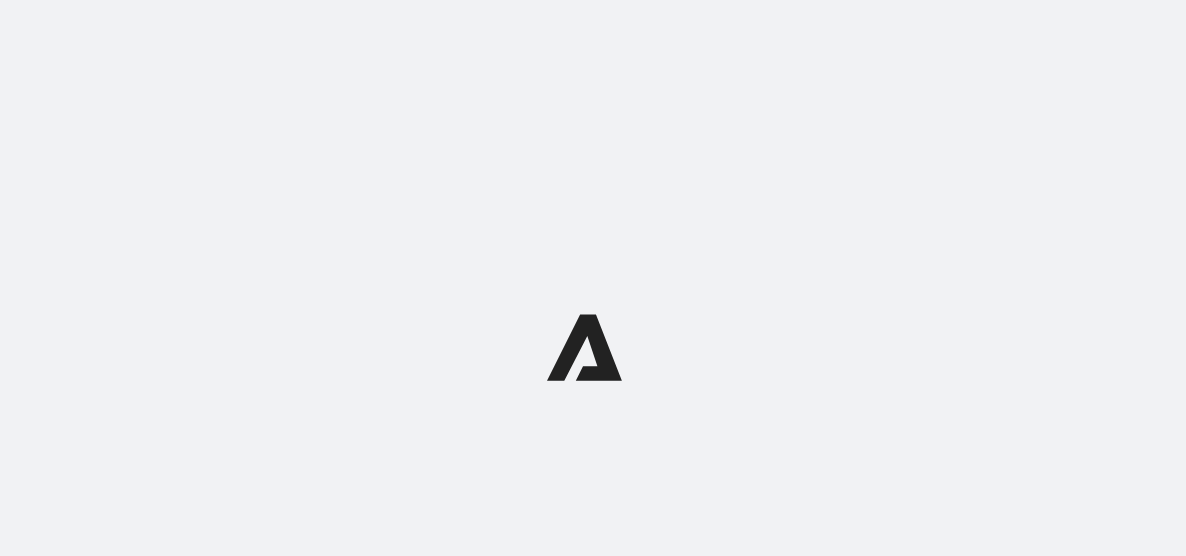 scroll, scrollTop: 0, scrollLeft: 0, axis: both 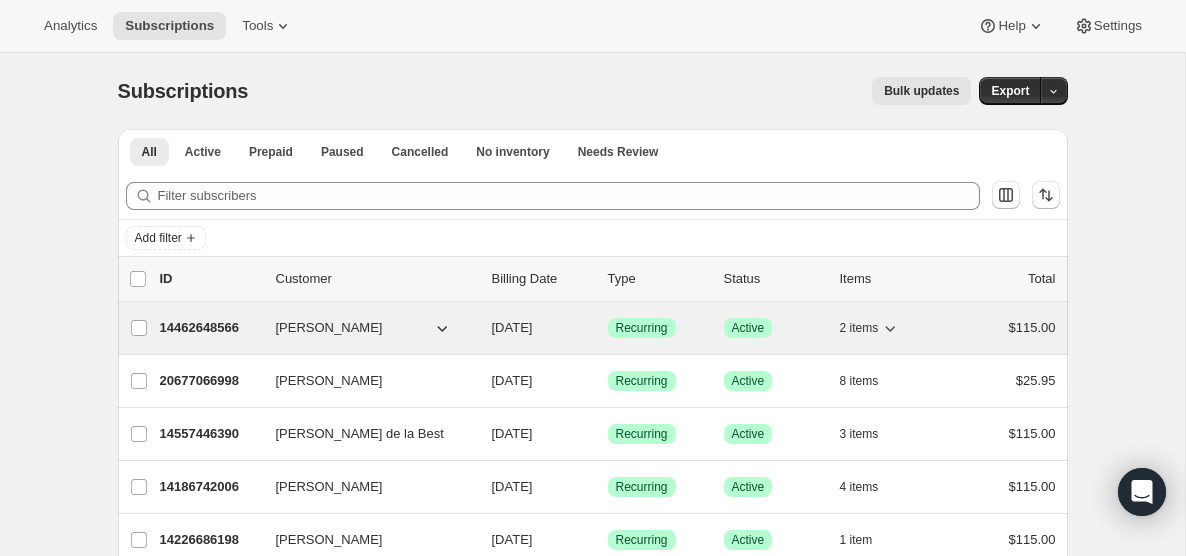 click on "[DATE]" at bounding box center (512, 327) 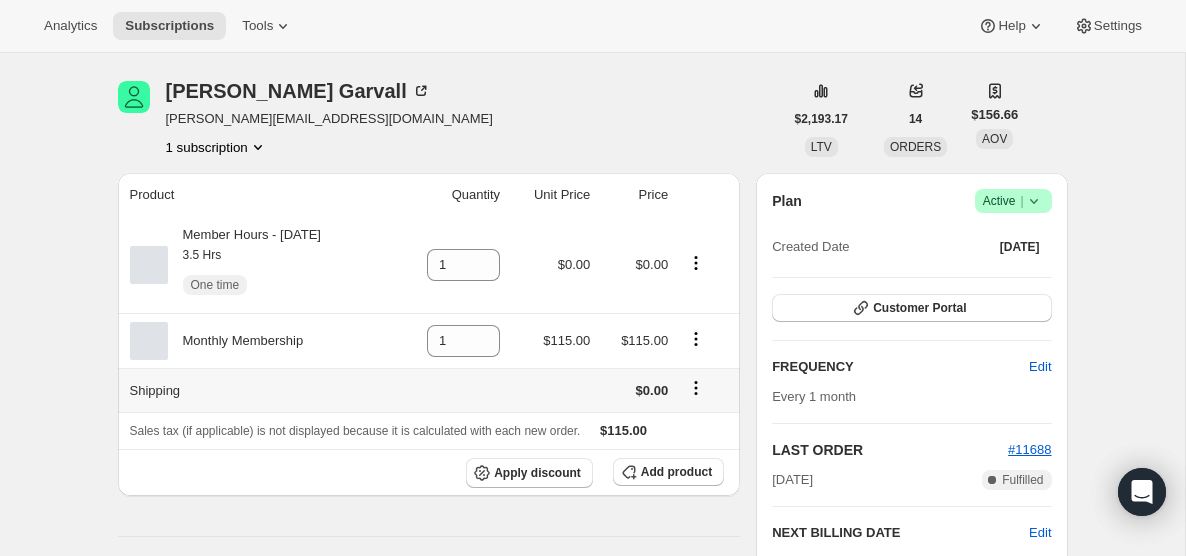 scroll, scrollTop: 76, scrollLeft: 0, axis: vertical 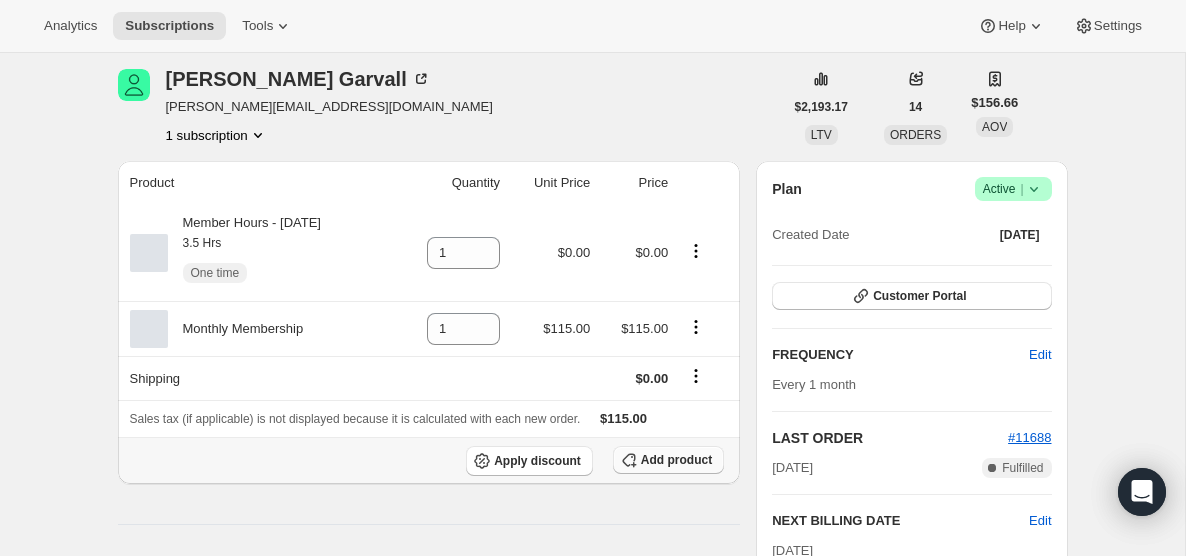 click on "Add product" at bounding box center (668, 460) 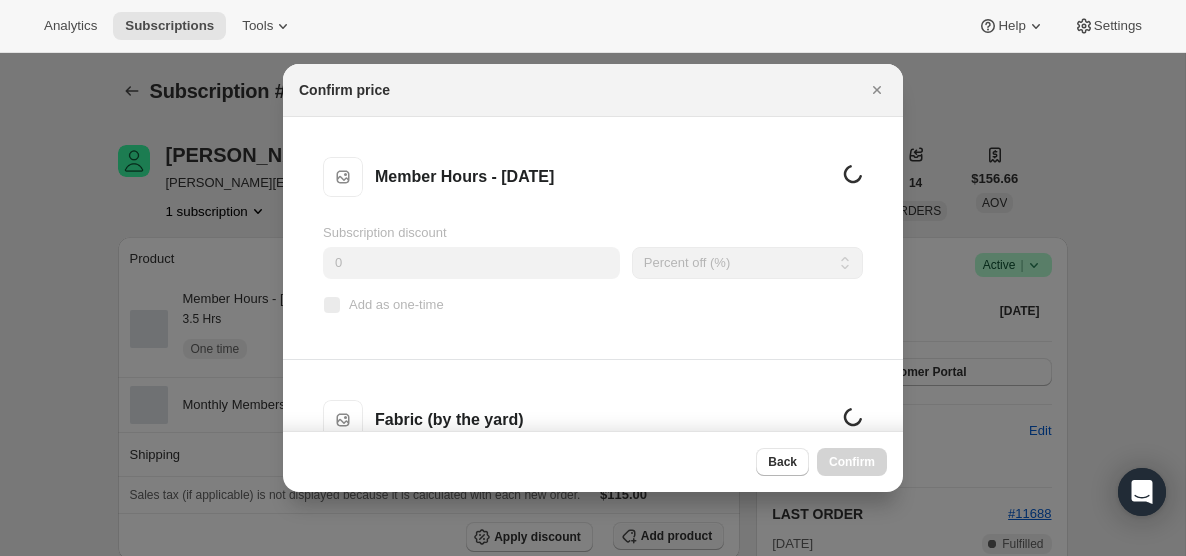 scroll, scrollTop: 76, scrollLeft: 0, axis: vertical 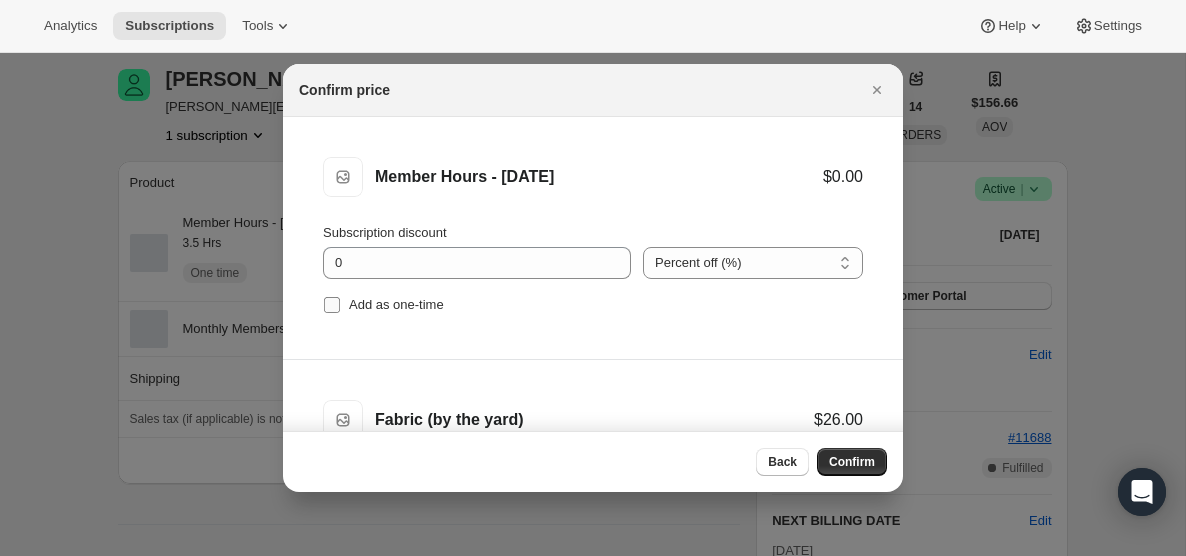 click on "Add as one-time" at bounding box center (332, 305) 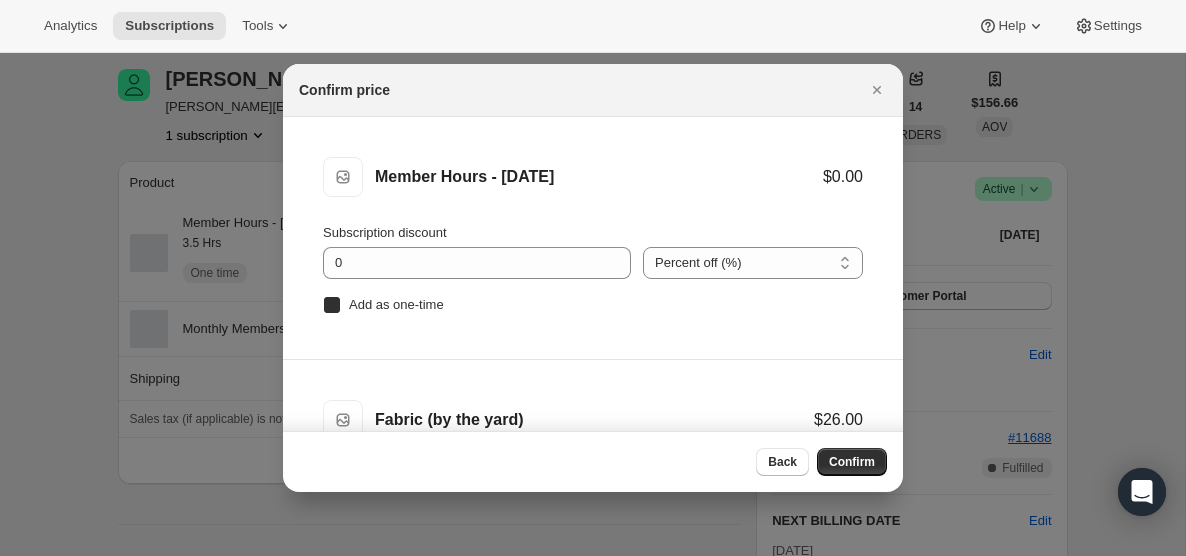 checkbox on "true" 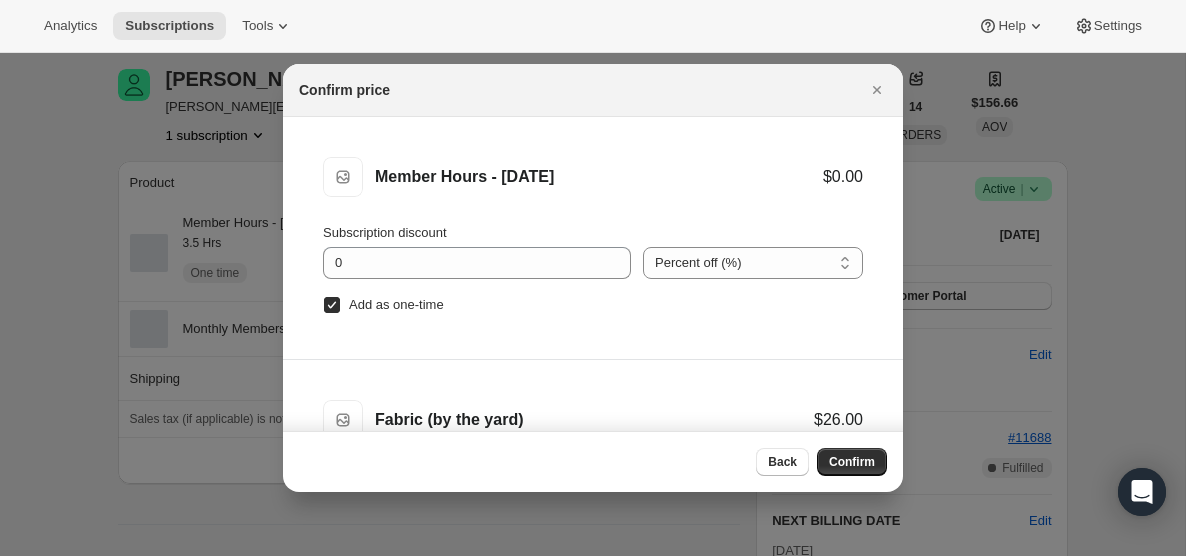 scroll, scrollTop: 83, scrollLeft: 0, axis: vertical 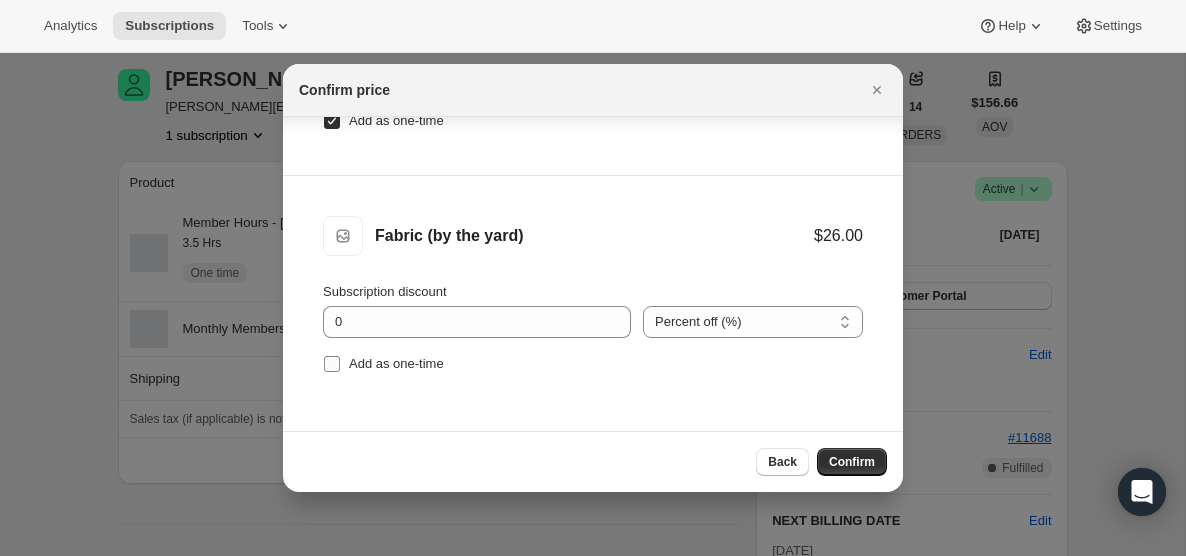 click on "Add as one-time" at bounding box center [332, 364] 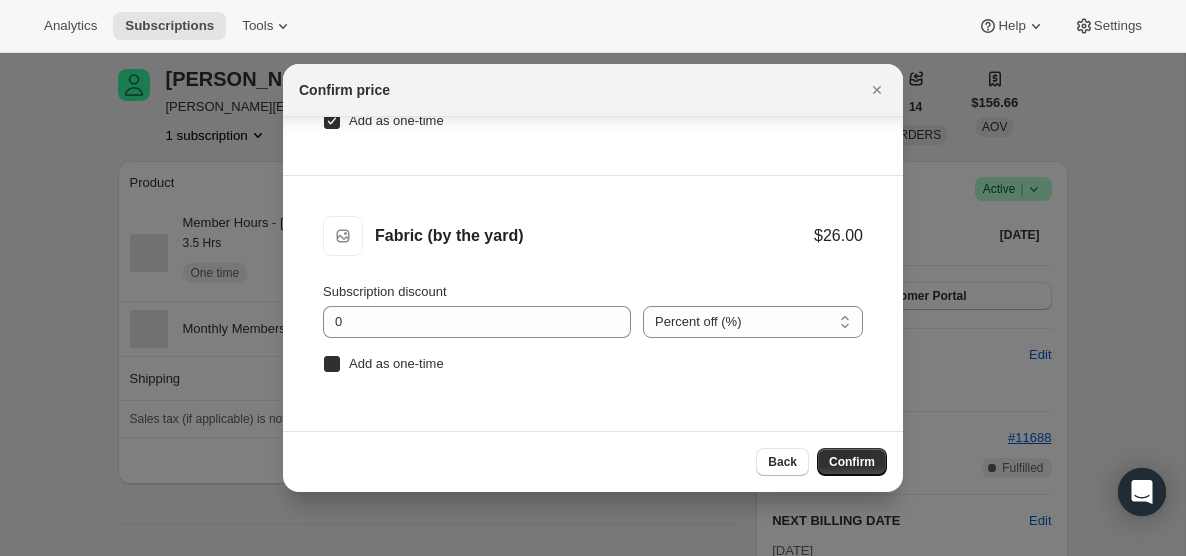 checkbox on "true" 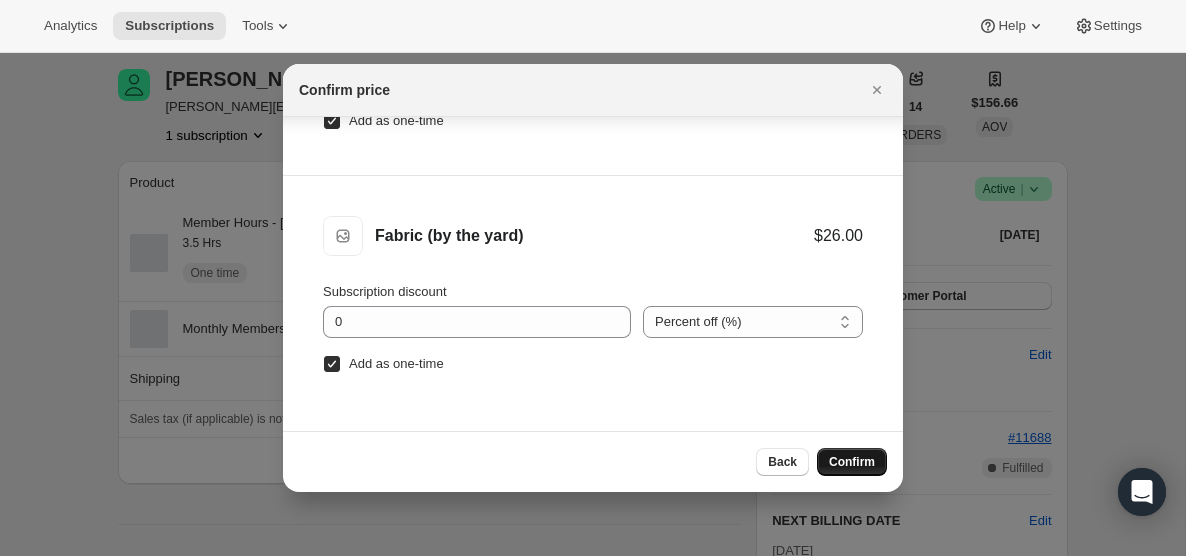 click on "Confirm" at bounding box center (852, 462) 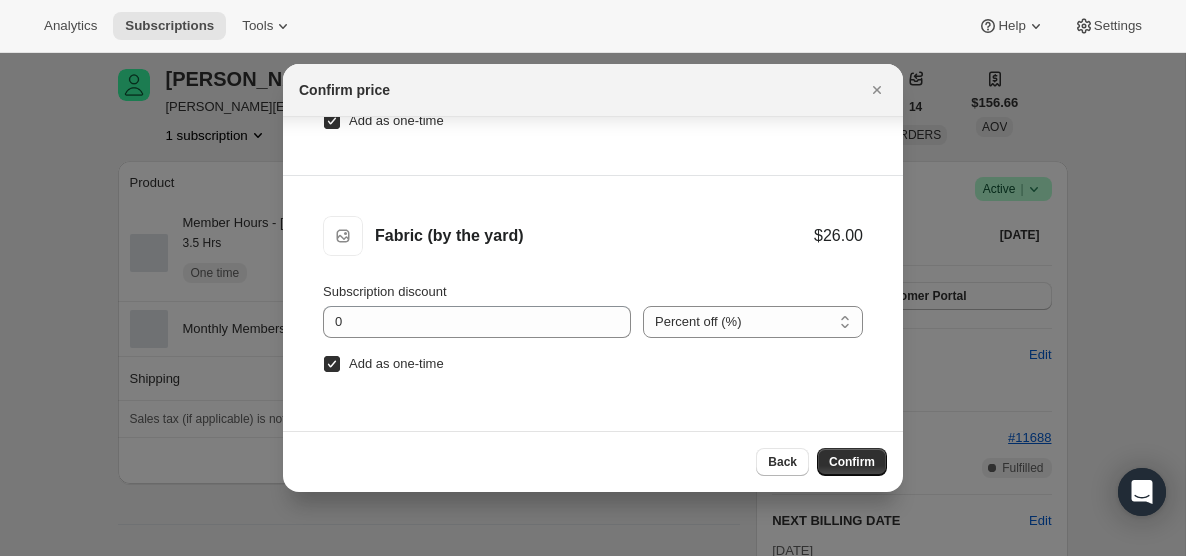 scroll, scrollTop: 0, scrollLeft: 0, axis: both 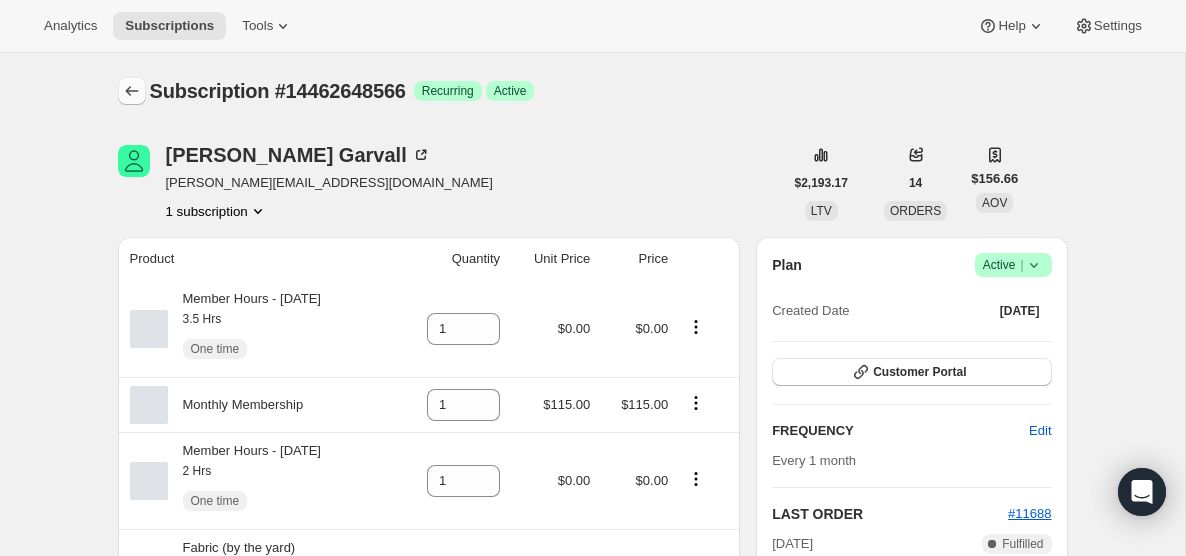 click at bounding box center [132, 91] 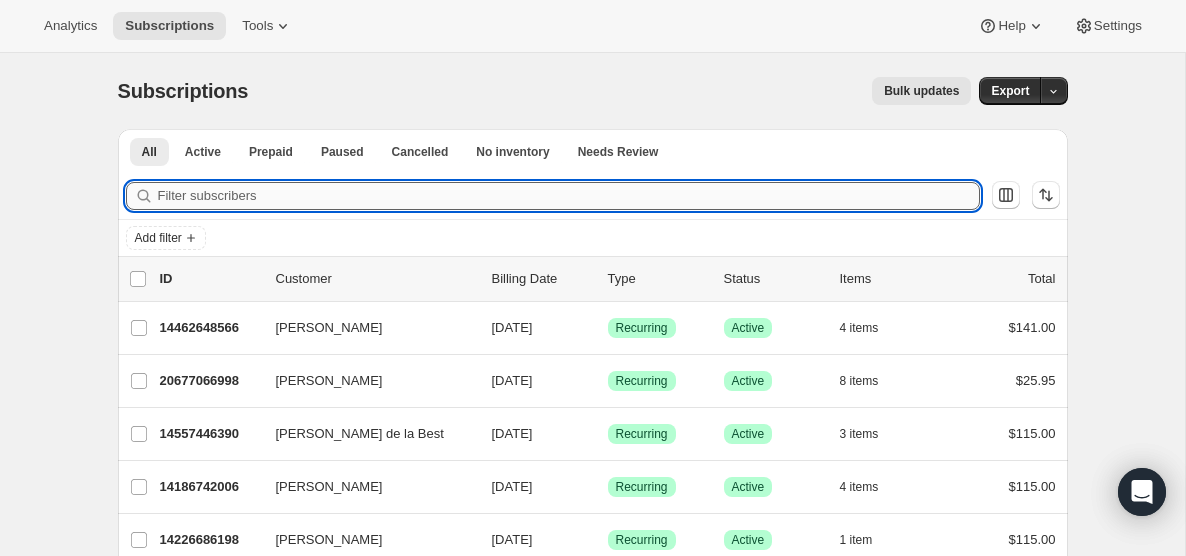 click on "Filter subscribers" at bounding box center [569, 196] 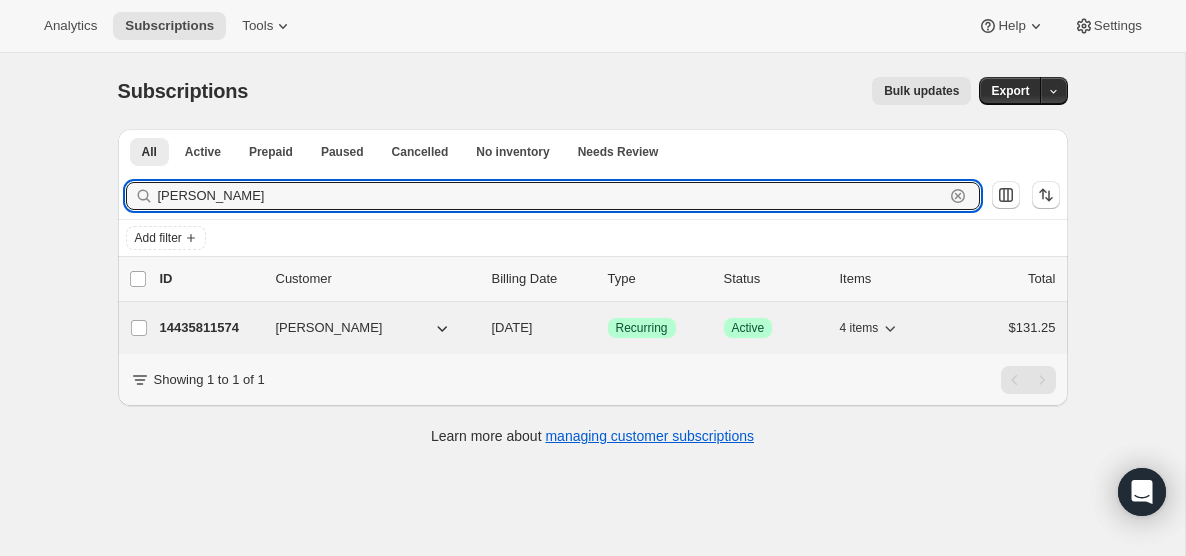 type on "[PERSON_NAME]" 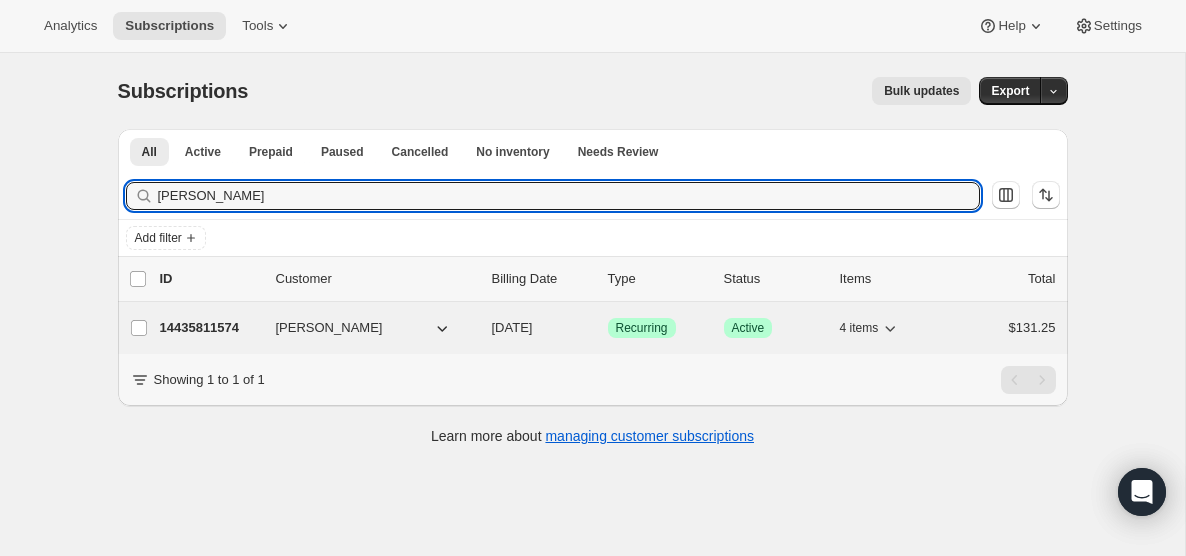 click on "[DATE]" at bounding box center [512, 327] 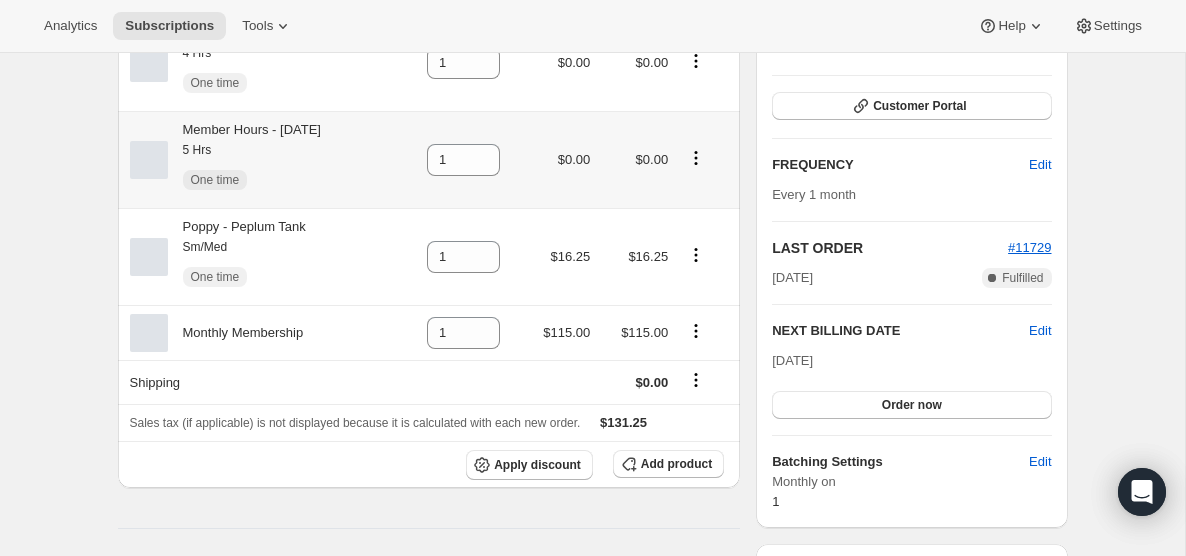 scroll, scrollTop: 267, scrollLeft: 0, axis: vertical 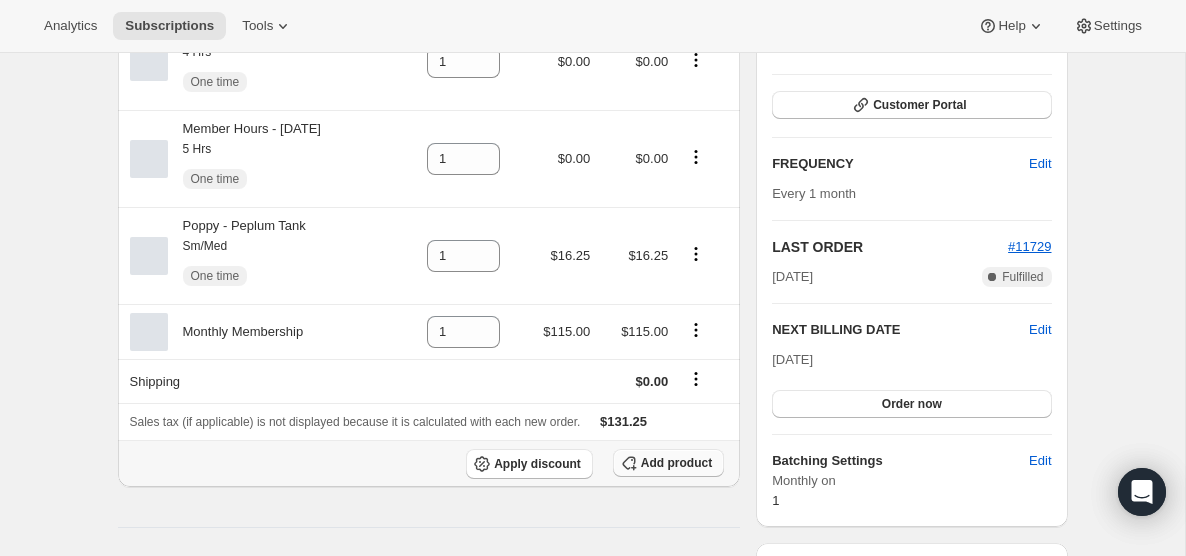 click on "Add product" at bounding box center [676, 463] 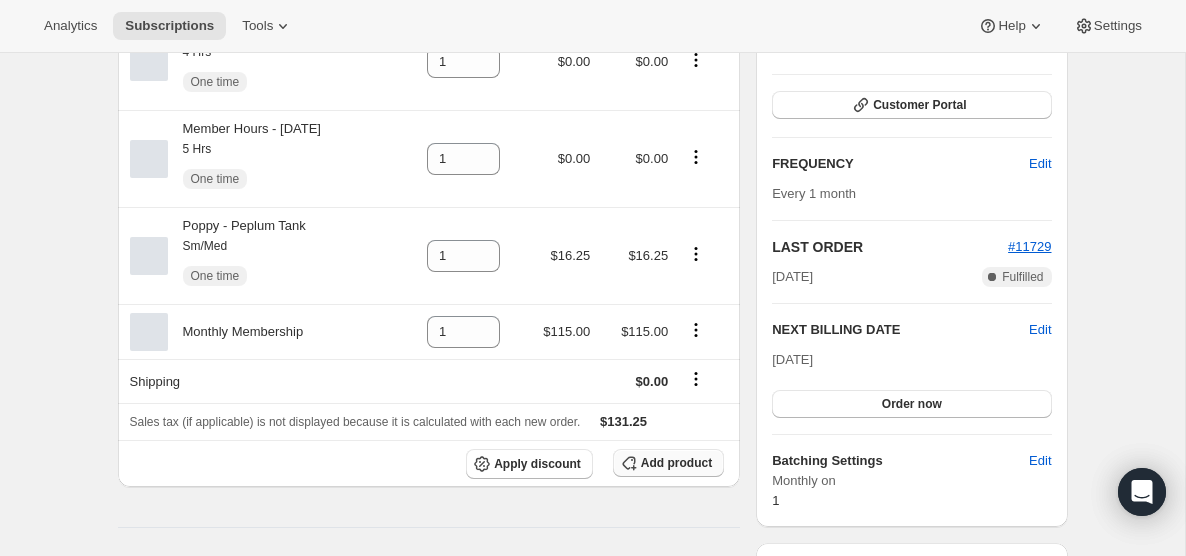 scroll, scrollTop: 267, scrollLeft: 0, axis: vertical 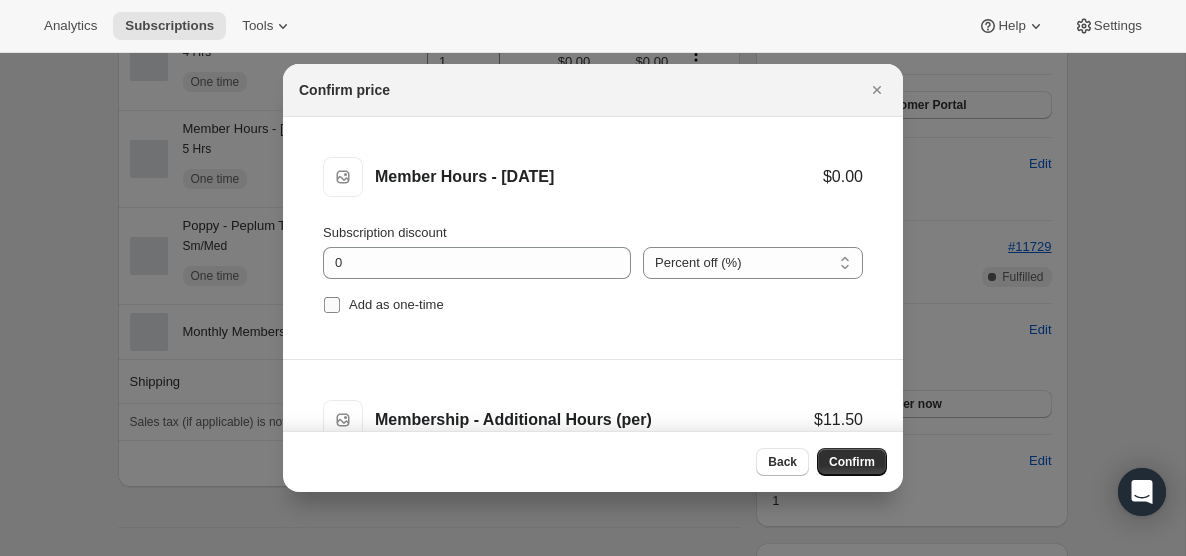 click on "Add as one-time" at bounding box center [332, 305] 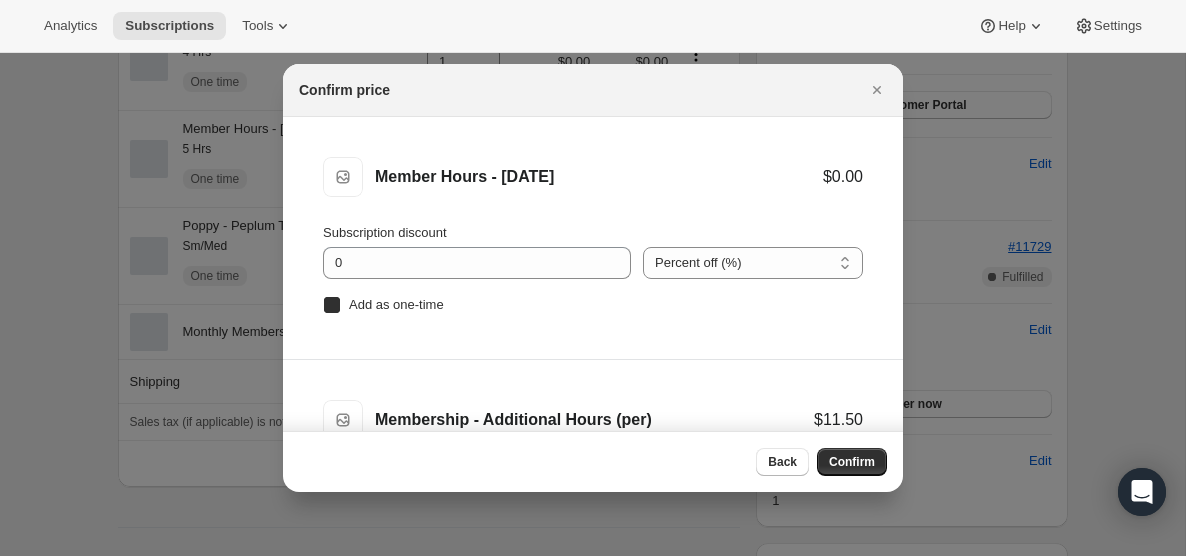 checkbox on "true" 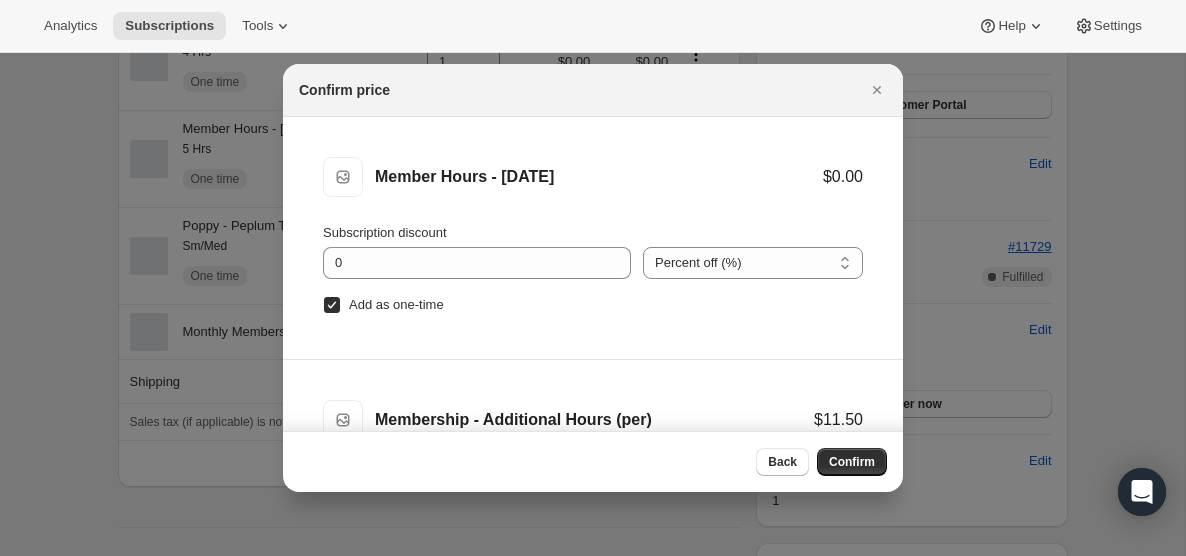 scroll, scrollTop: 222, scrollLeft: 0, axis: vertical 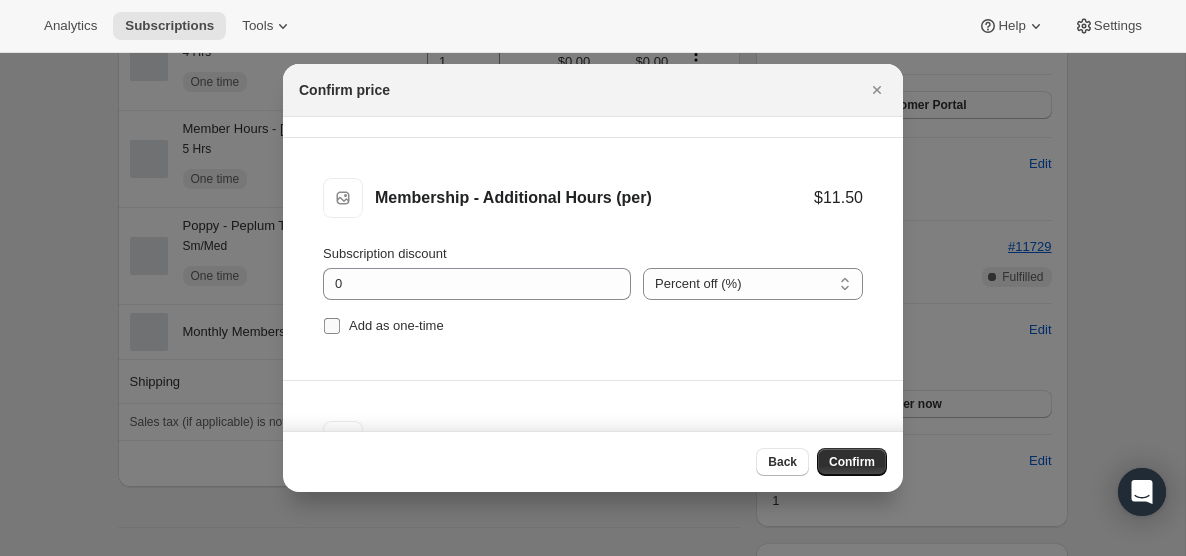 click on "Add as one-time" at bounding box center [332, 326] 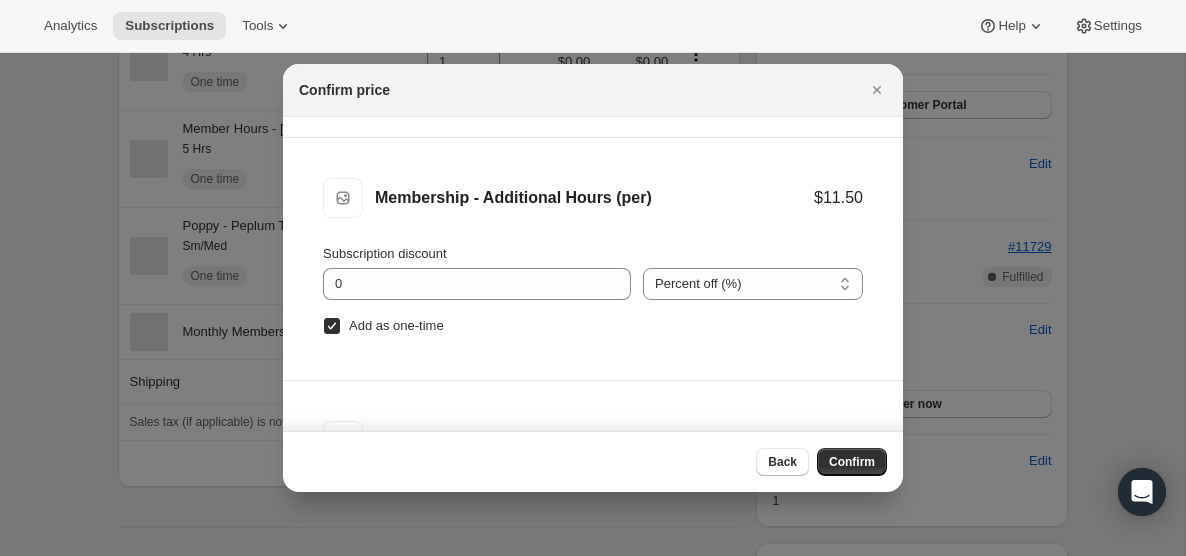 scroll, scrollTop: 326, scrollLeft: 0, axis: vertical 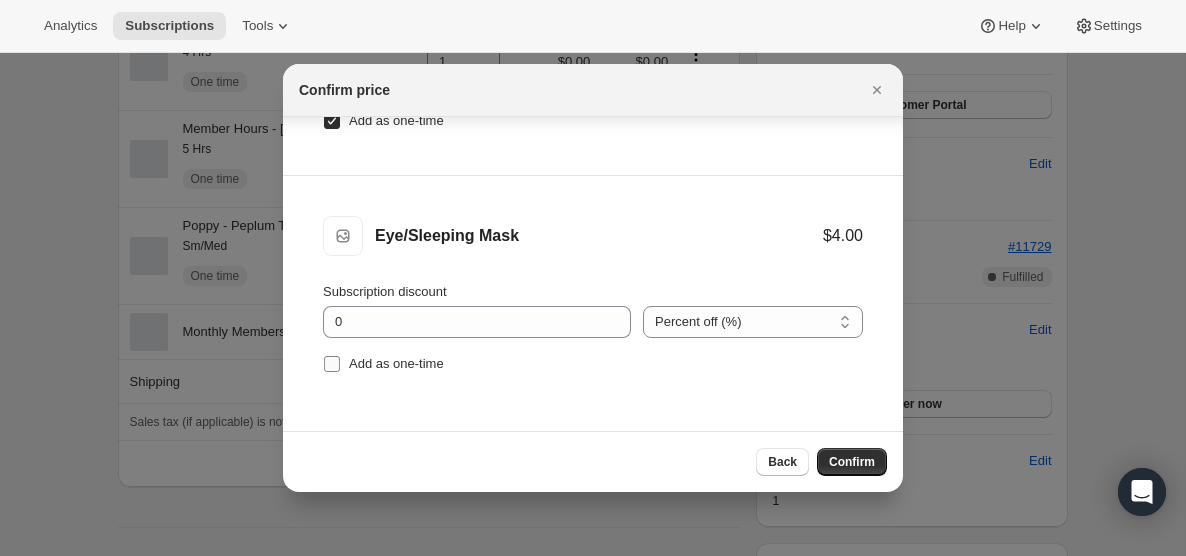 click on "Add as one-time" at bounding box center [332, 364] 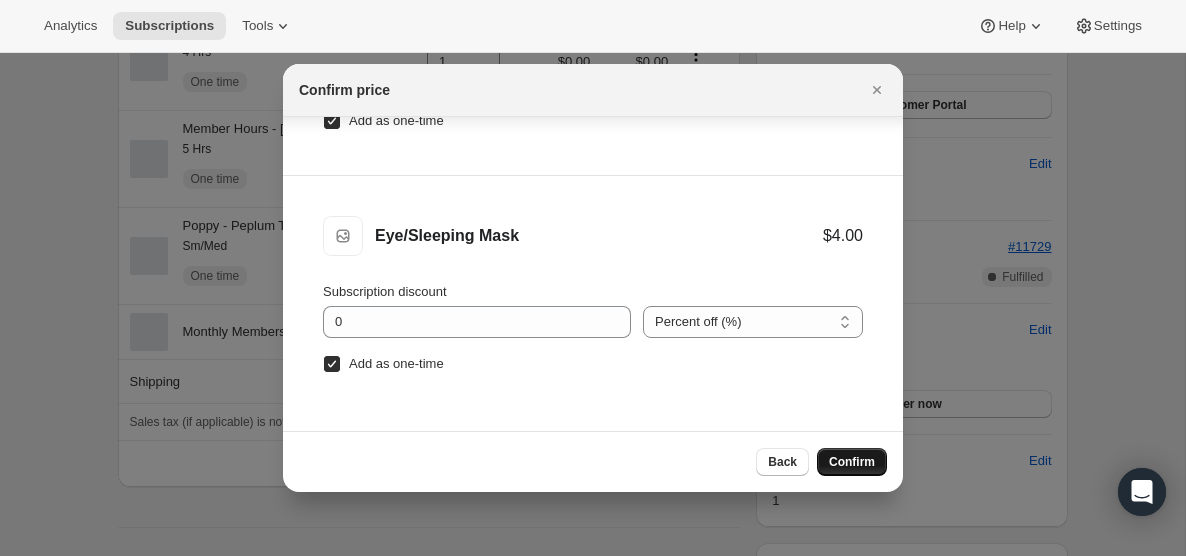 click on "Confirm" at bounding box center [852, 462] 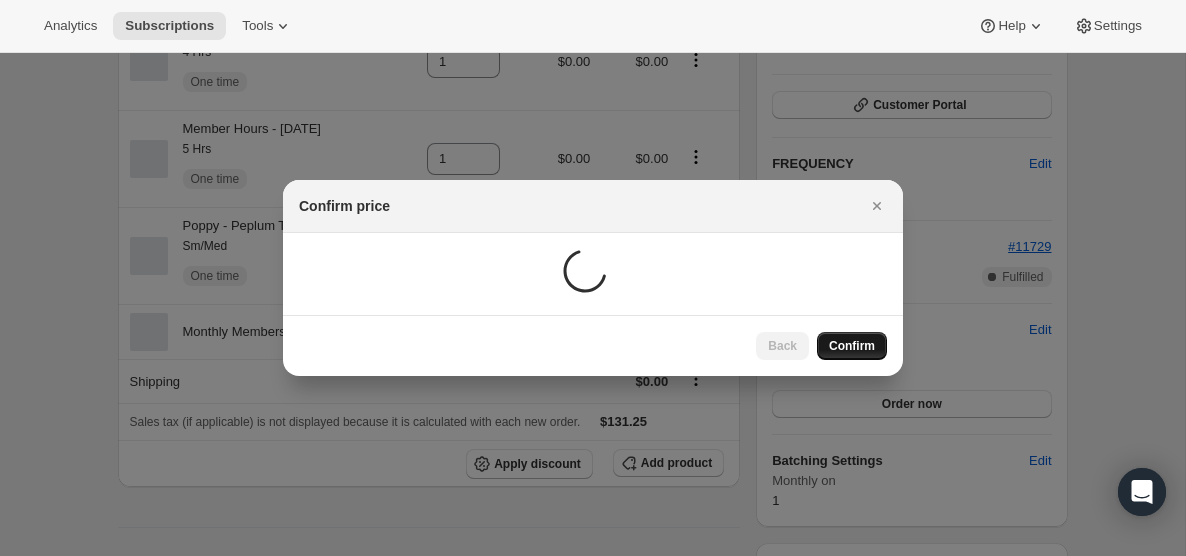 scroll, scrollTop: 267, scrollLeft: 0, axis: vertical 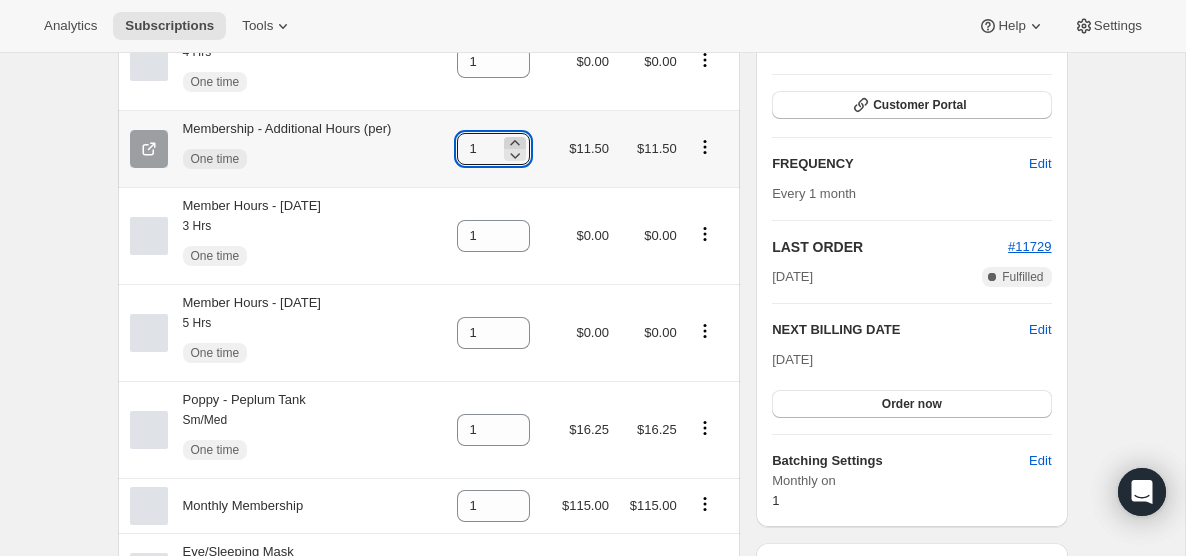 click 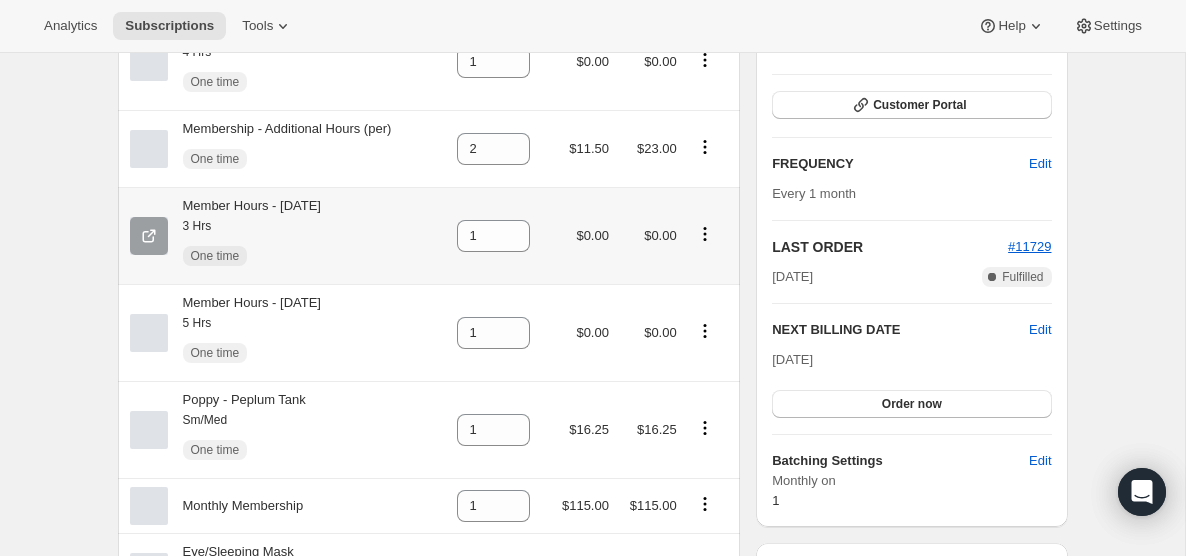 scroll, scrollTop: 0, scrollLeft: 0, axis: both 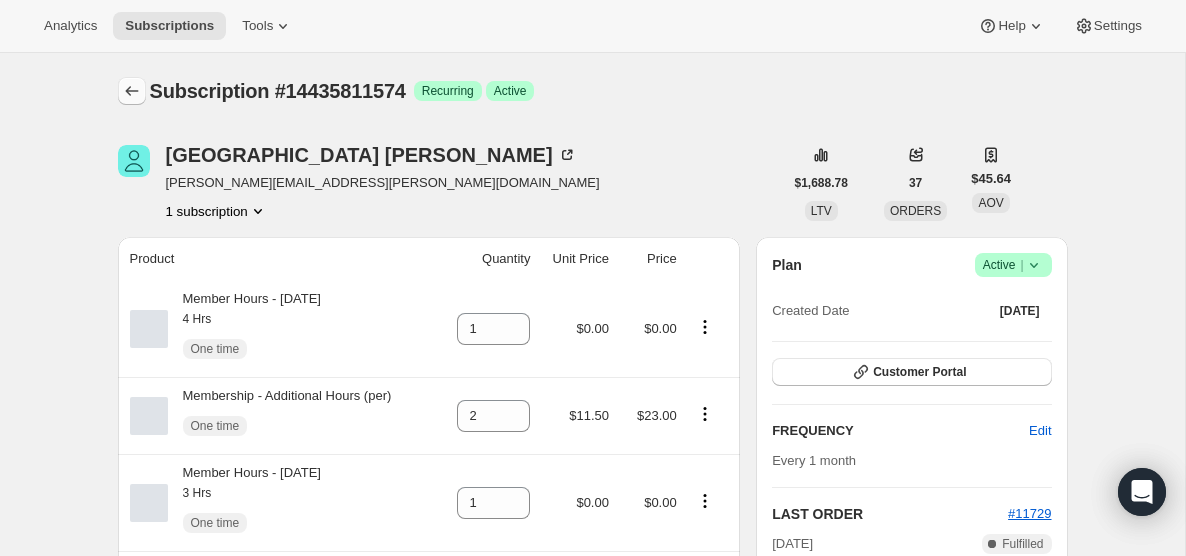 click 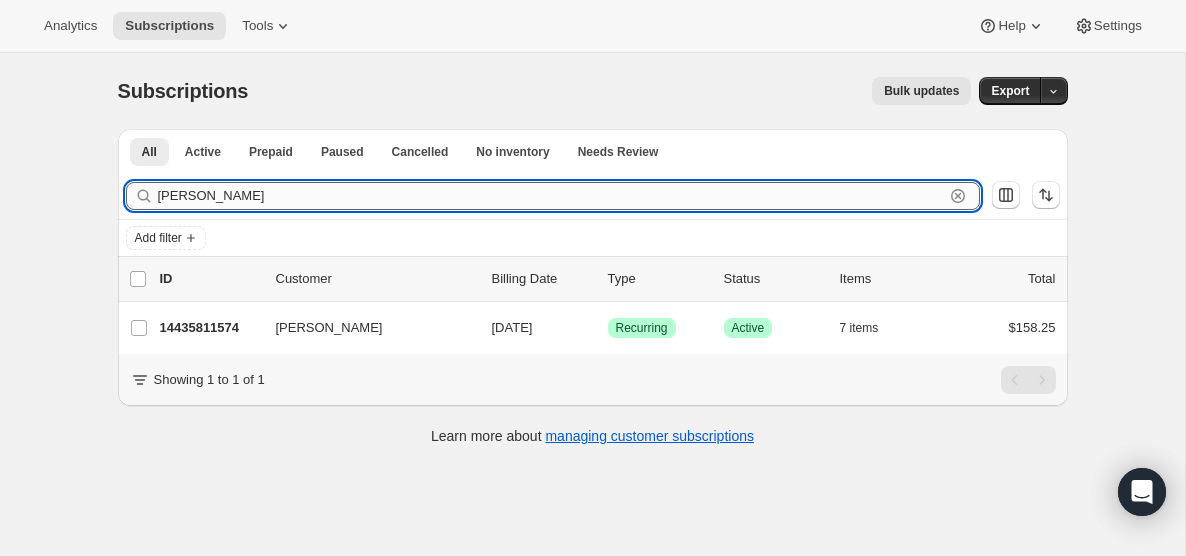click on "[PERSON_NAME]" at bounding box center [551, 196] 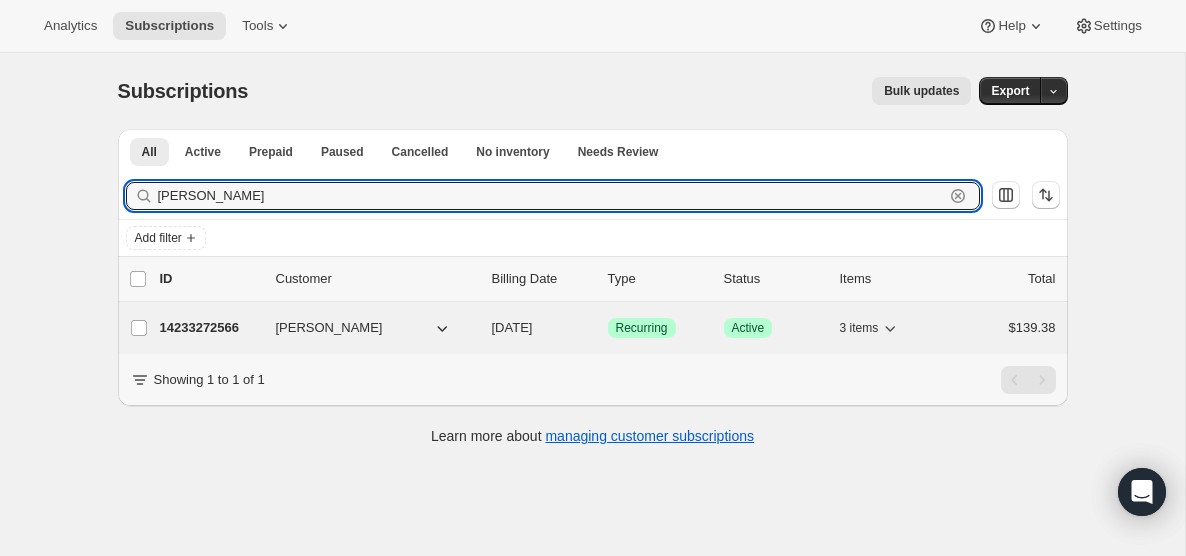 type on "[PERSON_NAME]" 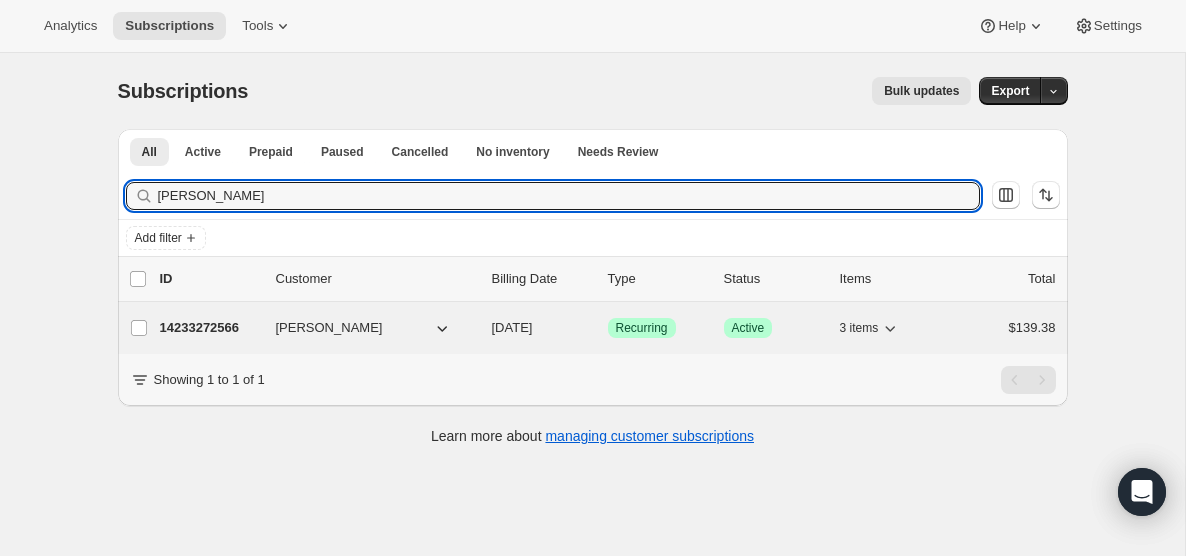 click on "[DATE]" at bounding box center (512, 327) 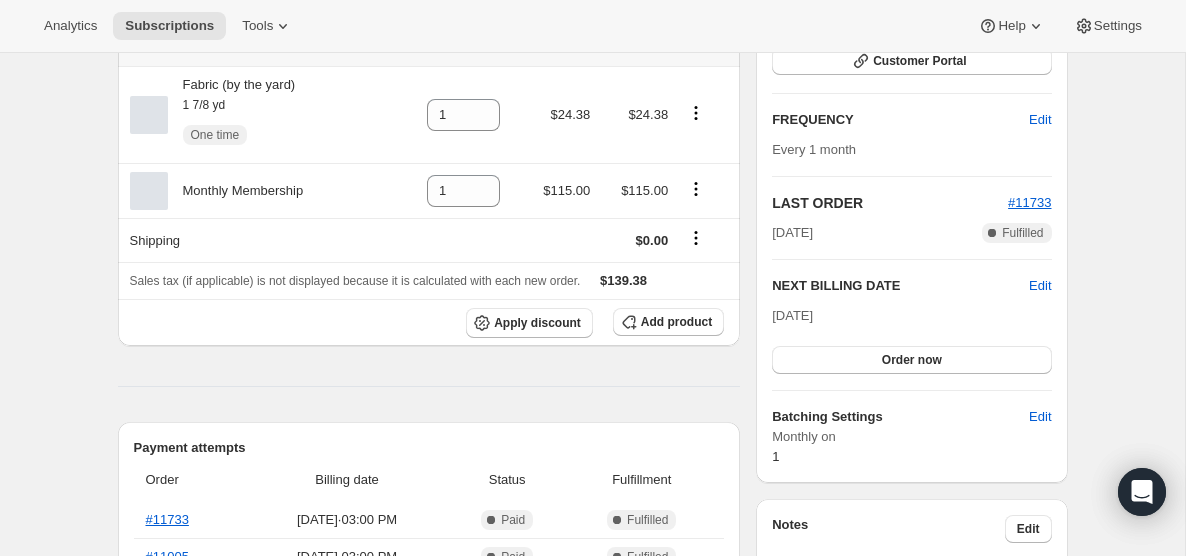 scroll, scrollTop: 341, scrollLeft: 0, axis: vertical 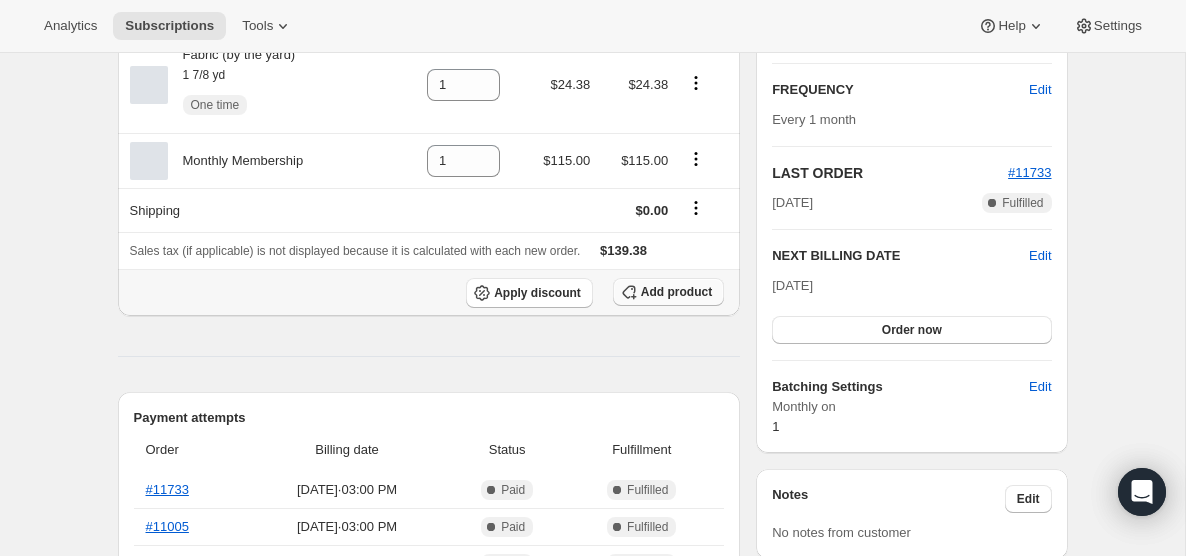 click on "Add product" at bounding box center (676, 292) 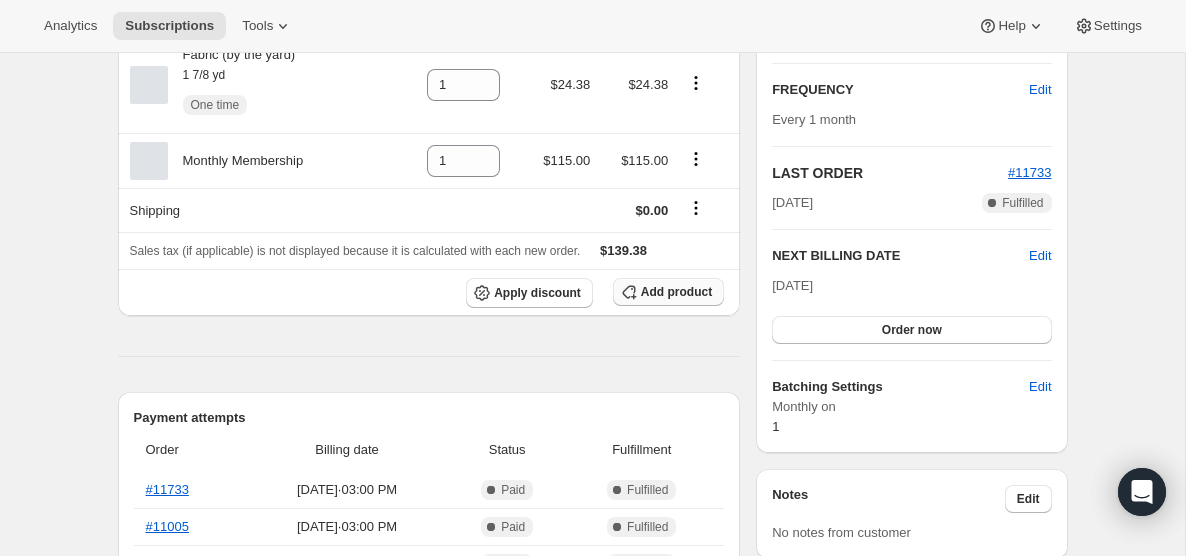 scroll, scrollTop: 341, scrollLeft: 0, axis: vertical 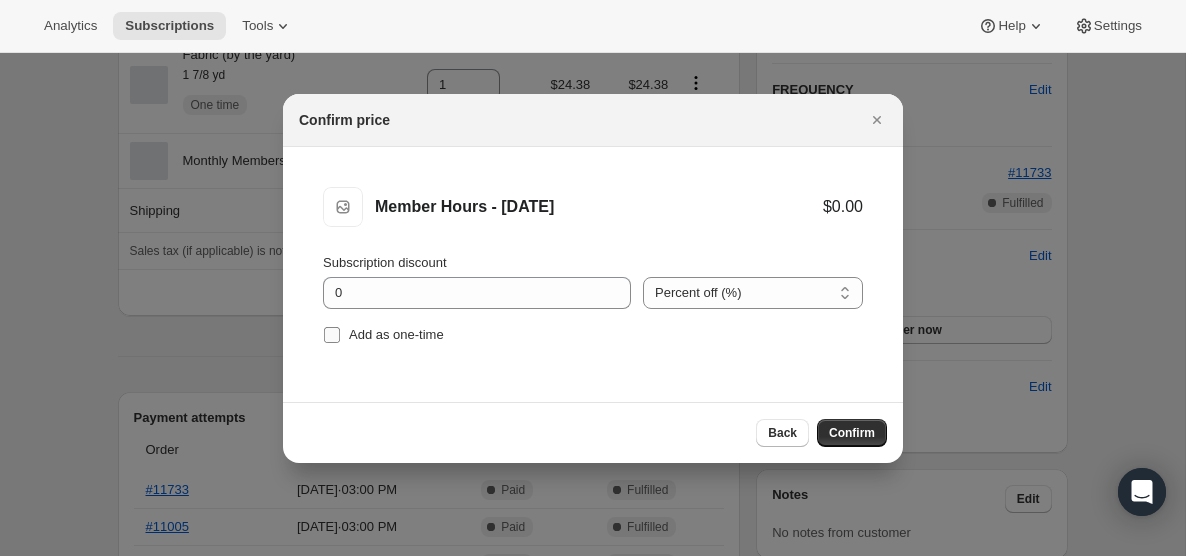 click on "Add as one-time" at bounding box center [332, 335] 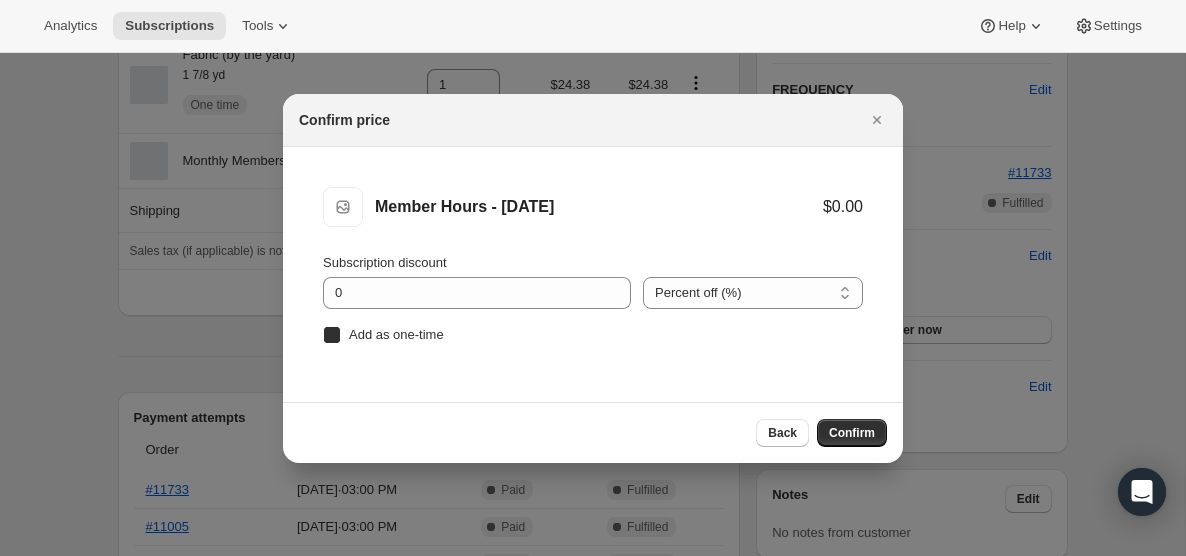 checkbox on "true" 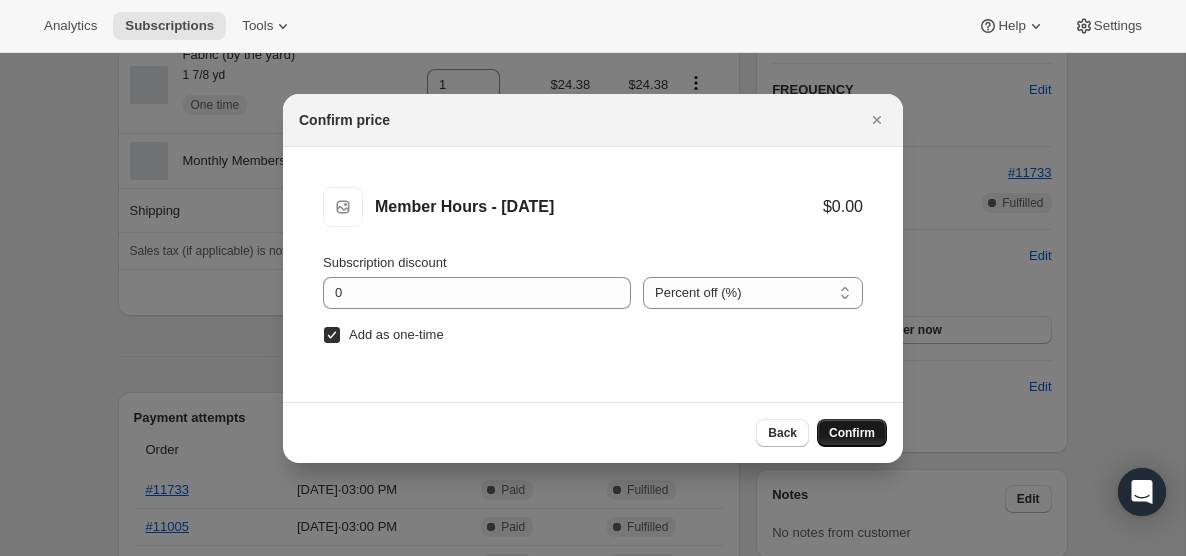 click on "Confirm" at bounding box center (852, 433) 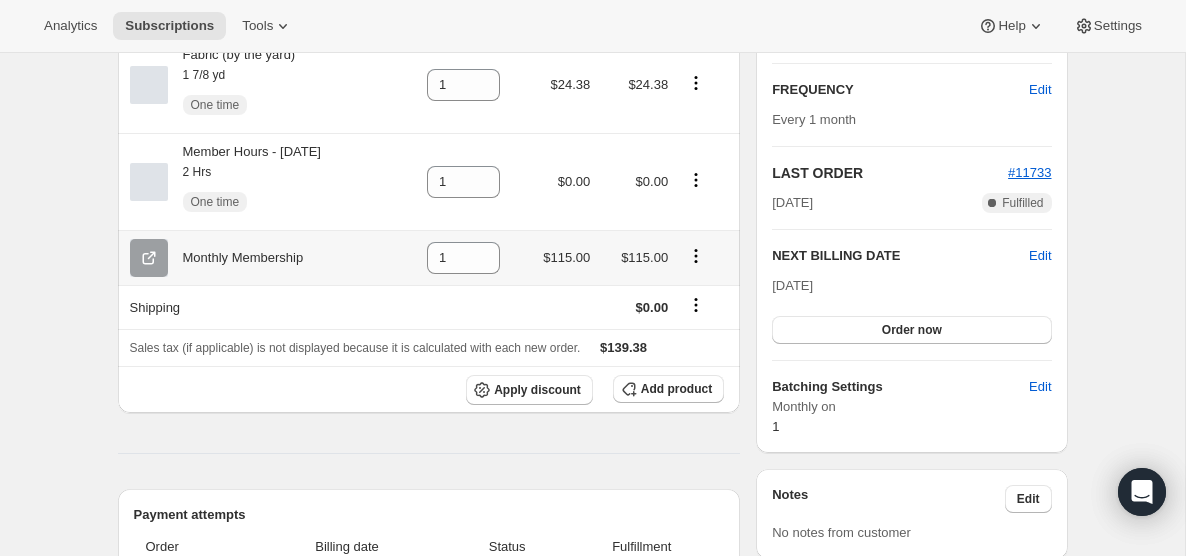 scroll, scrollTop: 0, scrollLeft: 0, axis: both 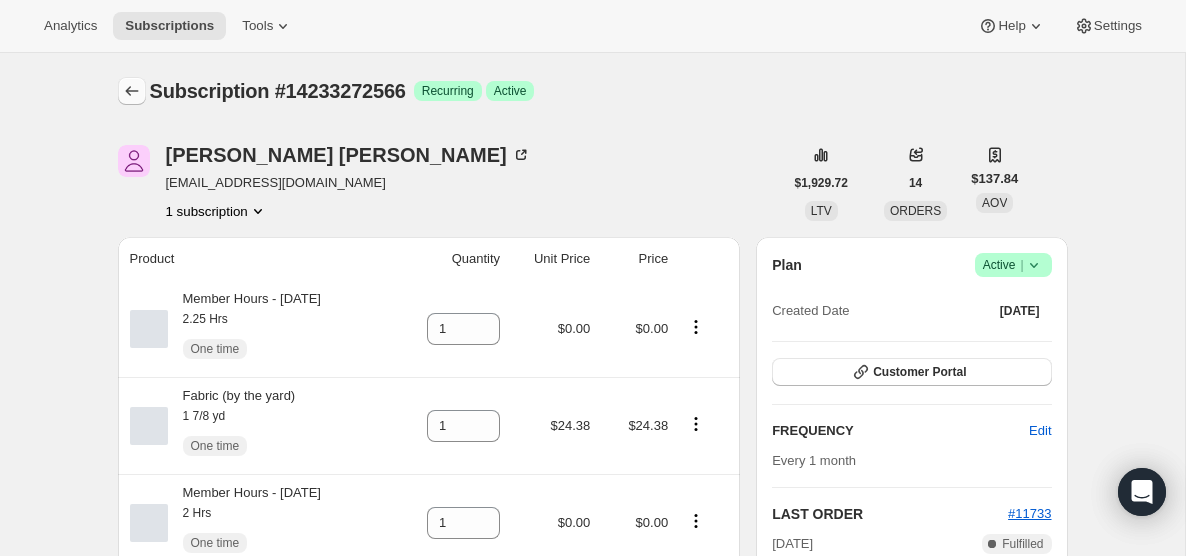 click 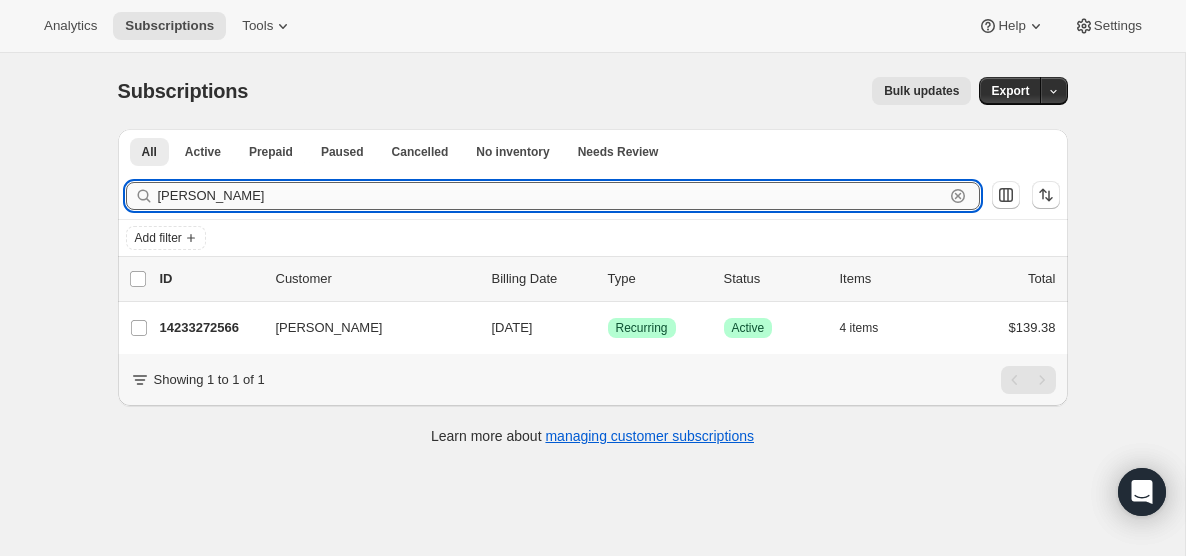 click on "[PERSON_NAME]" at bounding box center (551, 196) 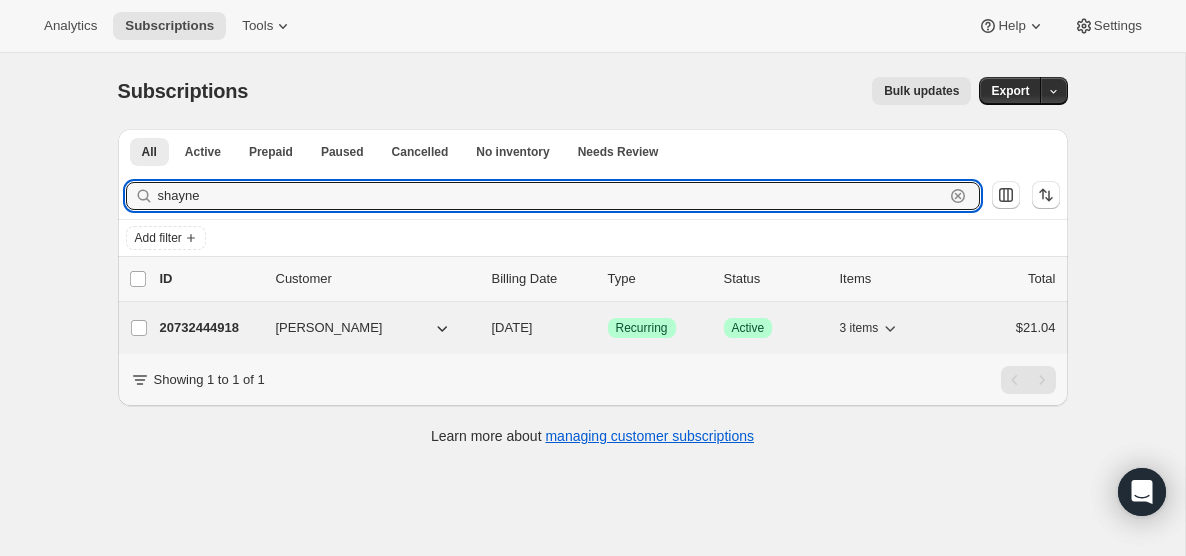 type on "shayne" 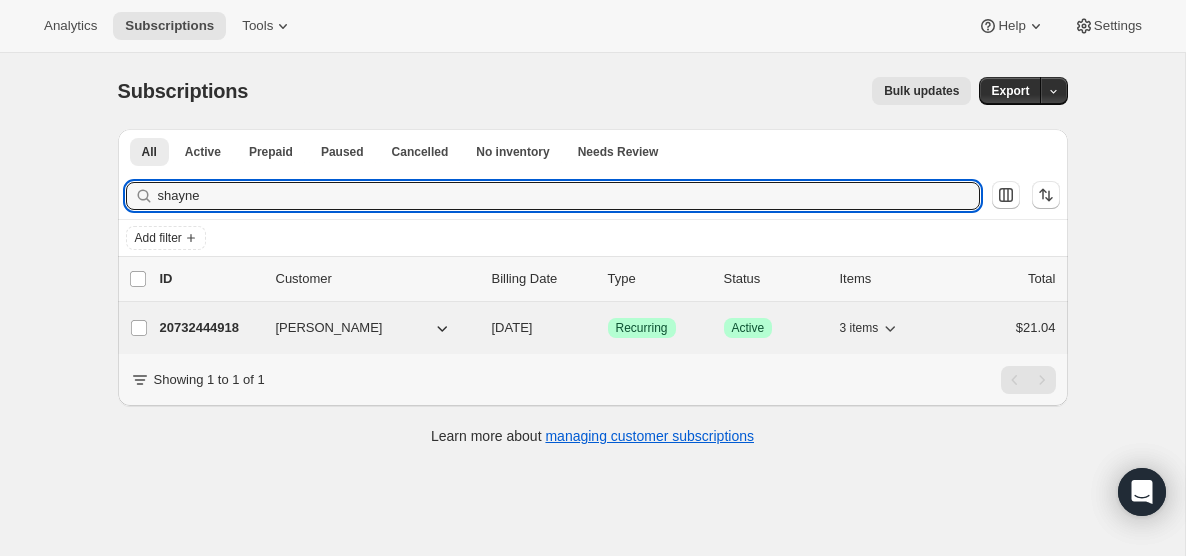 click on "[DATE]" at bounding box center (512, 327) 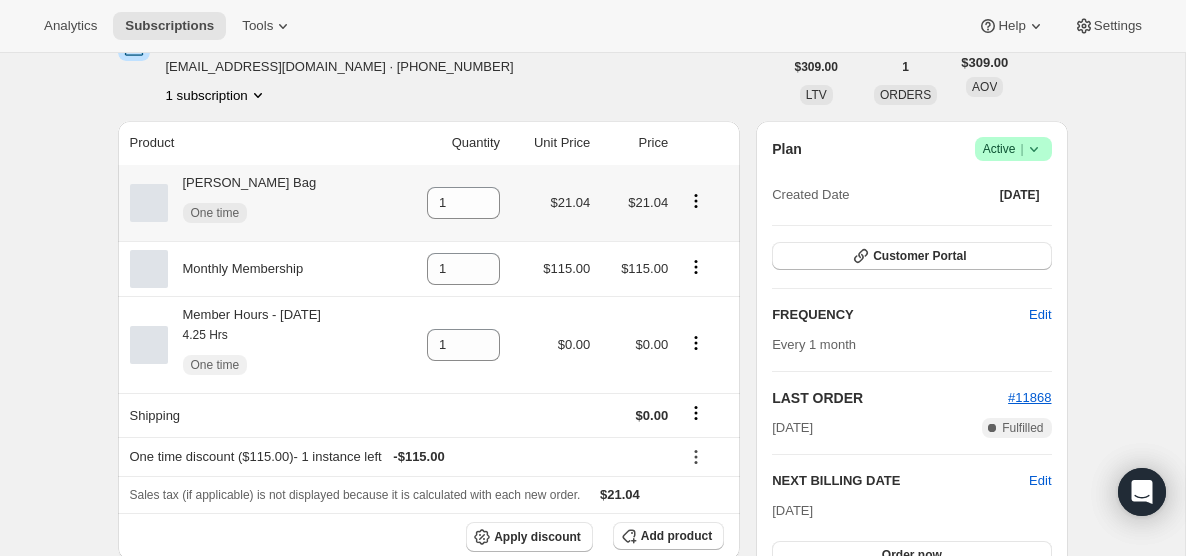 scroll, scrollTop: 132, scrollLeft: 0, axis: vertical 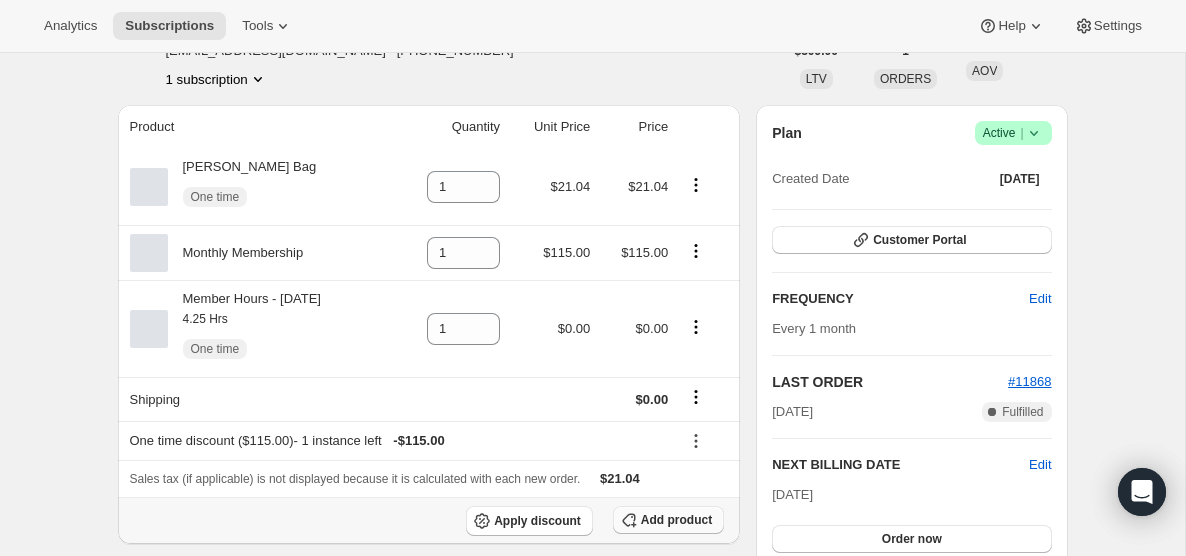click on "Add product" at bounding box center [676, 520] 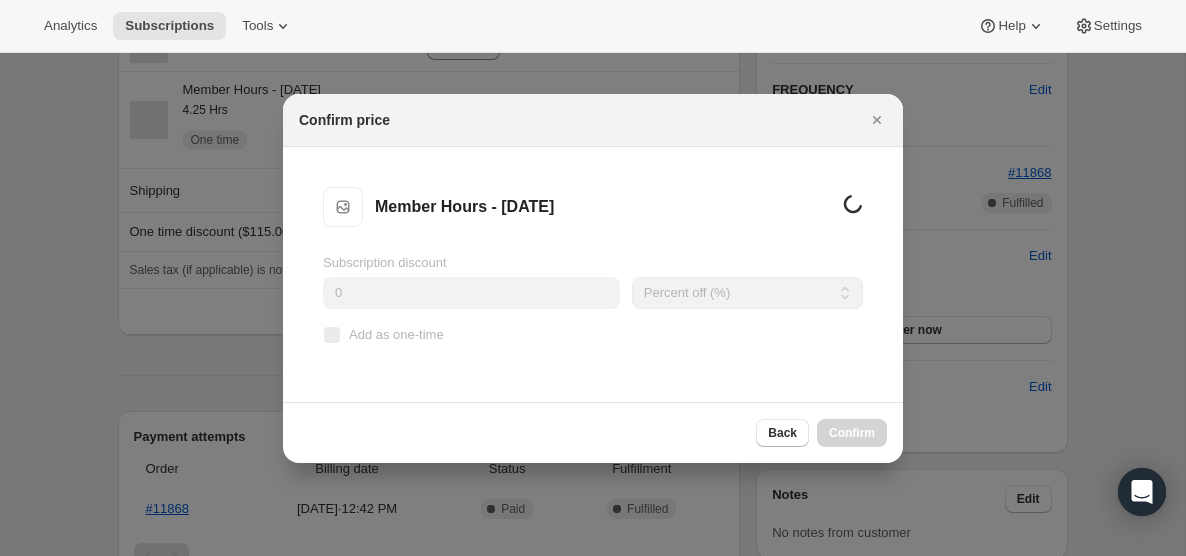 scroll, scrollTop: 132, scrollLeft: 0, axis: vertical 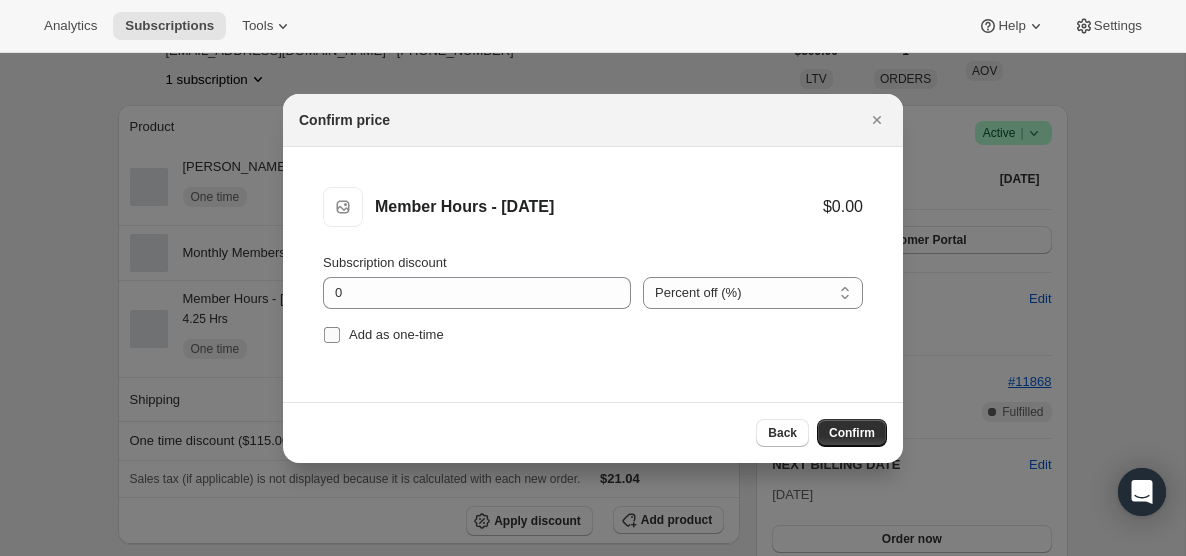 click on "Add as one-time" at bounding box center (332, 335) 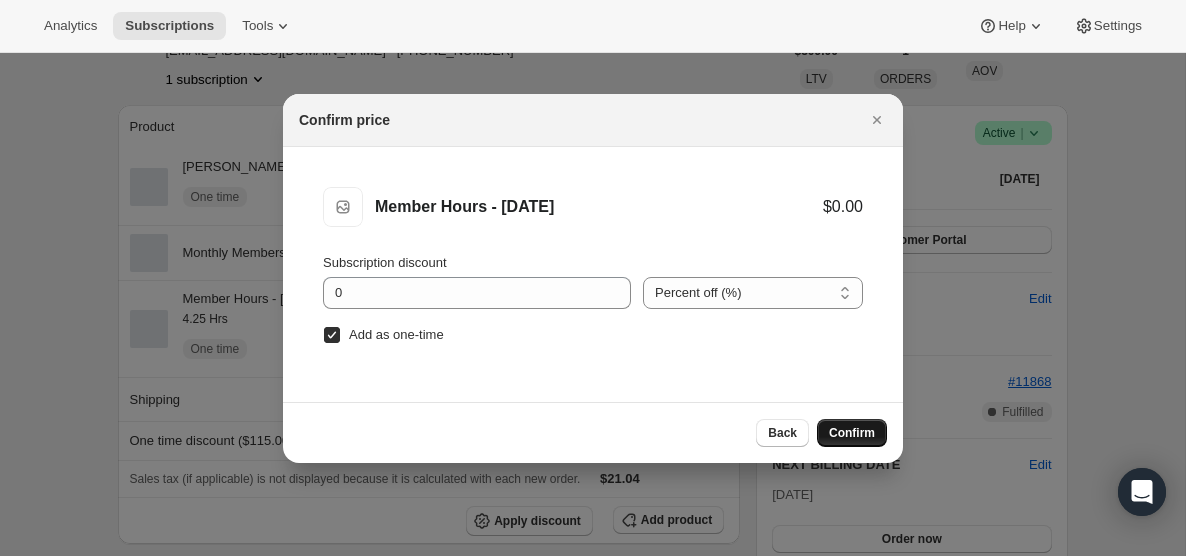 click on "Confirm" at bounding box center (852, 433) 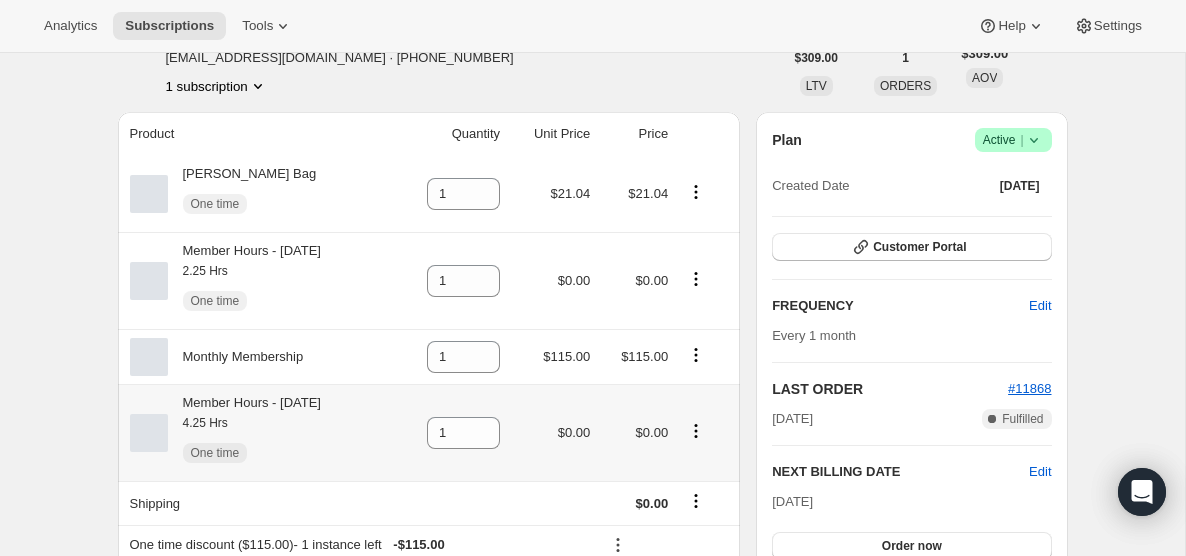 scroll, scrollTop: 0, scrollLeft: 0, axis: both 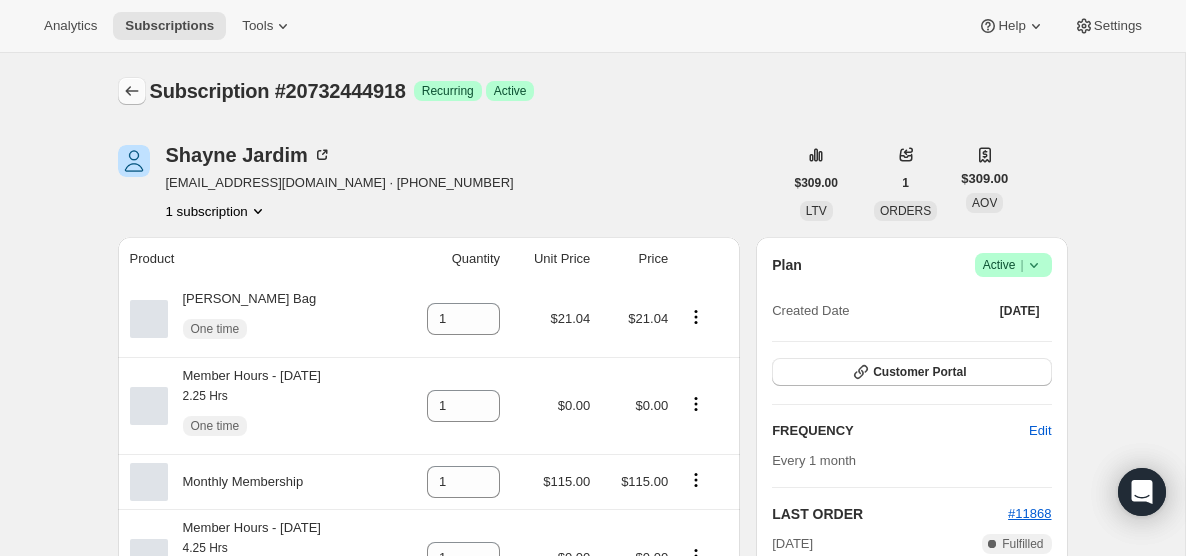 click at bounding box center (132, 91) 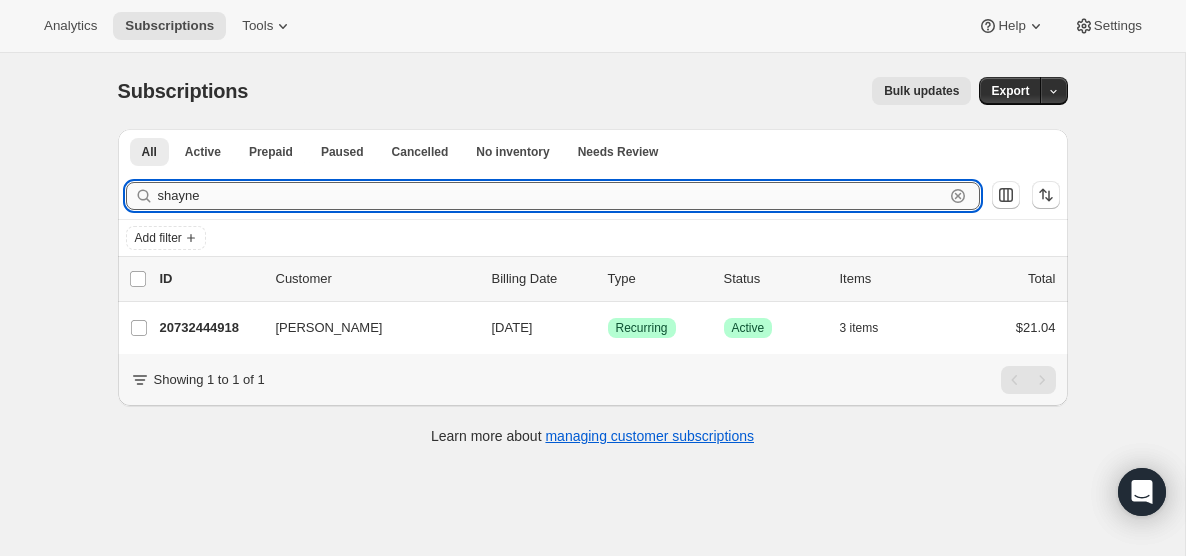 click on "shayne" at bounding box center (551, 196) 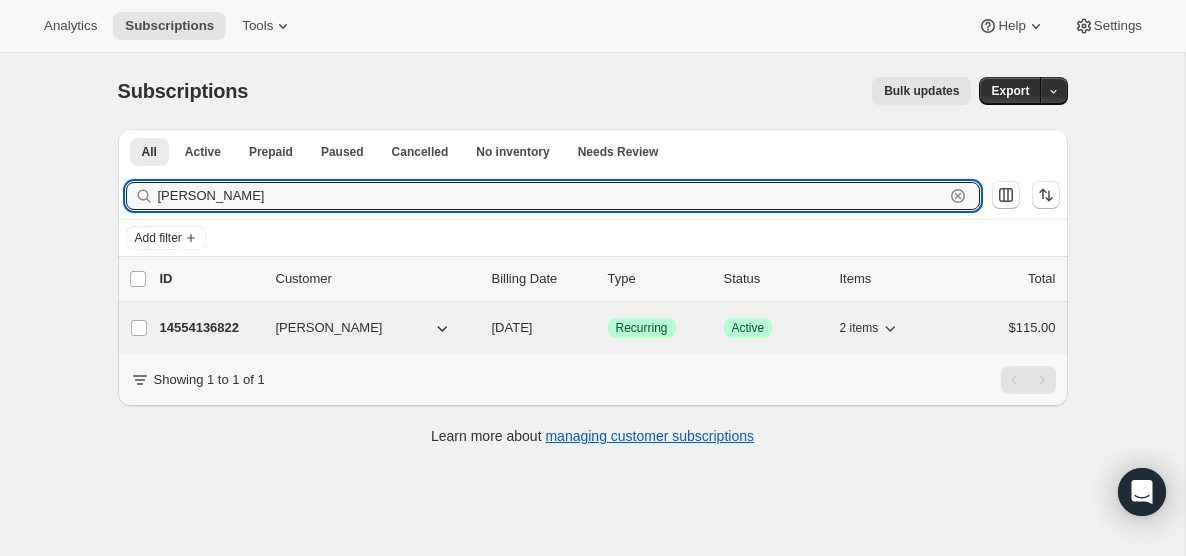 type on "[PERSON_NAME]" 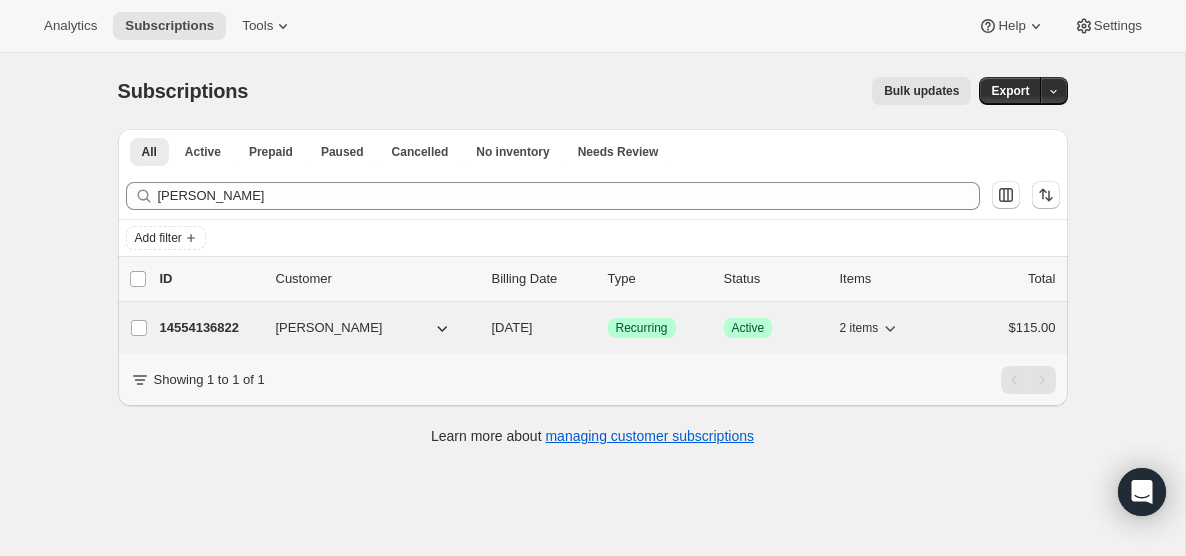 click on "[DATE]" at bounding box center (512, 327) 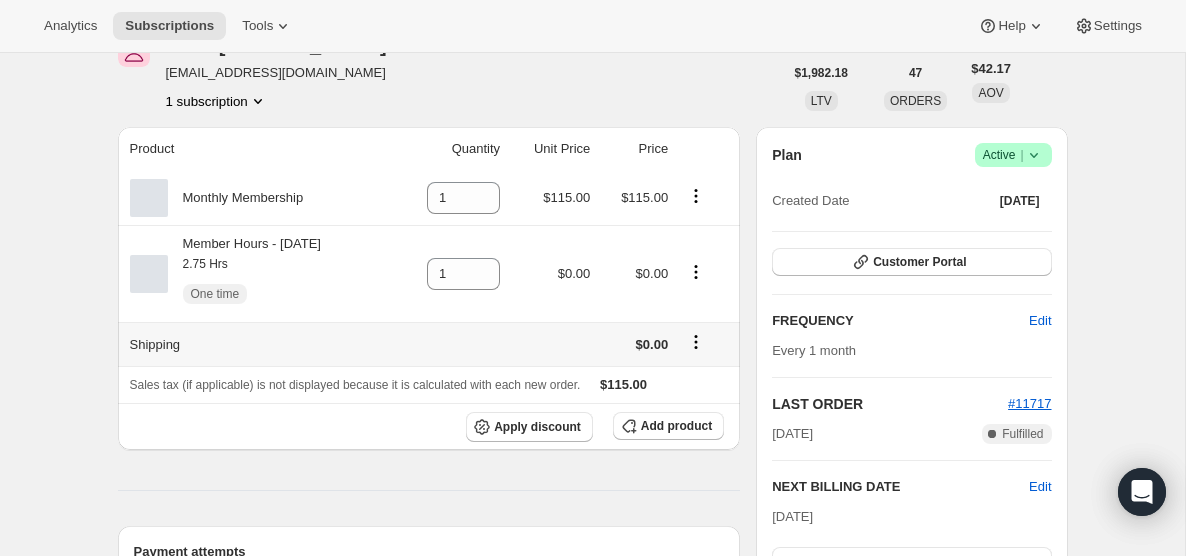 scroll, scrollTop: 134, scrollLeft: 0, axis: vertical 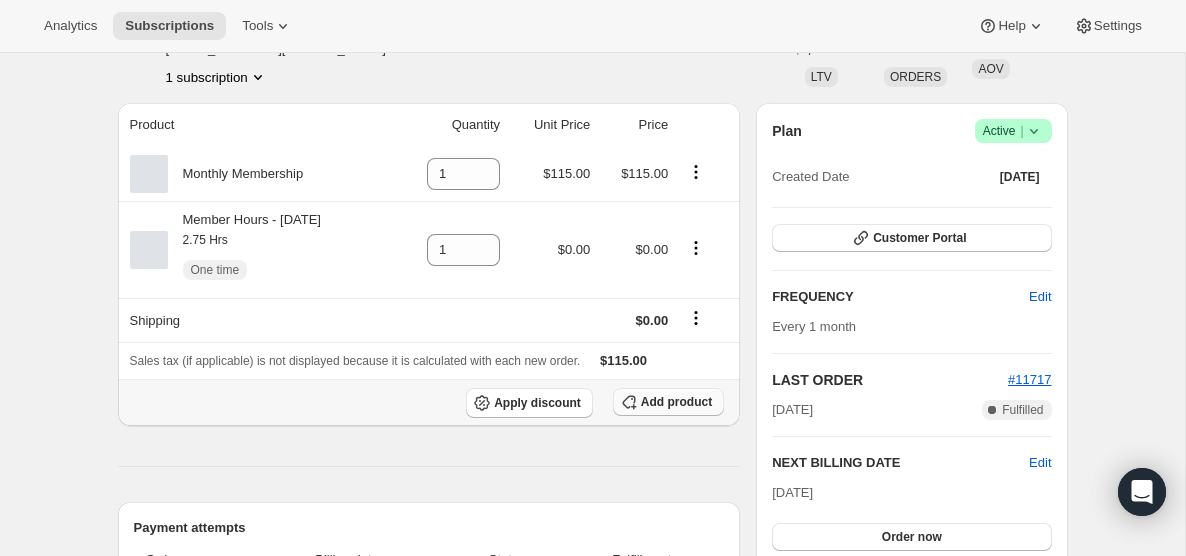 click on "Add product" at bounding box center [676, 402] 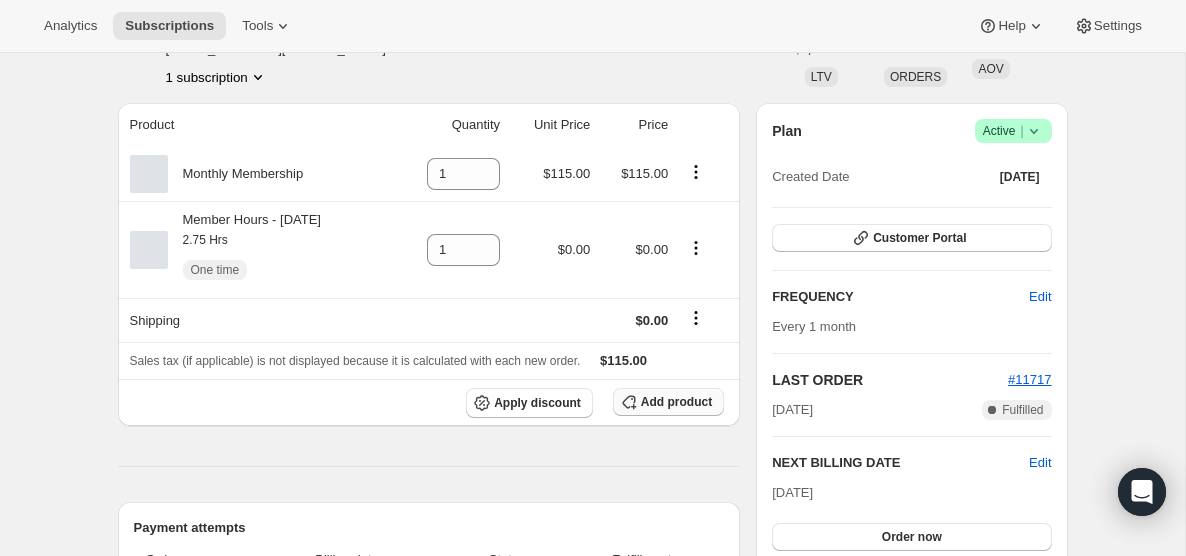 scroll, scrollTop: 134, scrollLeft: 0, axis: vertical 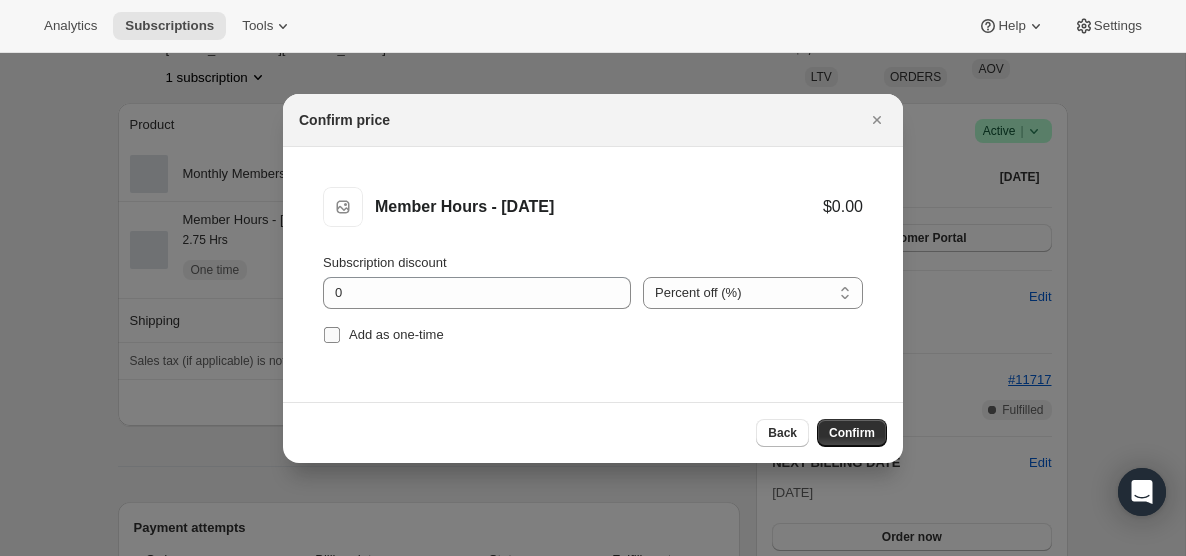 click on "Add as one-time" at bounding box center [332, 335] 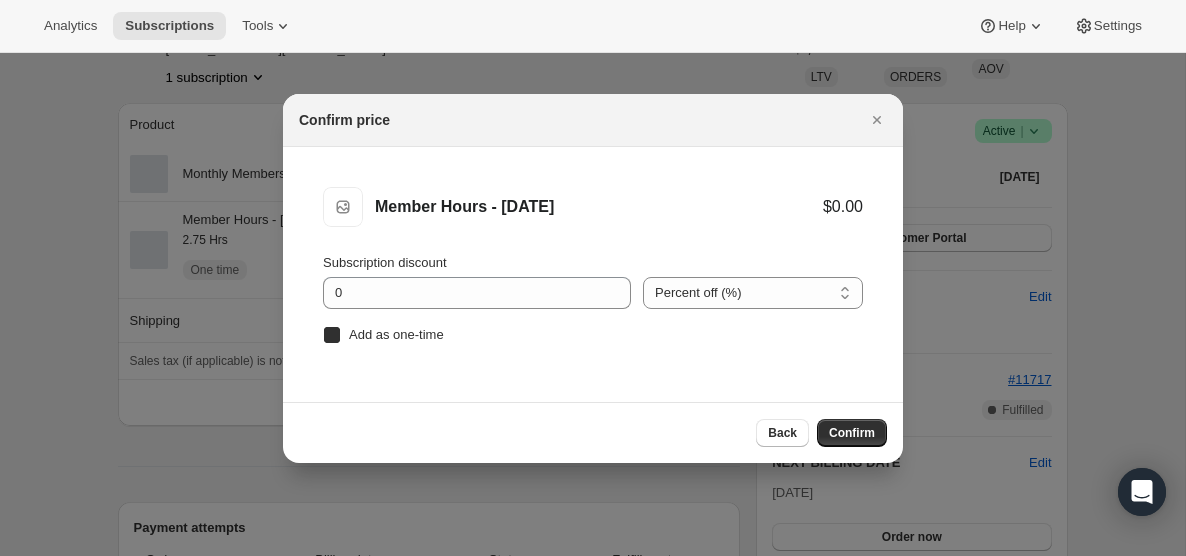 checkbox on "true" 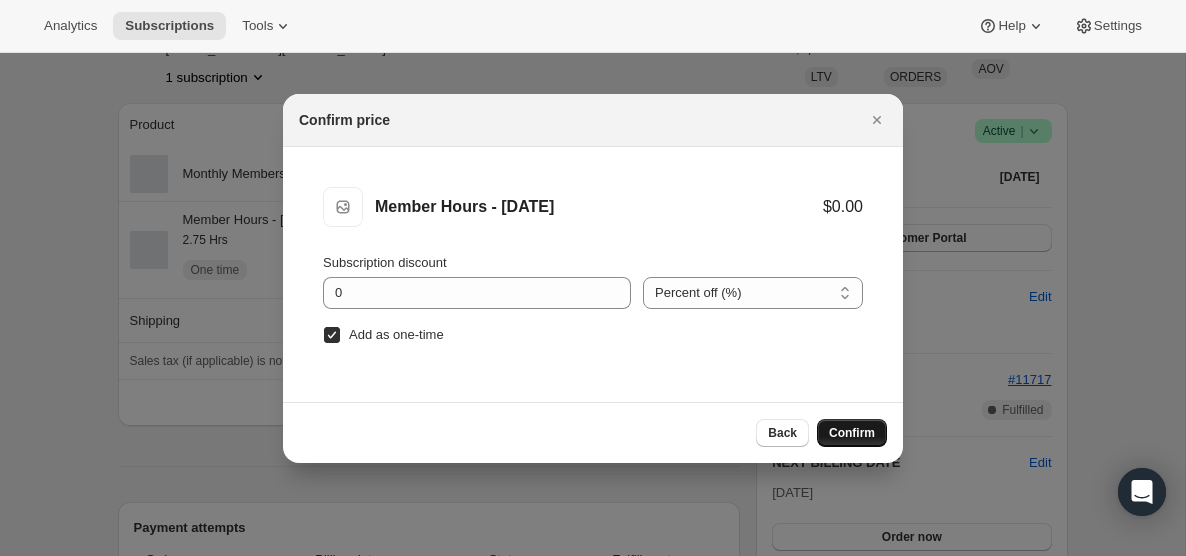 click on "Confirm" at bounding box center (852, 433) 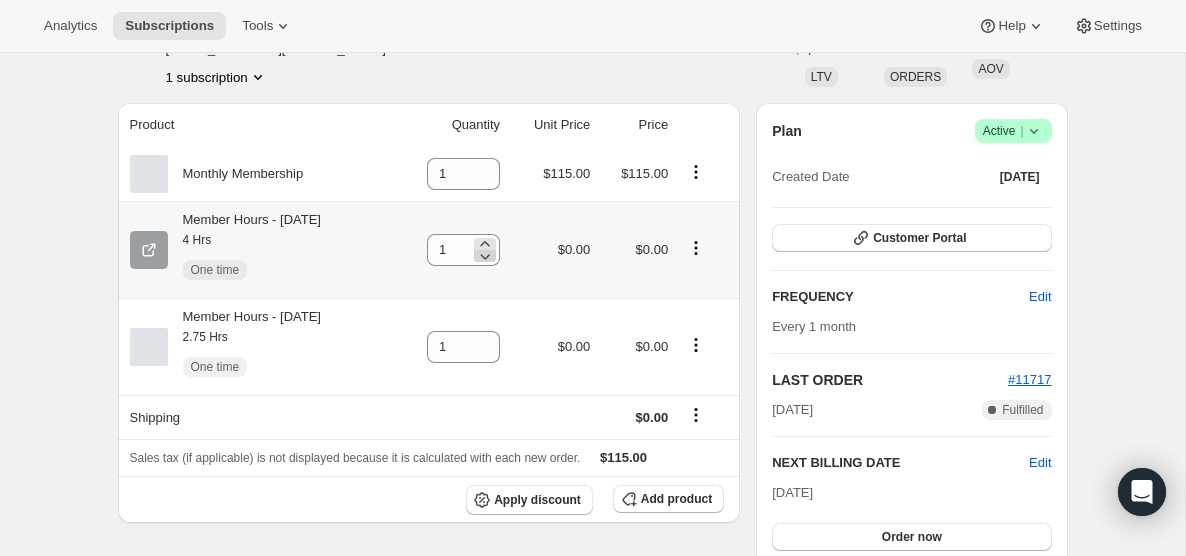 scroll, scrollTop: 0, scrollLeft: 0, axis: both 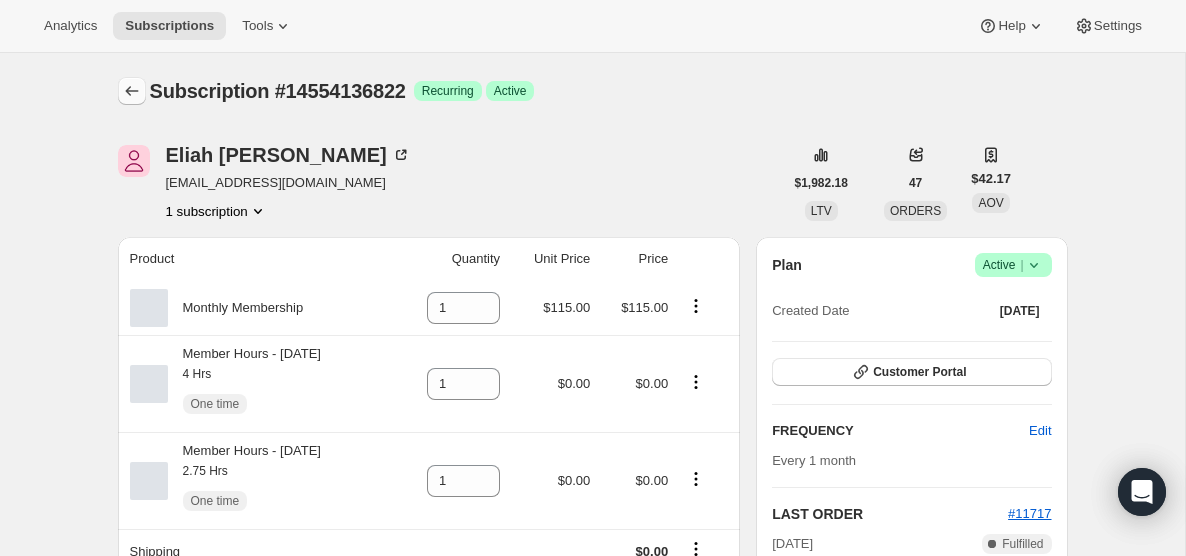 click 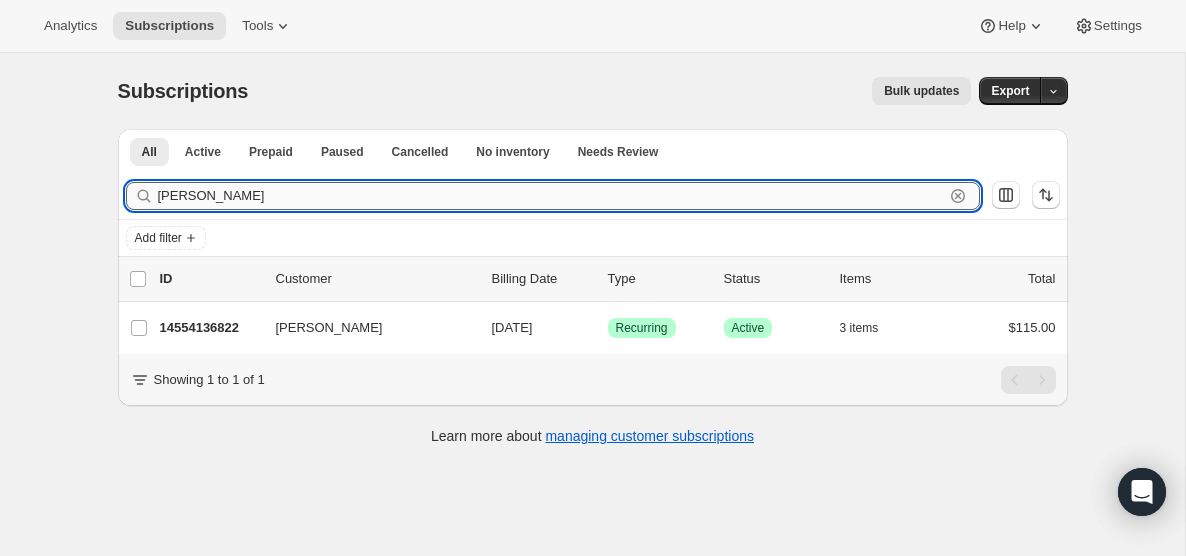 click on "[PERSON_NAME]" at bounding box center (551, 196) 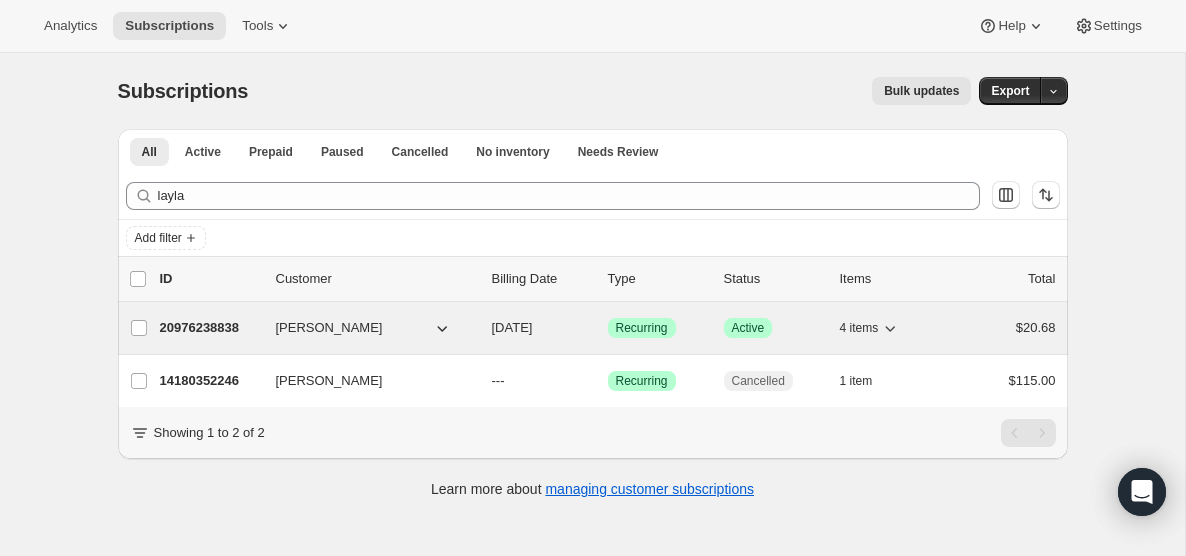 click on "[DATE]" at bounding box center [512, 327] 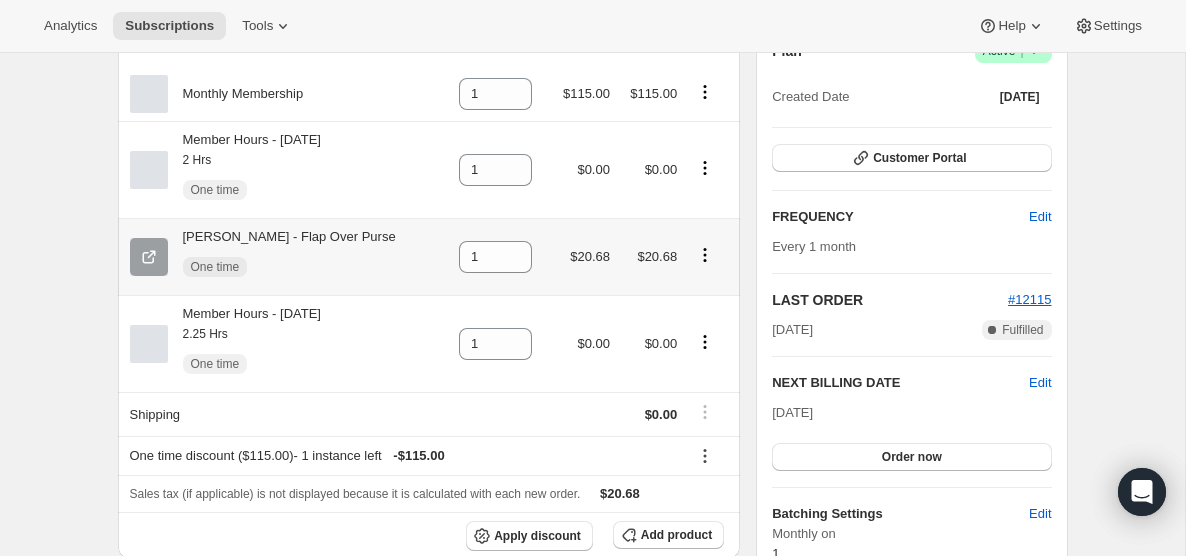 scroll, scrollTop: 380, scrollLeft: 0, axis: vertical 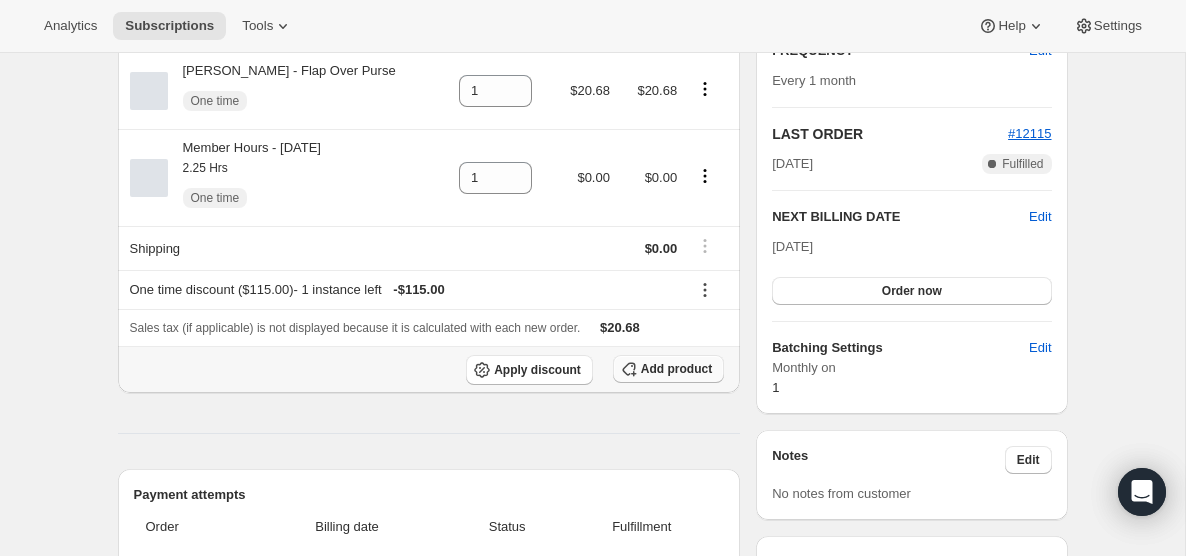 click on "Add product" at bounding box center (676, 369) 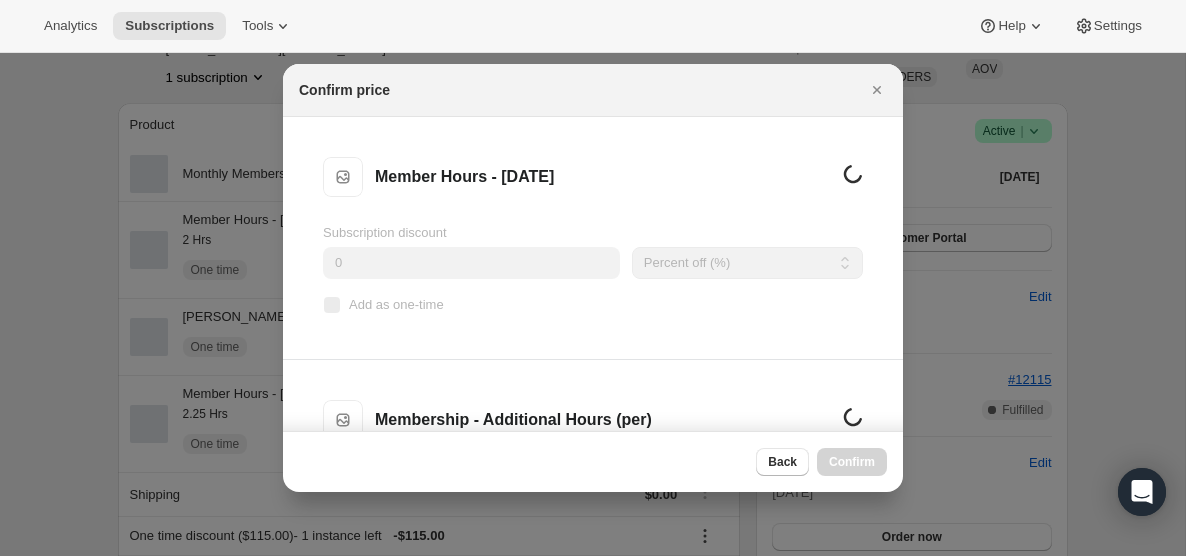 scroll, scrollTop: 0, scrollLeft: 0, axis: both 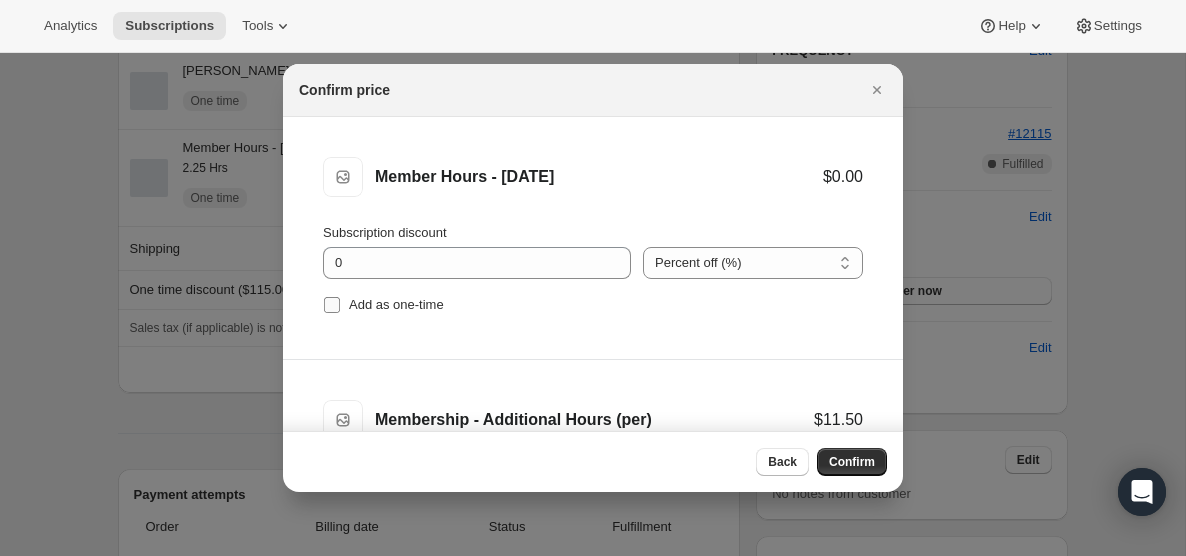 click on "Add as one-time" at bounding box center (332, 305) 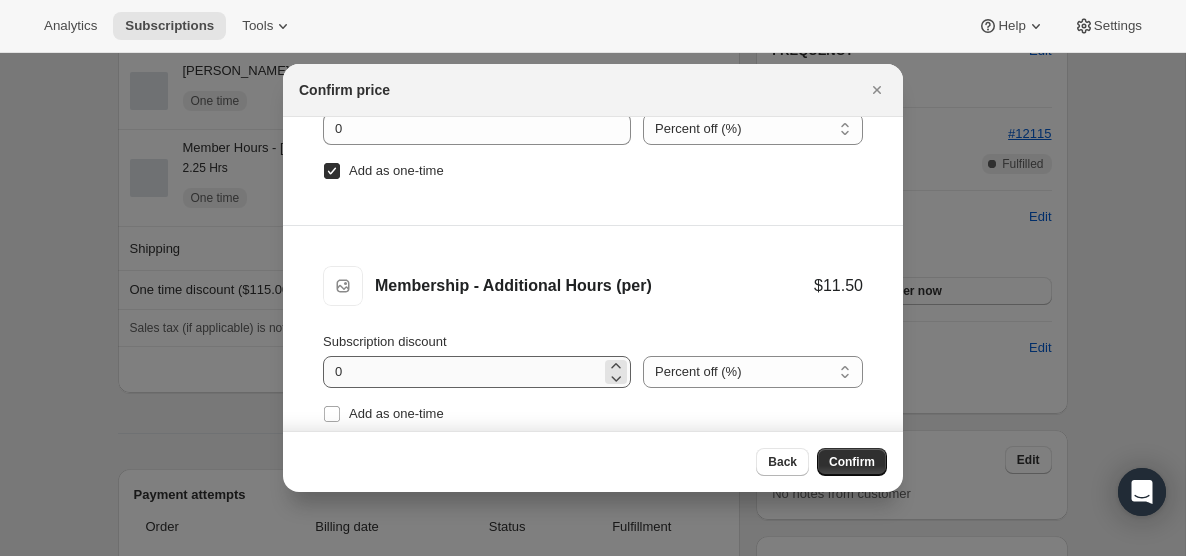 scroll, scrollTop: 151, scrollLeft: 0, axis: vertical 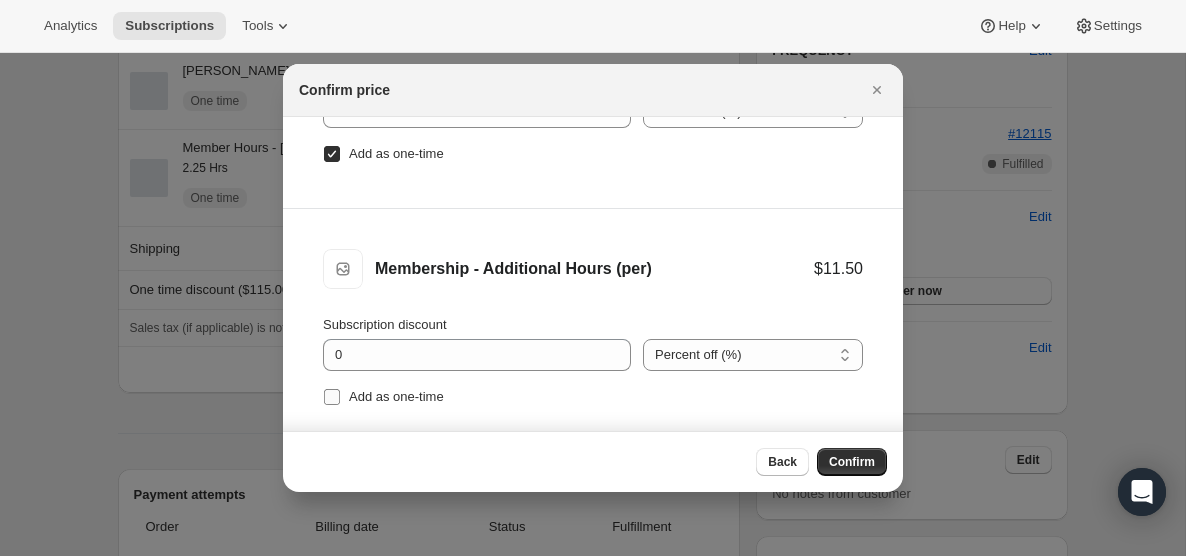 click on "Add as one-time" at bounding box center (332, 397) 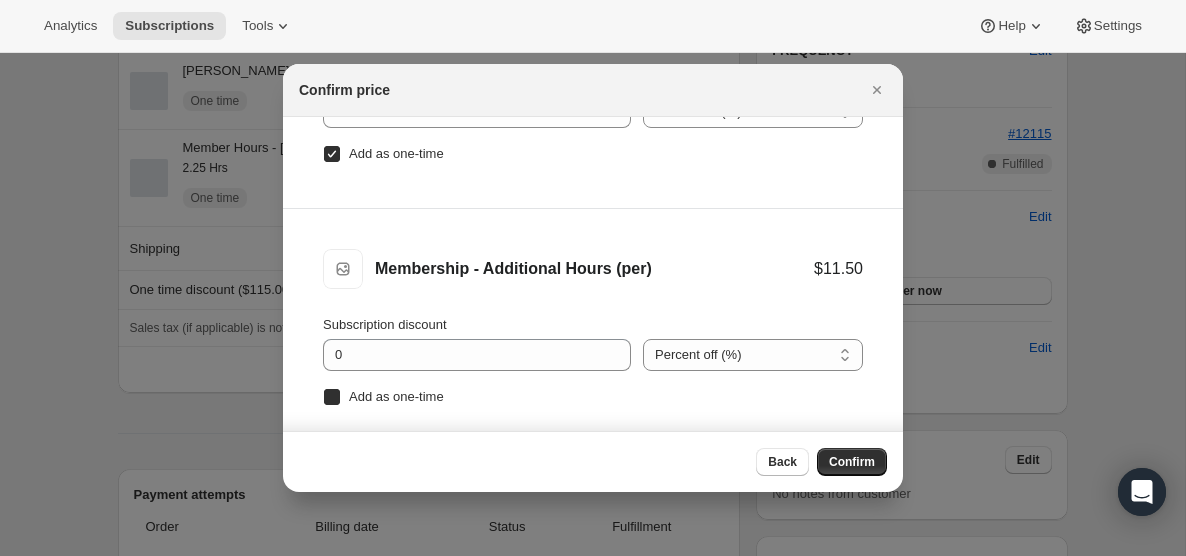 checkbox on "true" 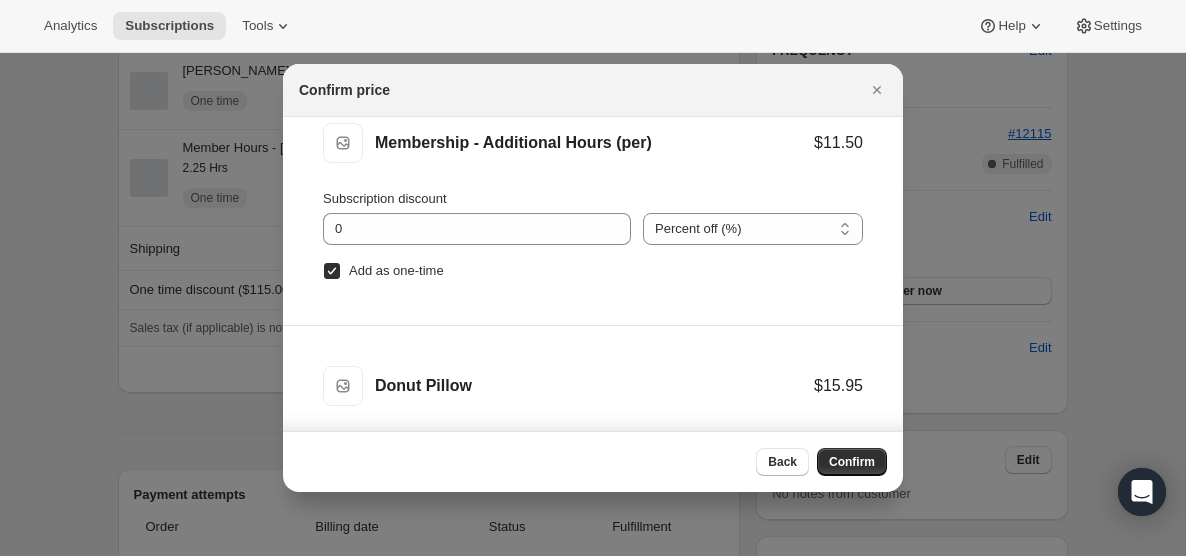 scroll, scrollTop: 326, scrollLeft: 0, axis: vertical 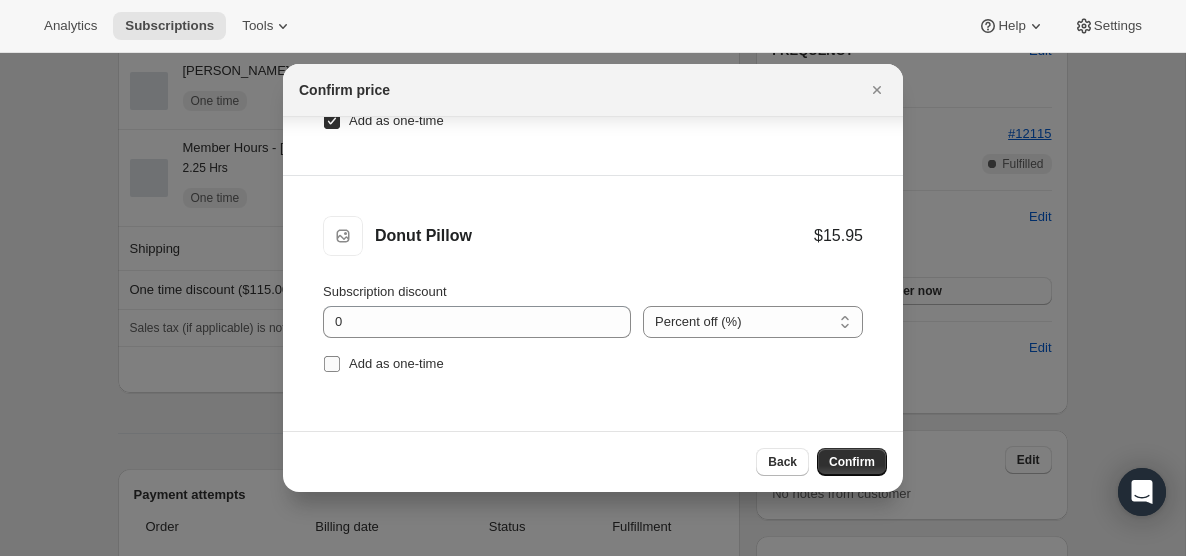 click on "Add as one-time" at bounding box center (332, 364) 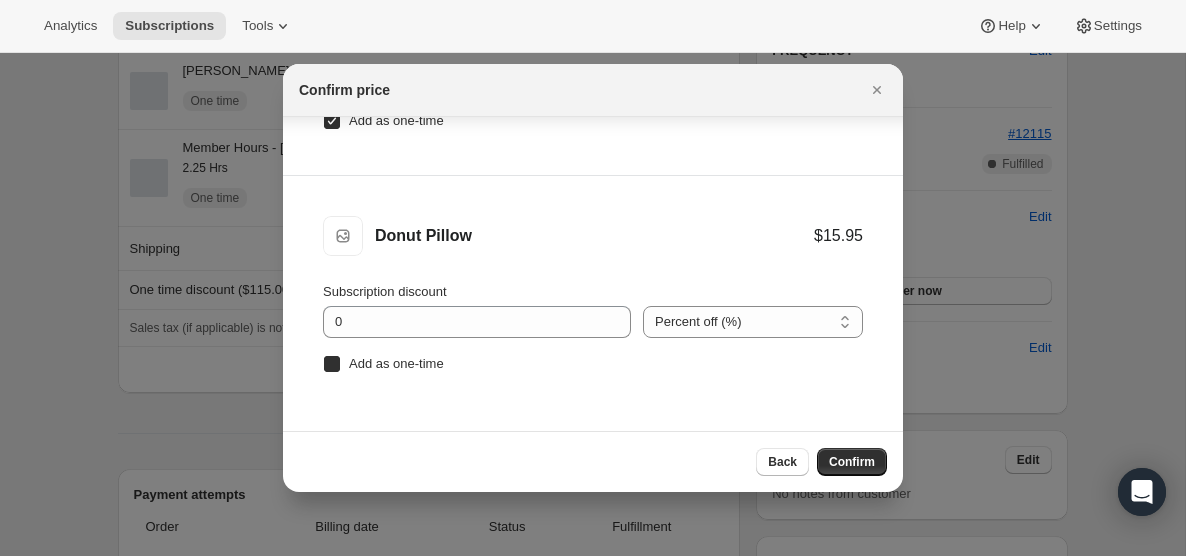 checkbox on "true" 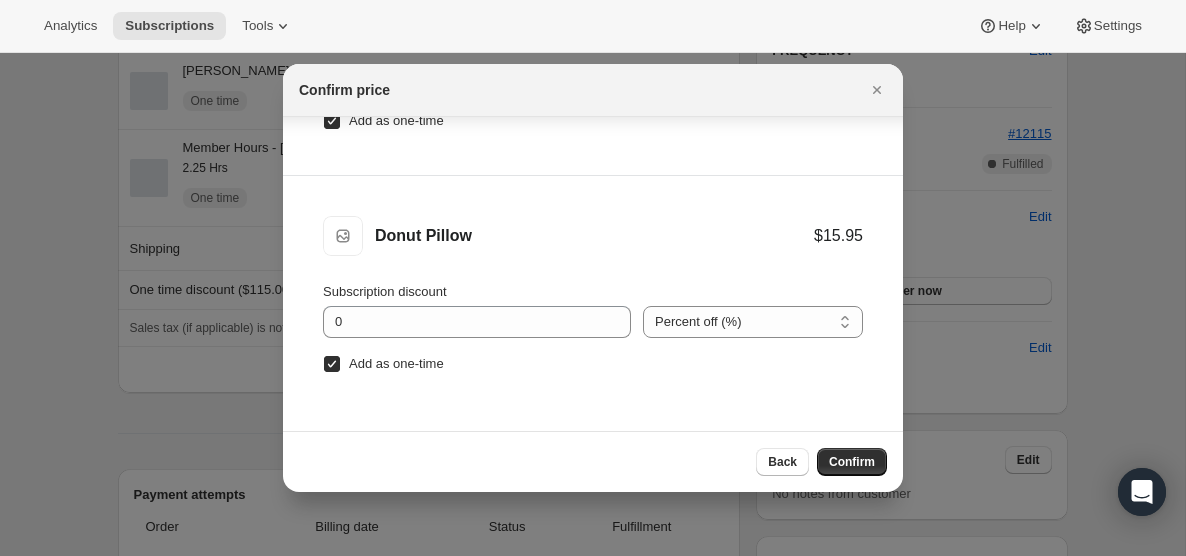 click on "Confirm" at bounding box center (852, 462) 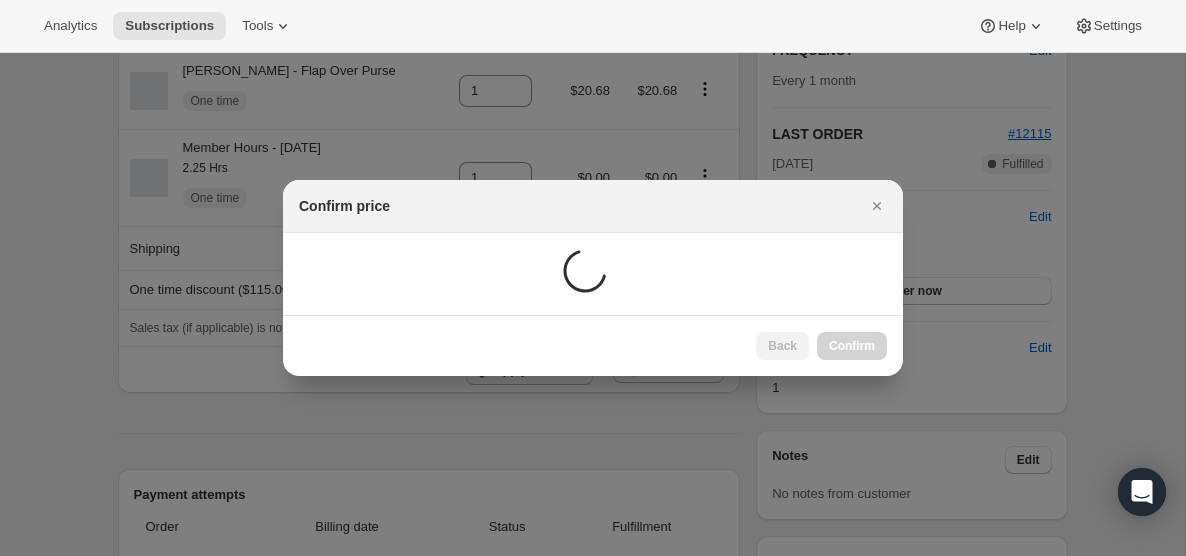 scroll, scrollTop: 0, scrollLeft: 0, axis: both 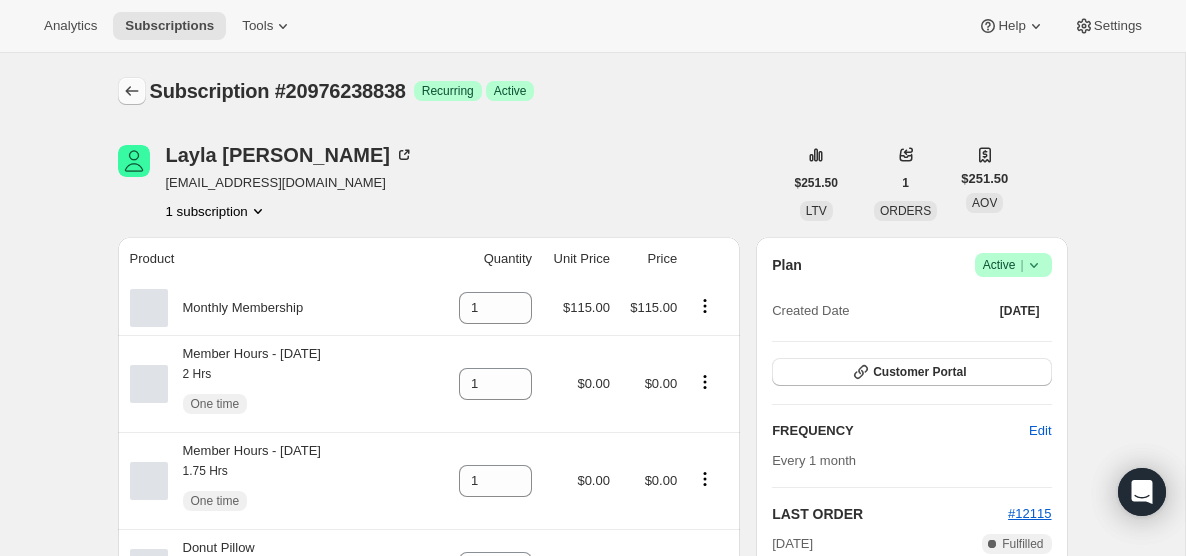 click 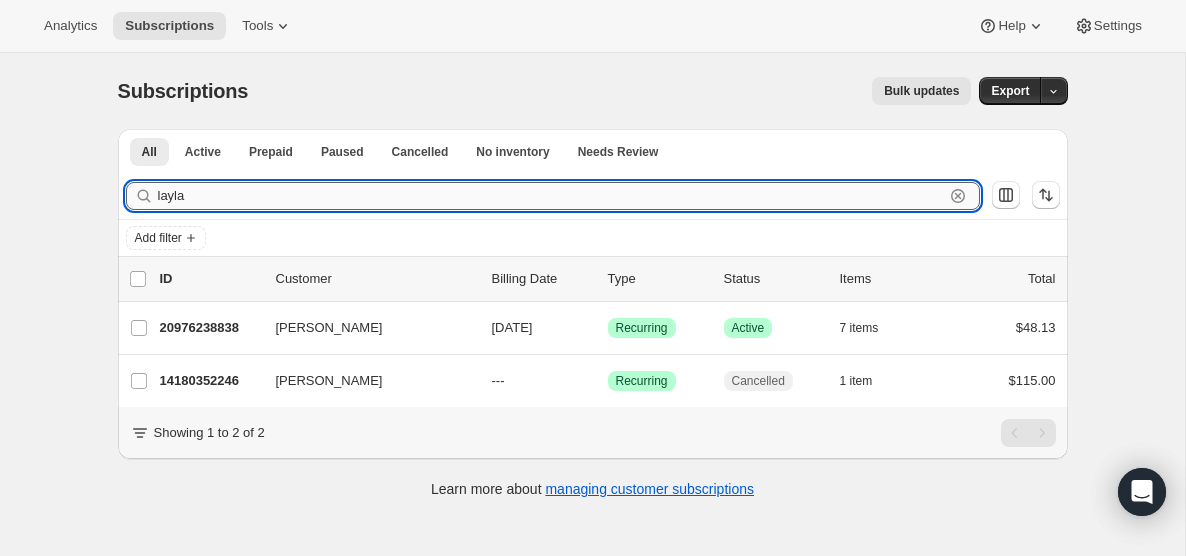 click on "layla" at bounding box center [551, 196] 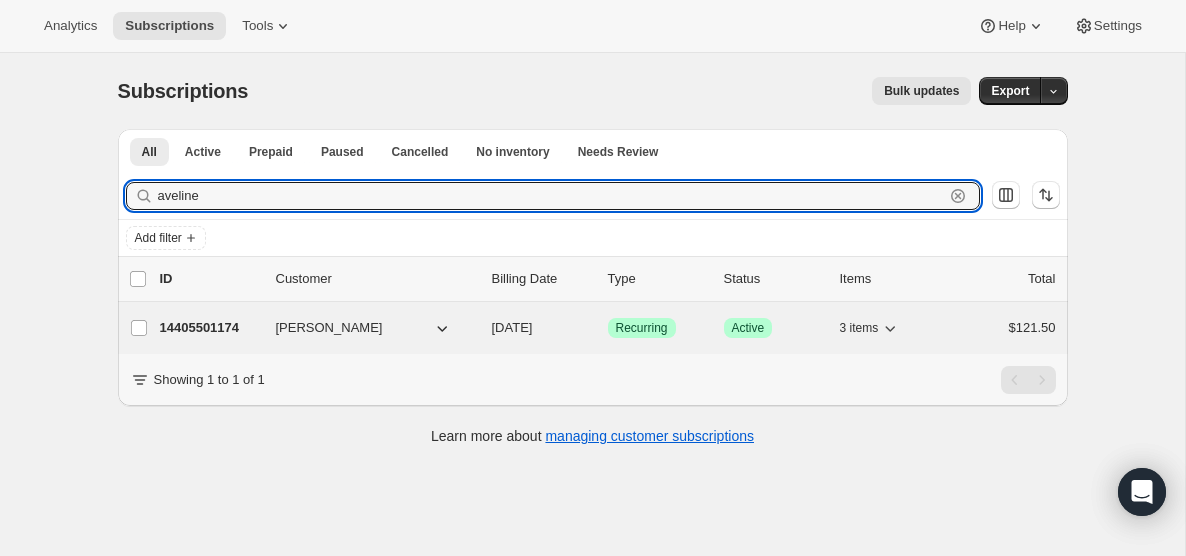 type on "aveline" 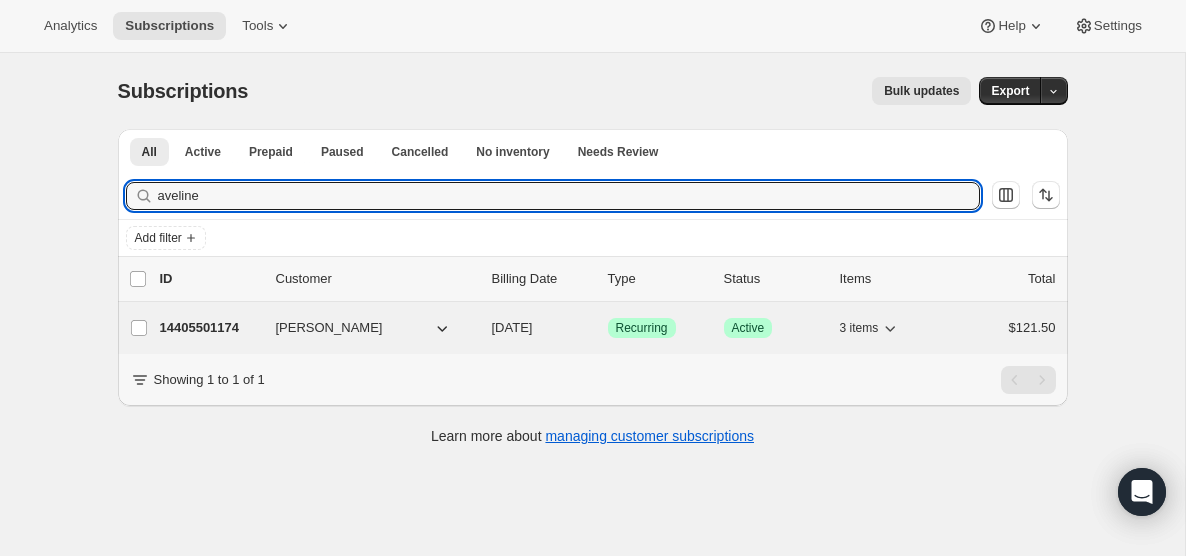 click on "[DATE]" at bounding box center [542, 328] 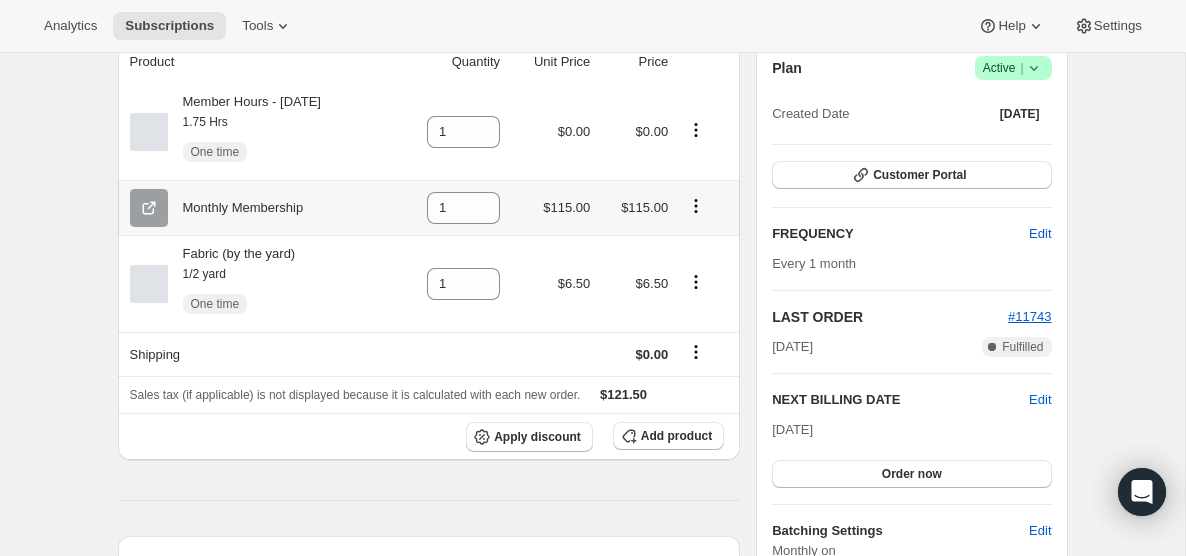 scroll, scrollTop: 201, scrollLeft: 0, axis: vertical 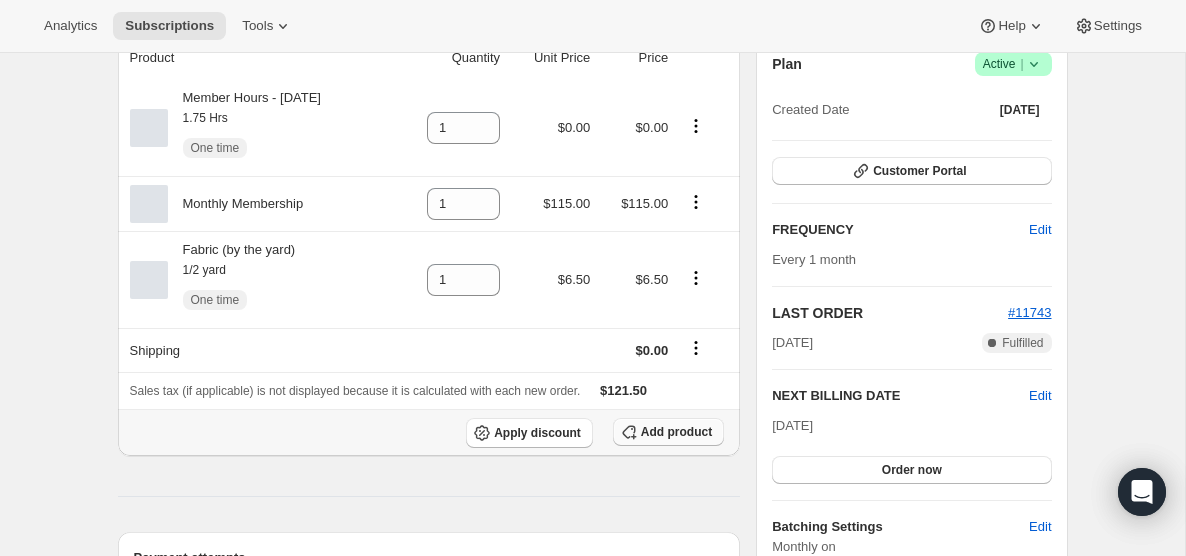 click on "Add product" at bounding box center (676, 432) 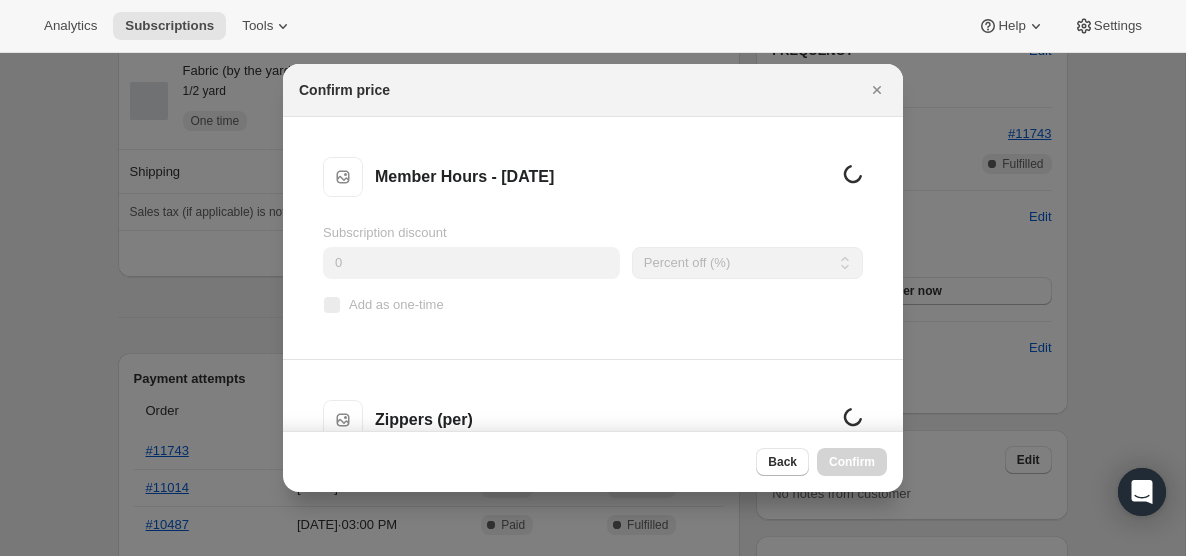 scroll, scrollTop: 0, scrollLeft: 0, axis: both 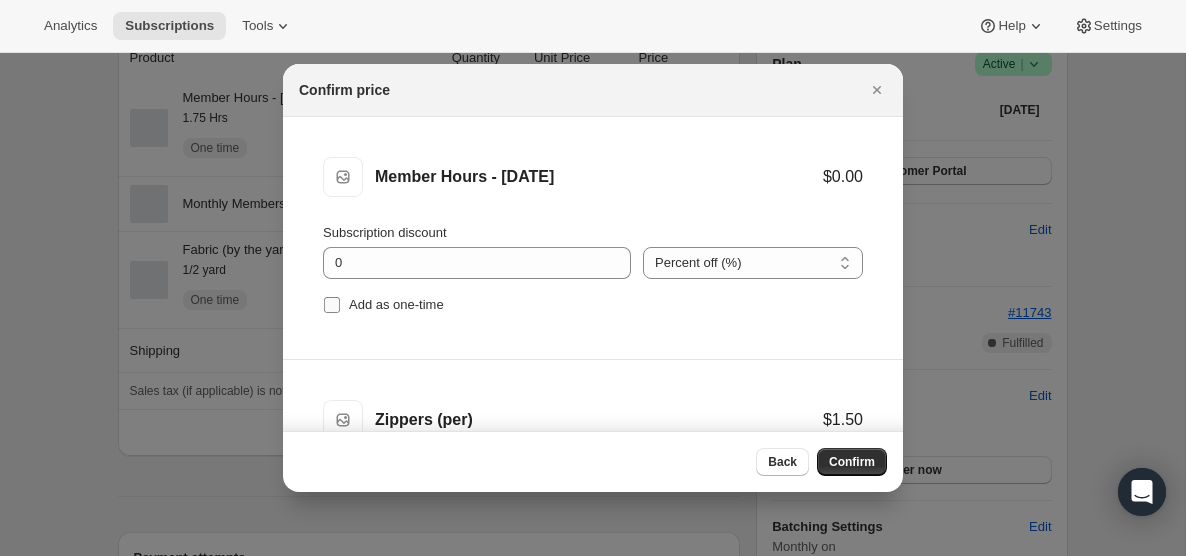 click on "Add as one-time" at bounding box center [332, 305] 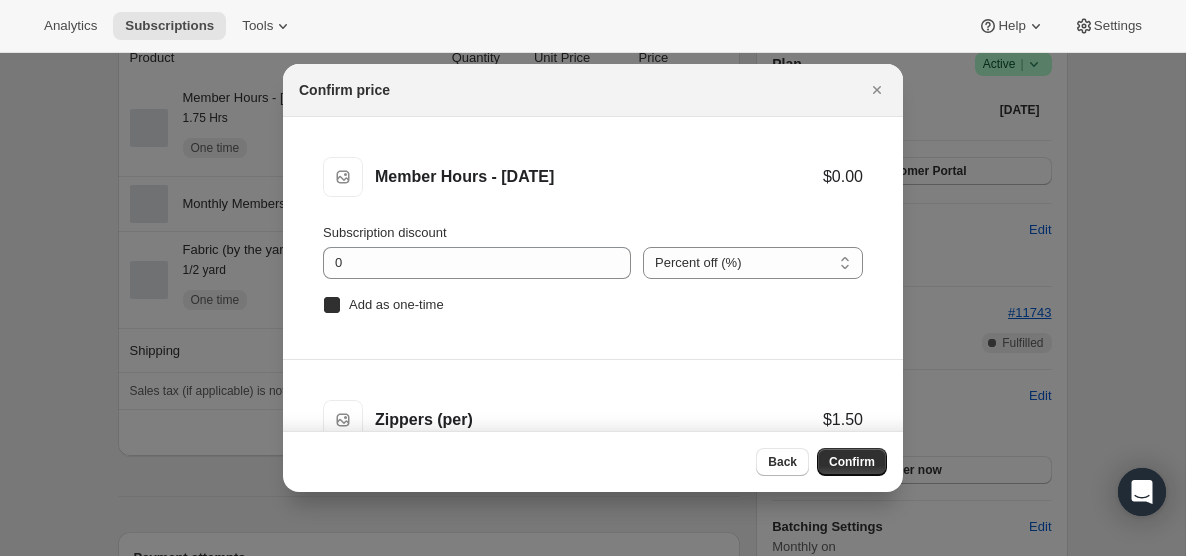 checkbox on "true" 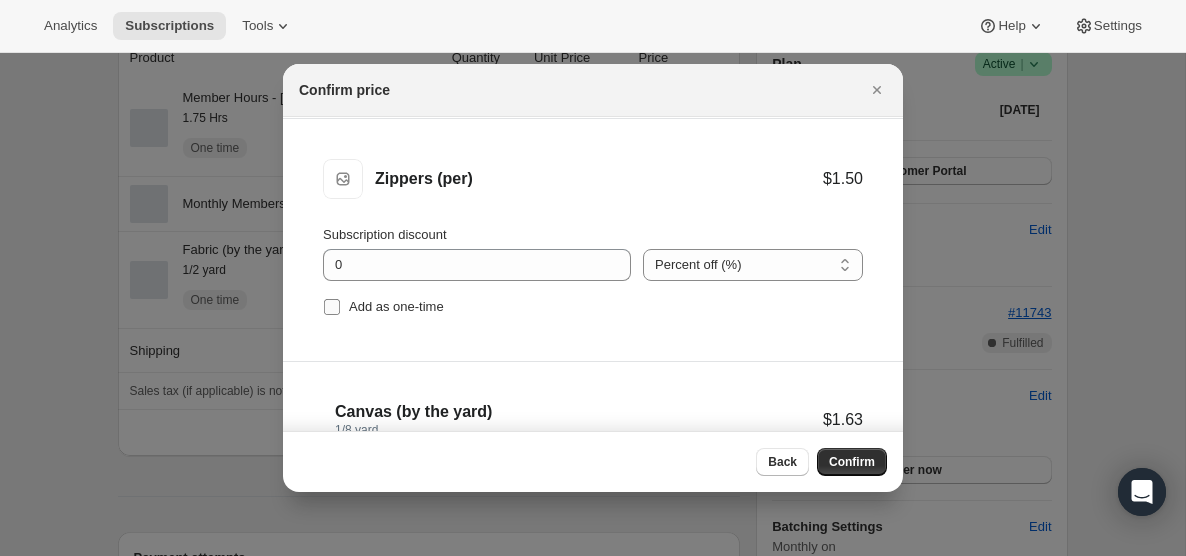 click on "Add as one-time" at bounding box center (332, 307) 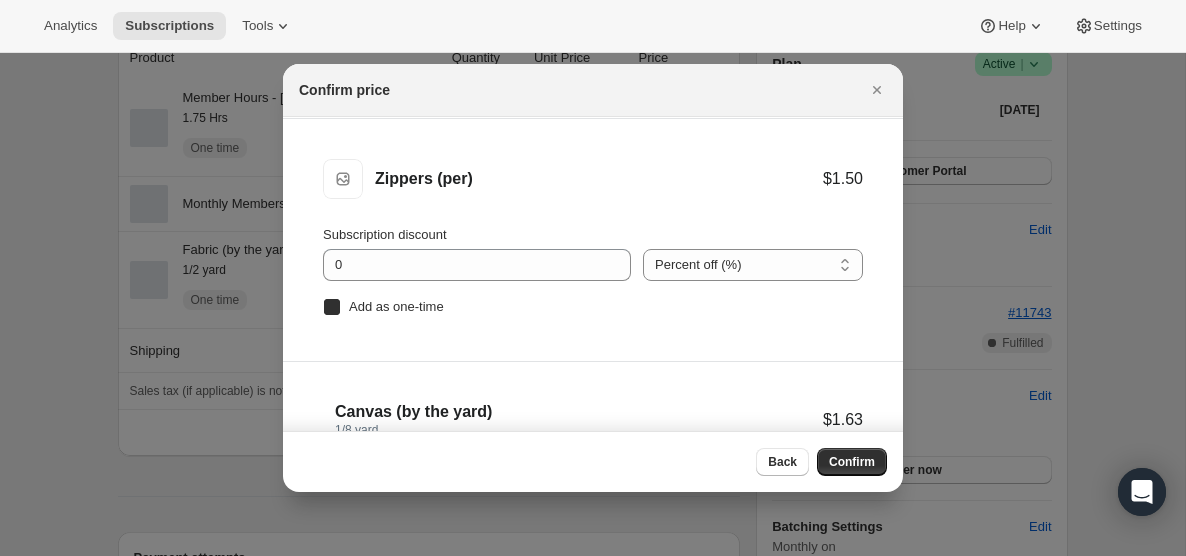 checkbox on "true" 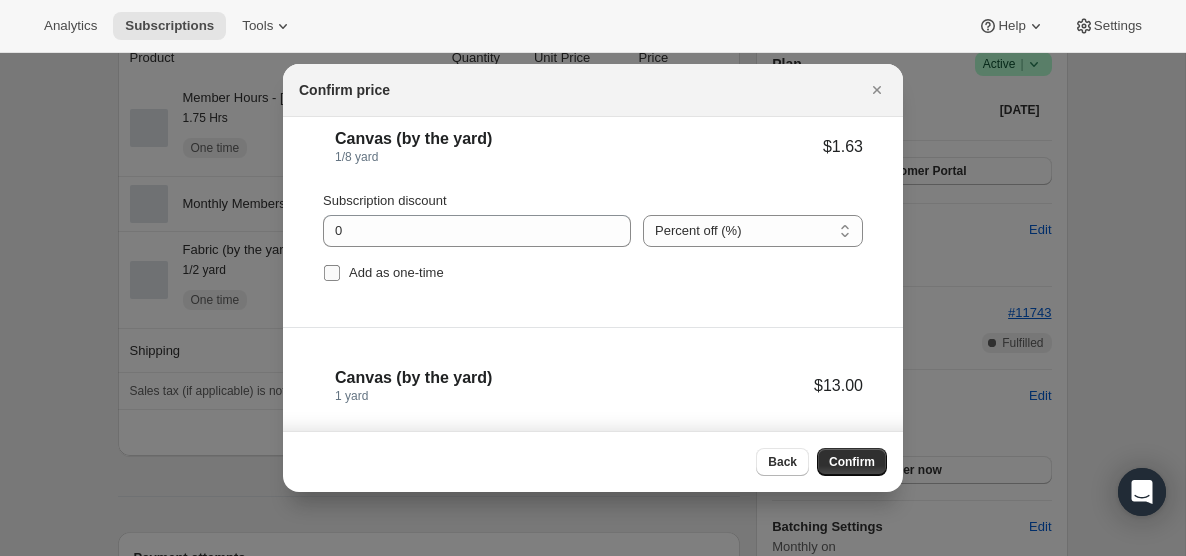 click on "Add as one-time" at bounding box center [332, 273] 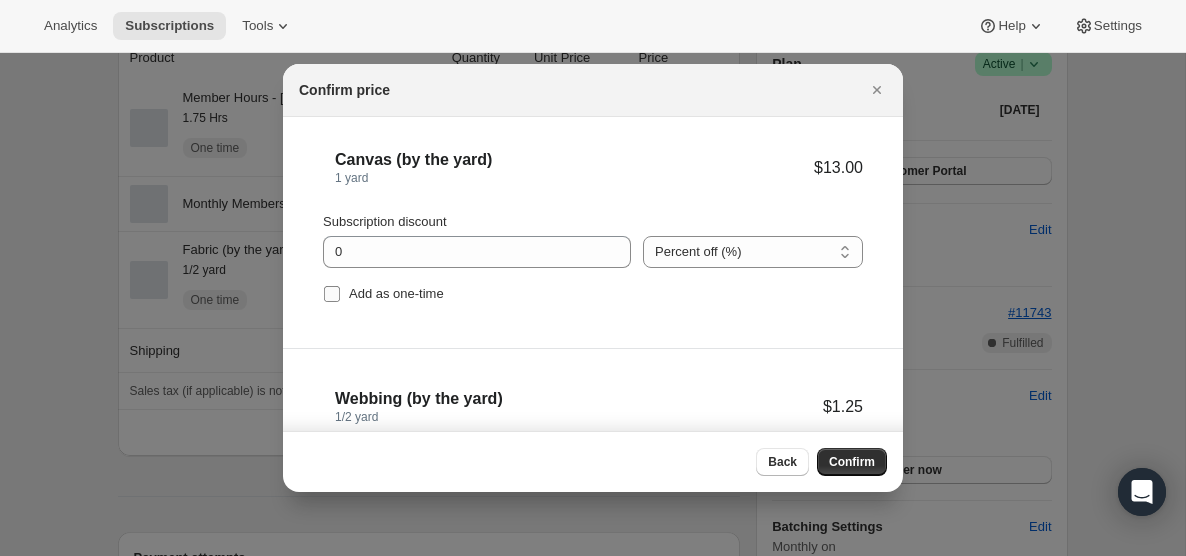 click on "Add as one-time" at bounding box center (332, 294) 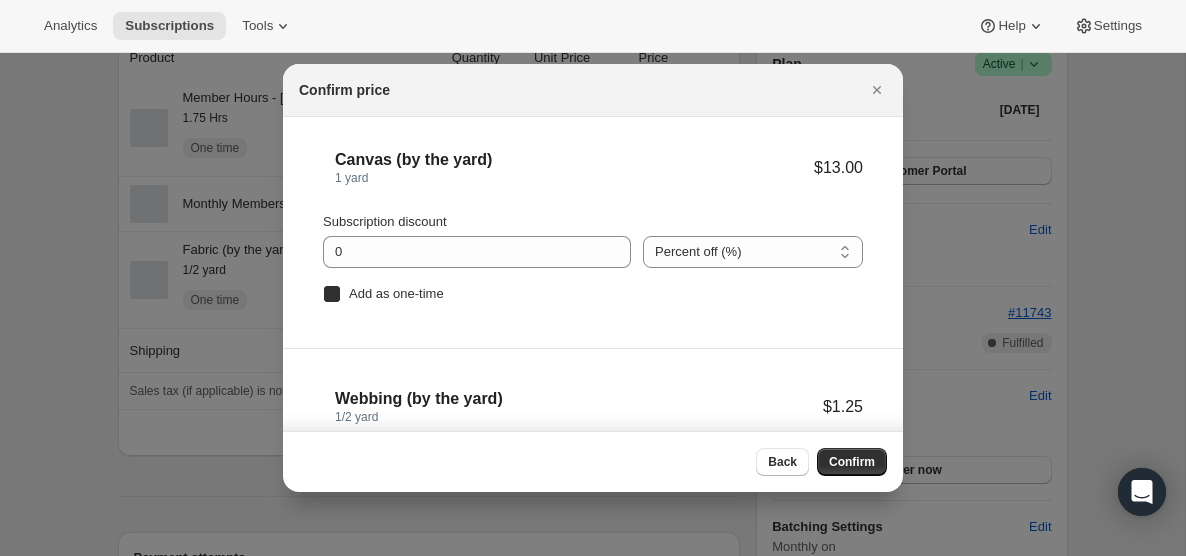 checkbox on "true" 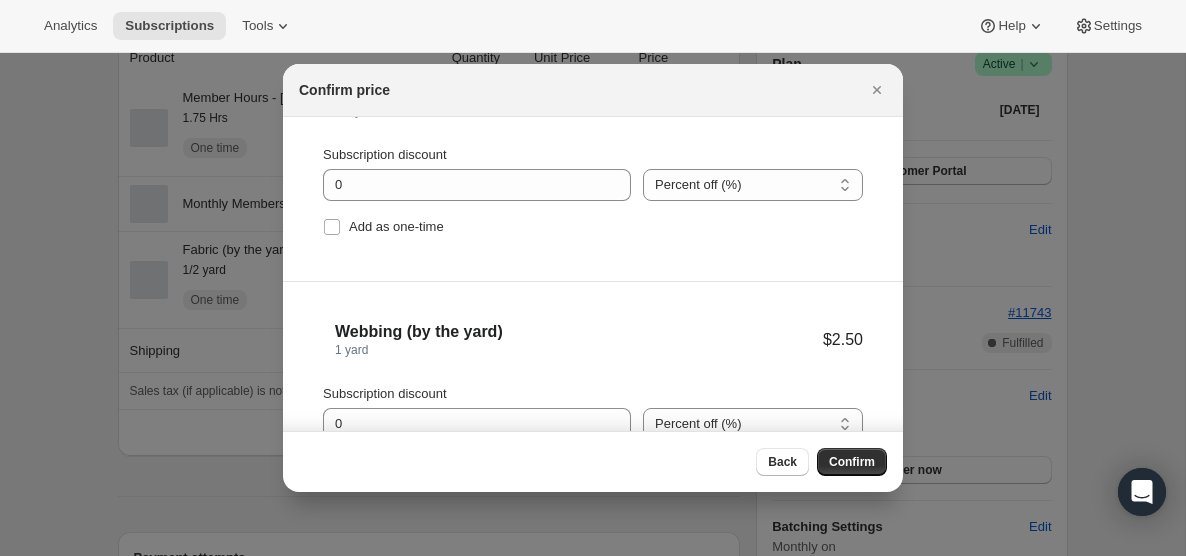 scroll, scrollTop: 1039, scrollLeft: 0, axis: vertical 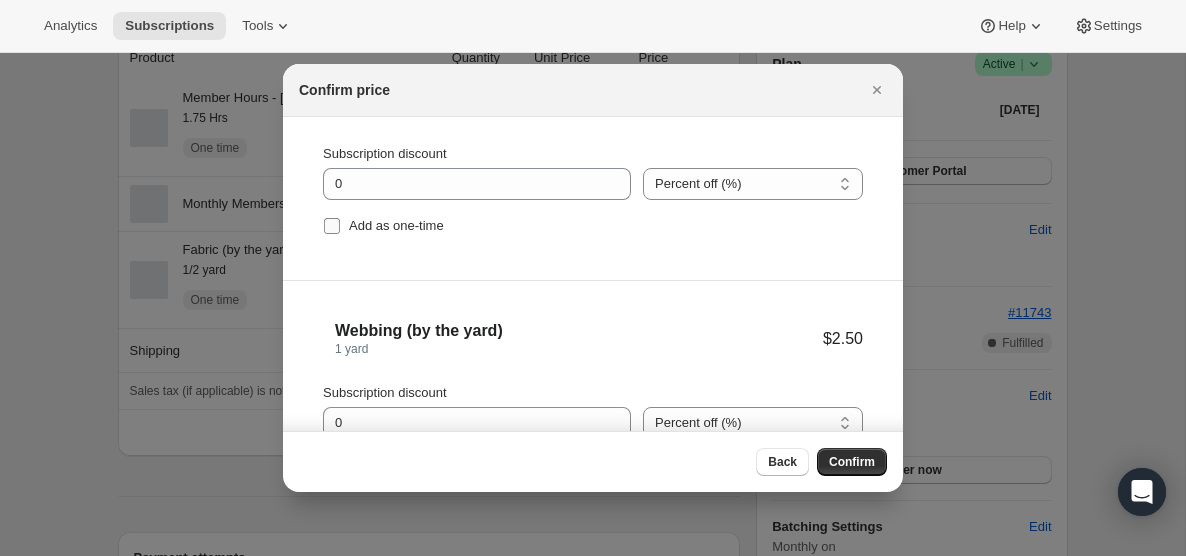 click on "Add as one-time" at bounding box center (332, 226) 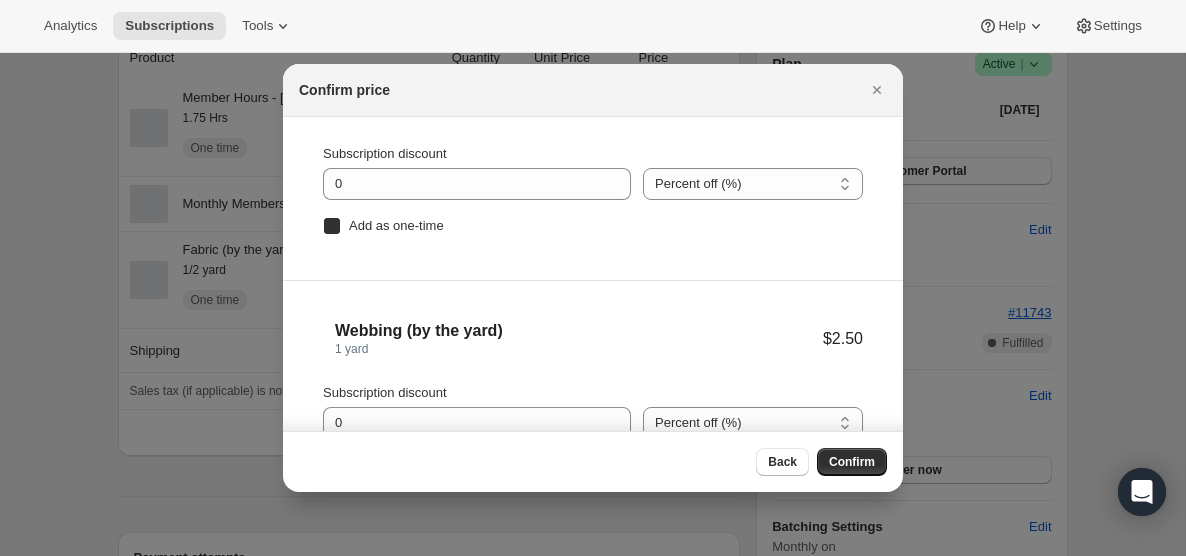 checkbox on "true" 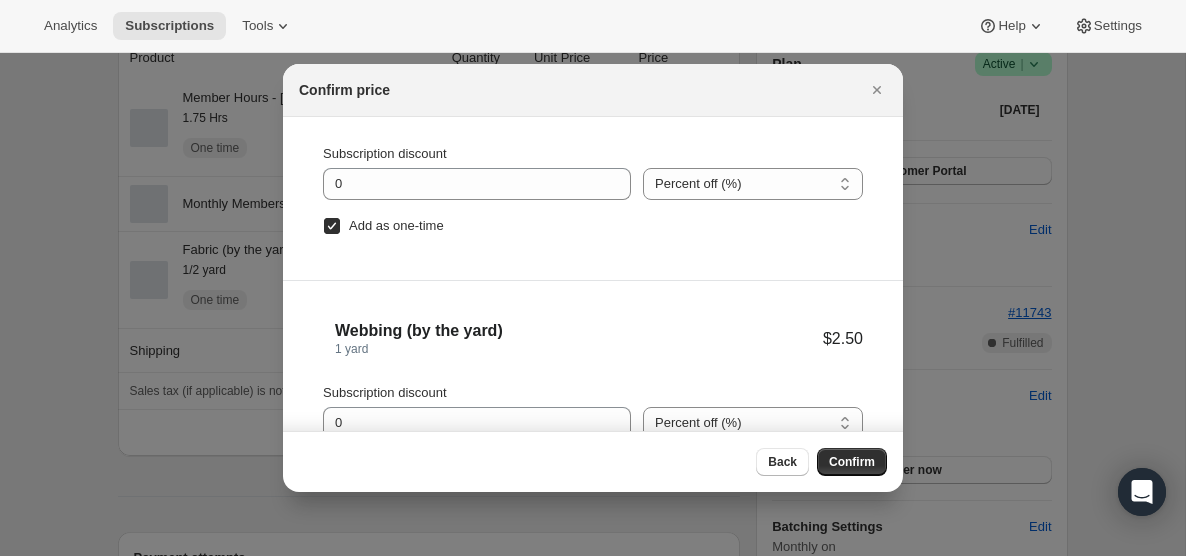 scroll, scrollTop: 101, scrollLeft: 0, axis: vertical 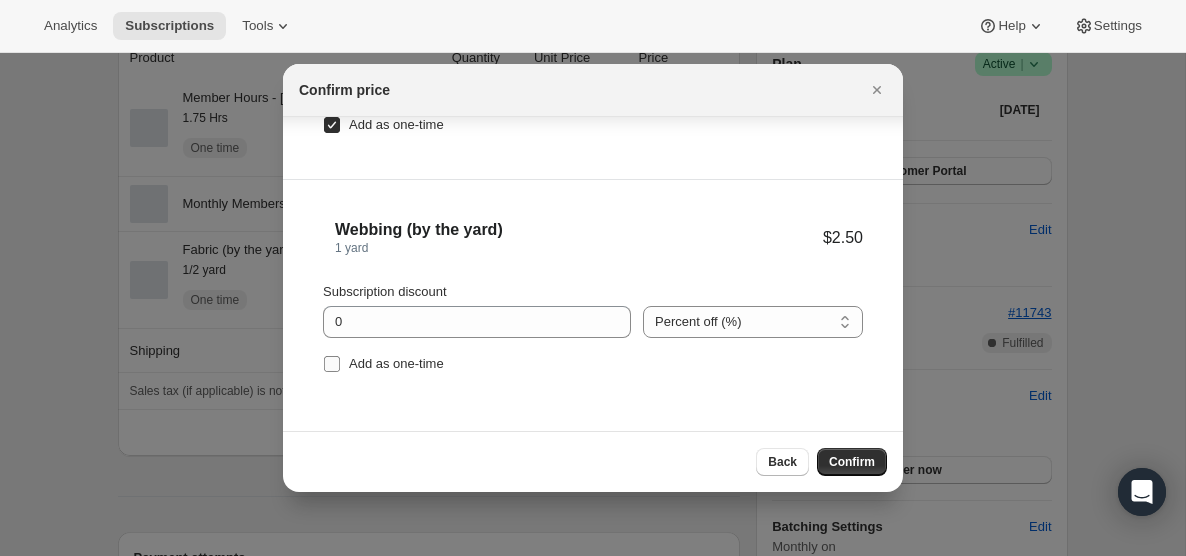 click on "Add as one-time" at bounding box center (332, 364) 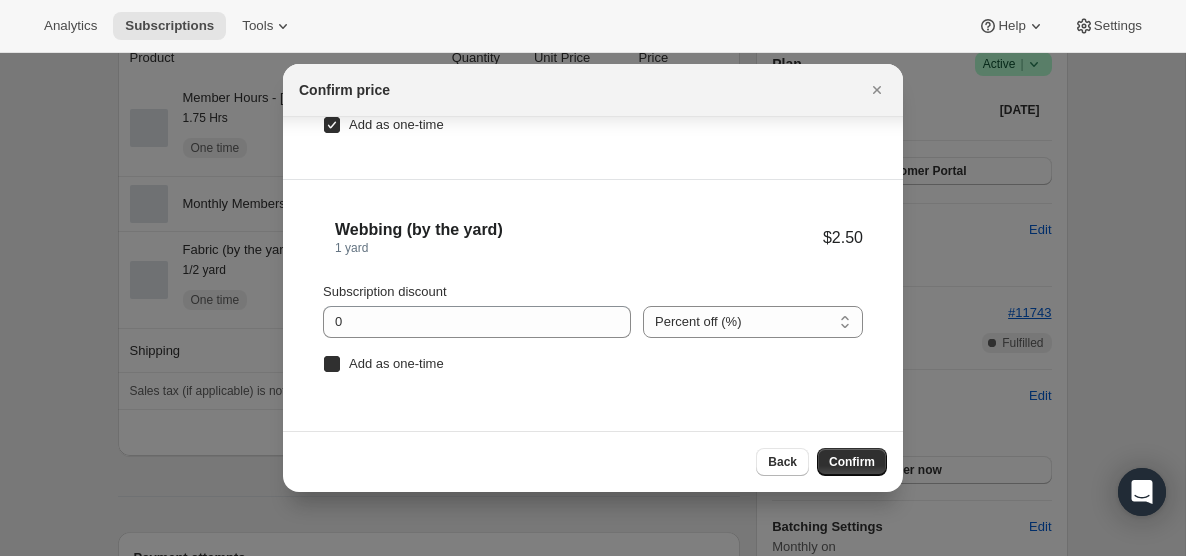 checkbox on "true" 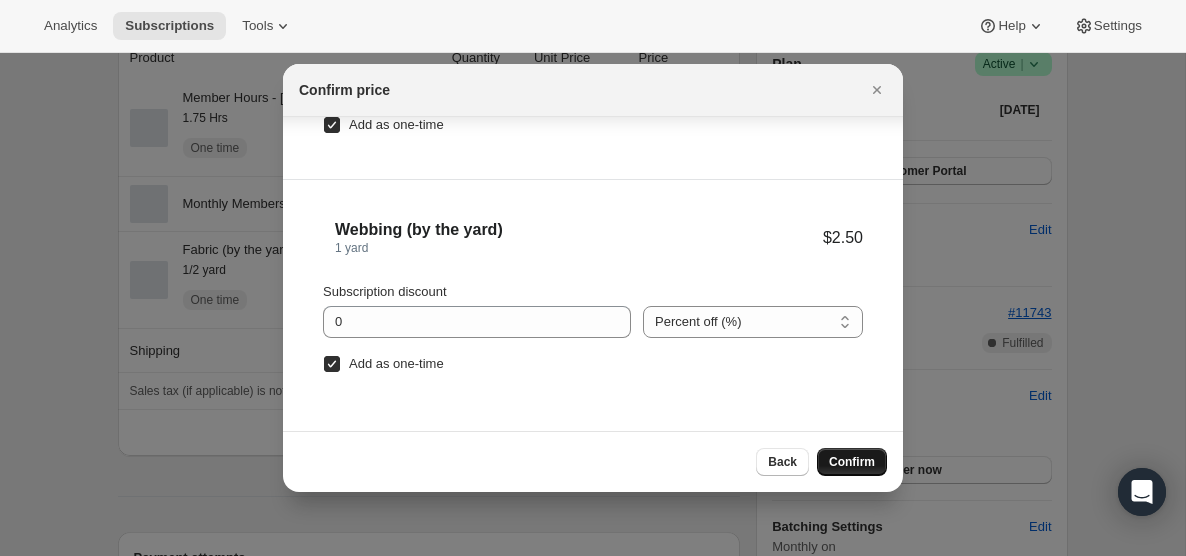 click on "Confirm" at bounding box center [852, 462] 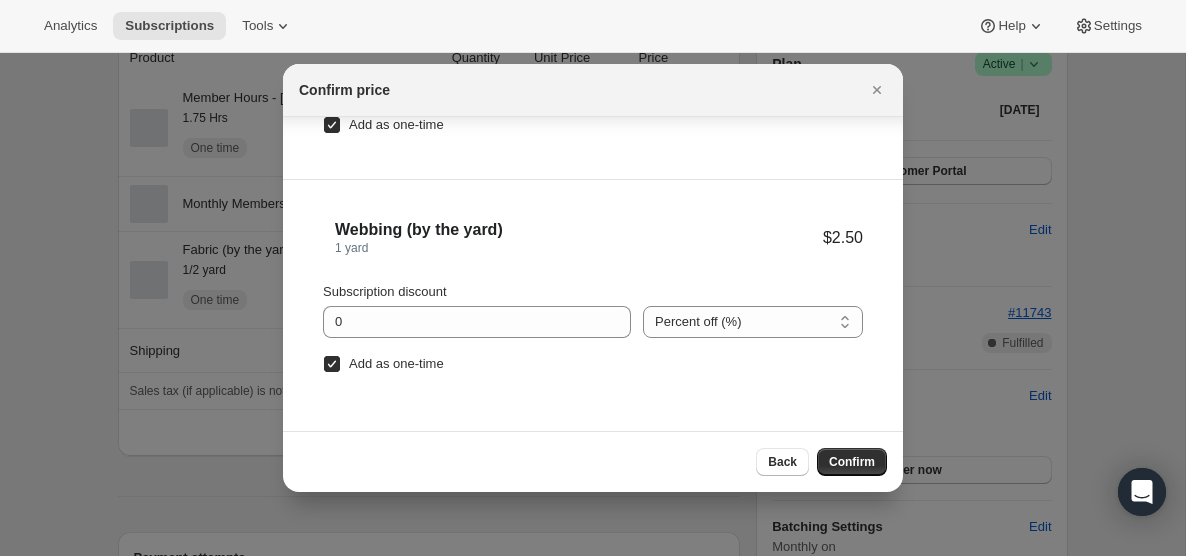 scroll, scrollTop: 0, scrollLeft: 0, axis: both 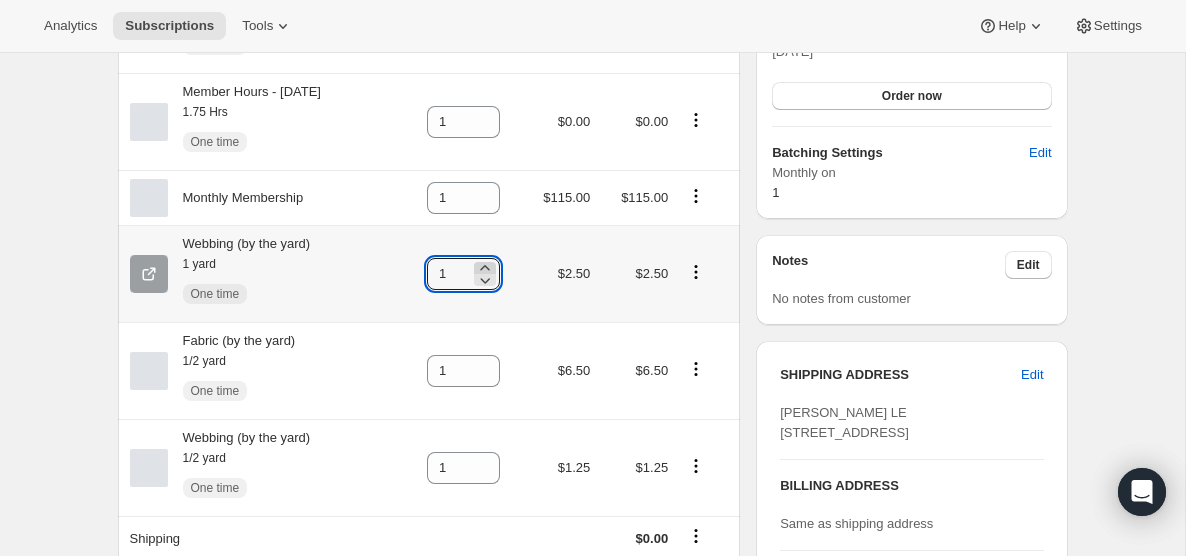 click 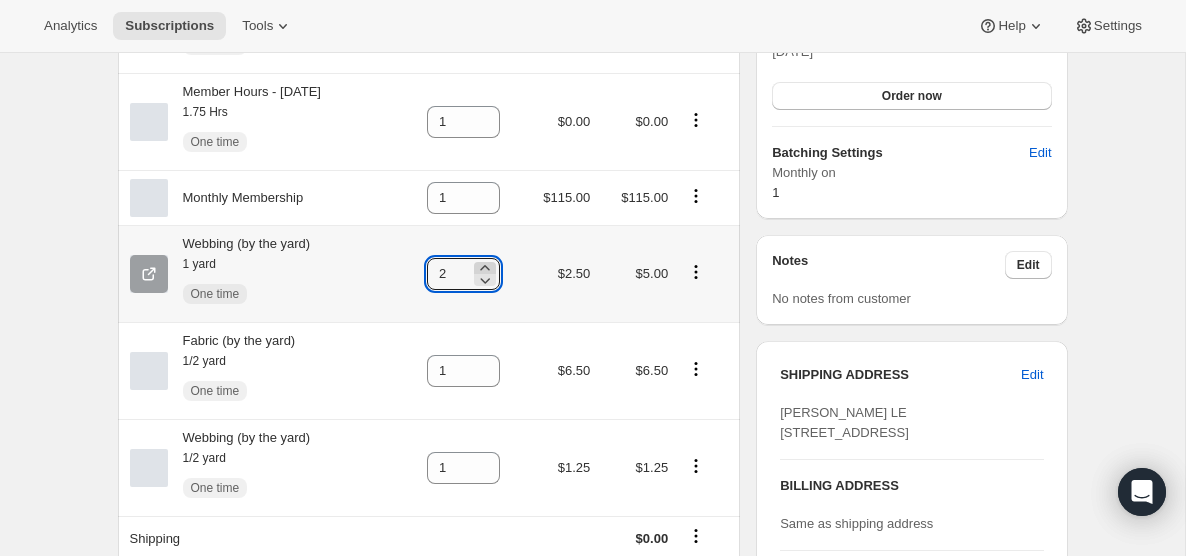 click 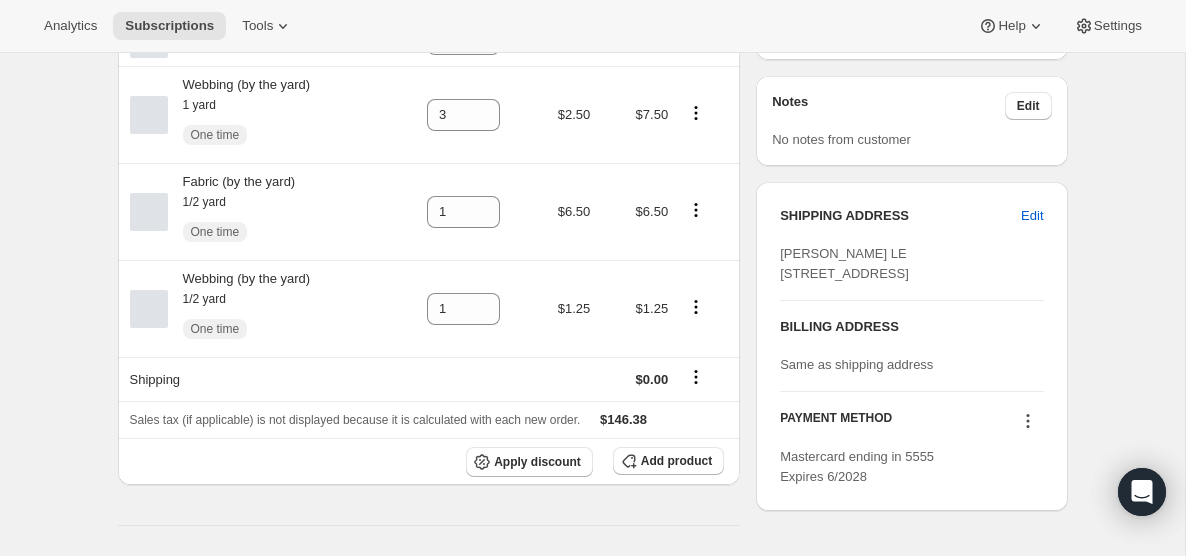 scroll, scrollTop: 760, scrollLeft: 0, axis: vertical 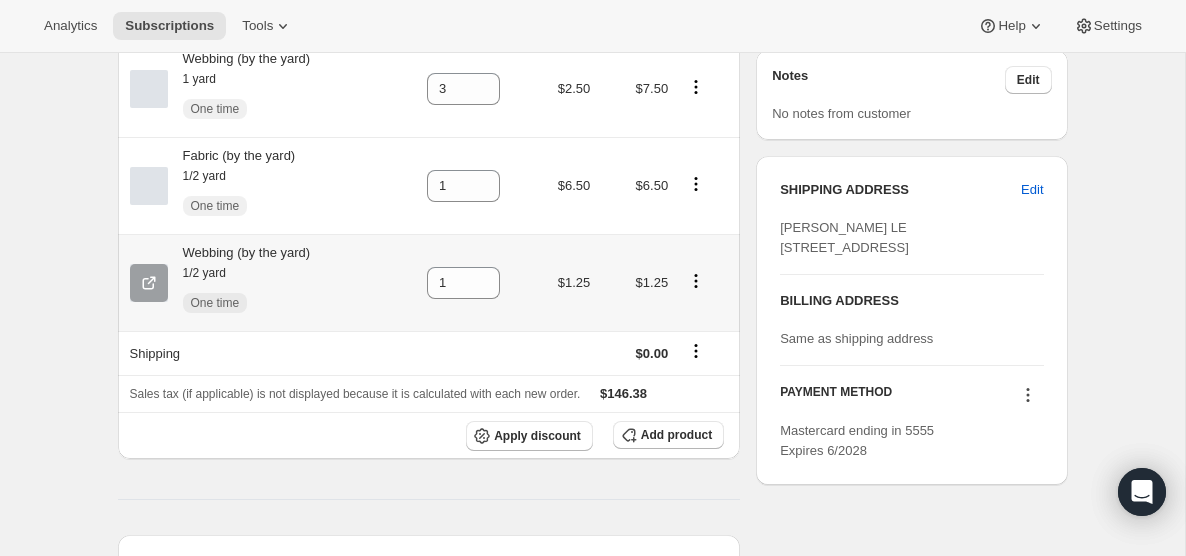 click at bounding box center (704, 283) 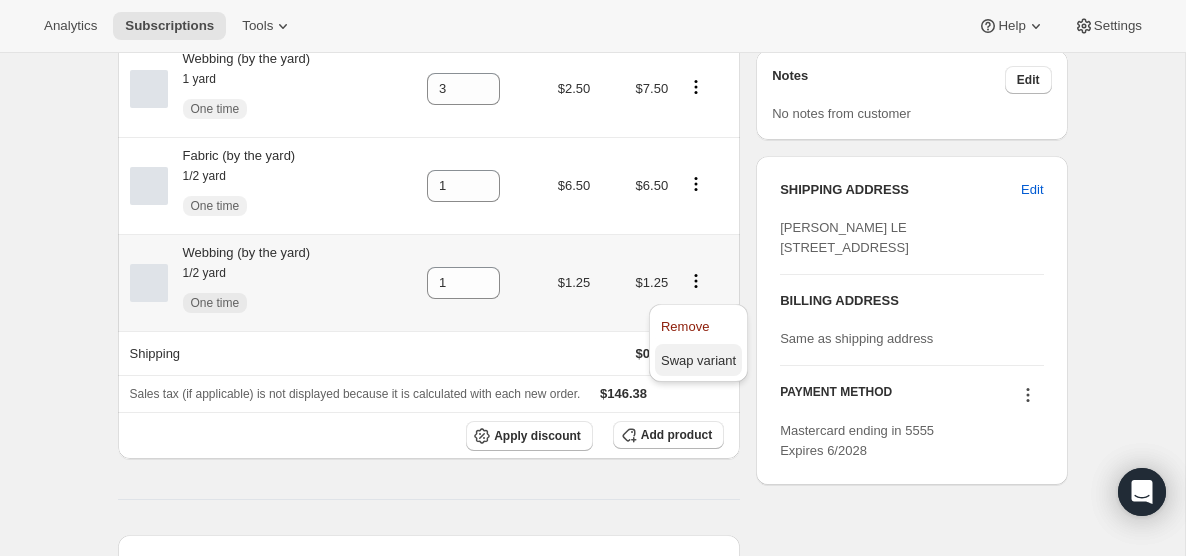 click on "Swap variant" at bounding box center [698, 360] 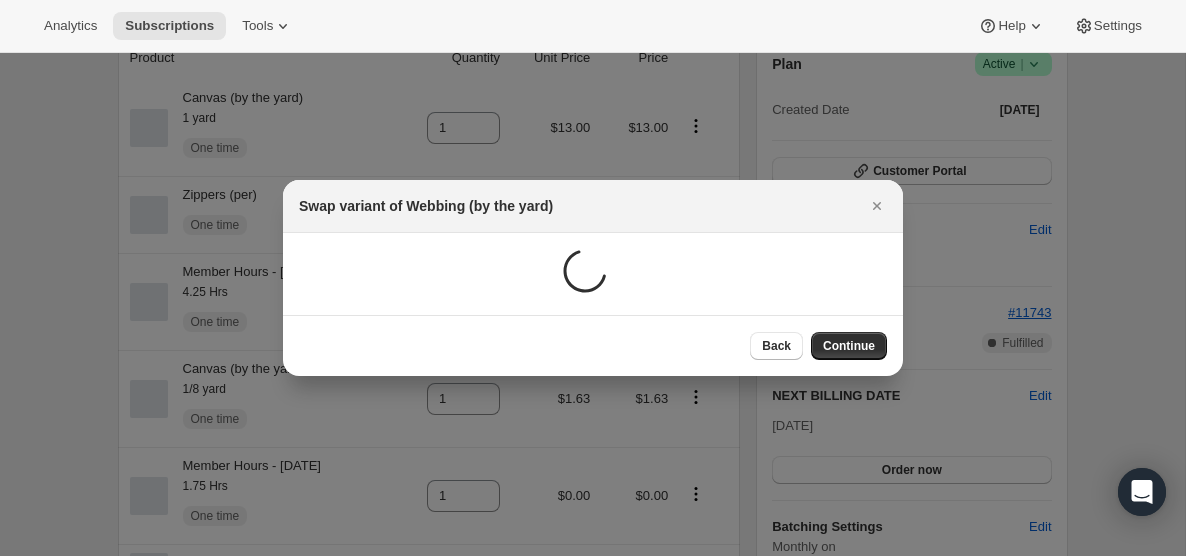 scroll, scrollTop: 760, scrollLeft: 0, axis: vertical 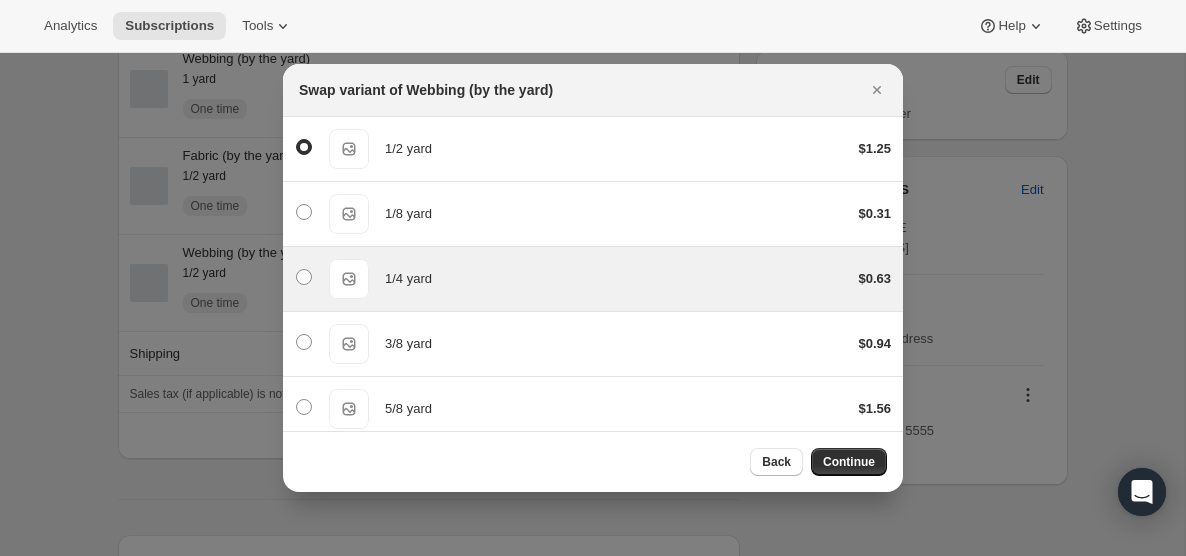 click on "1/4 yard" at bounding box center [613, 279] 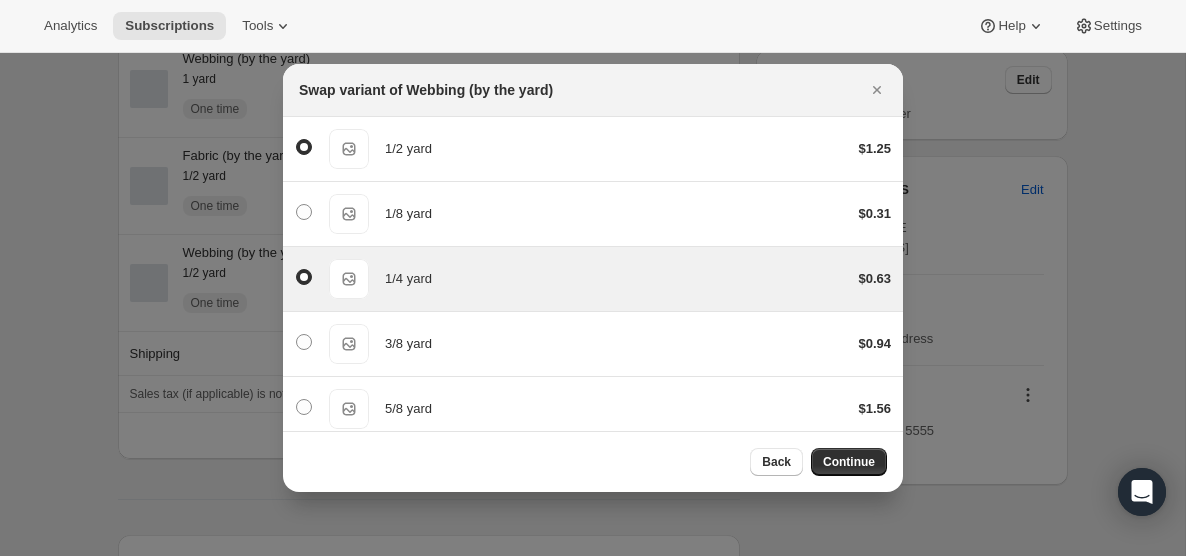 radio on "false" 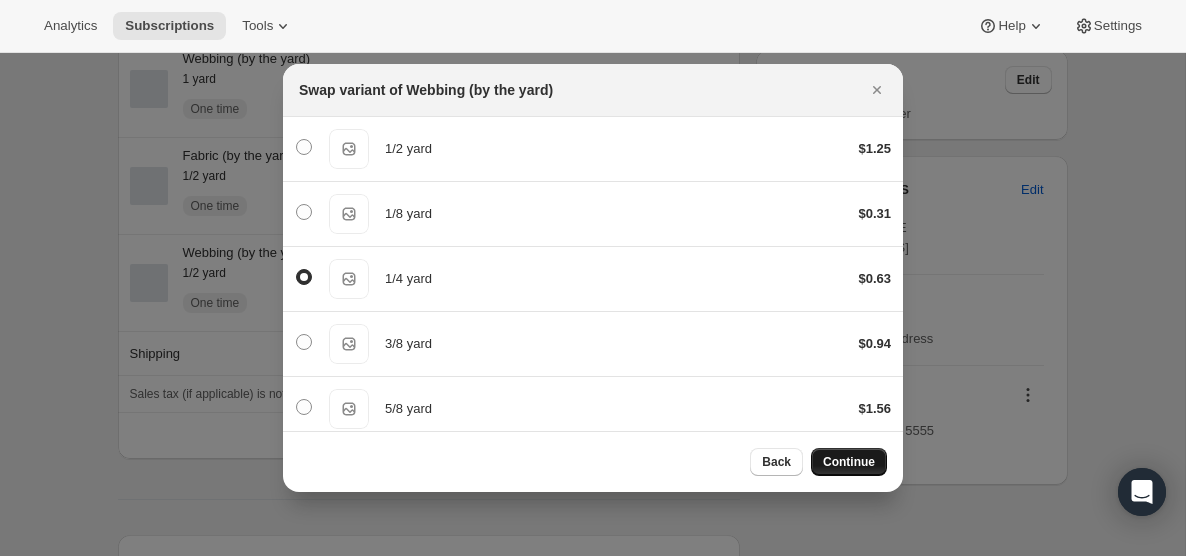 click on "Continue" at bounding box center [849, 462] 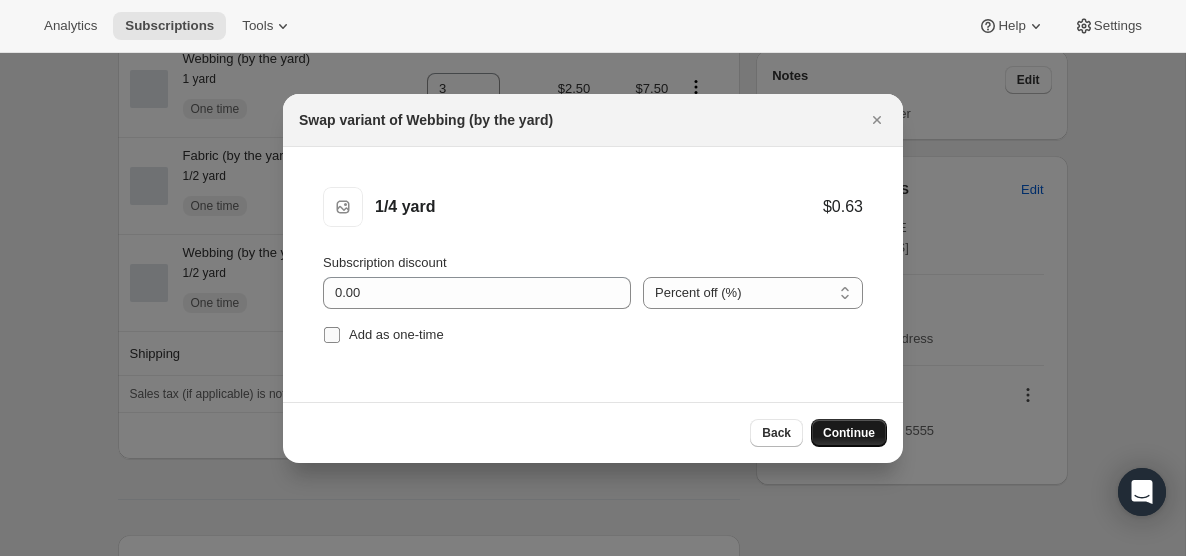 click on "Add as one-time" at bounding box center [332, 335] 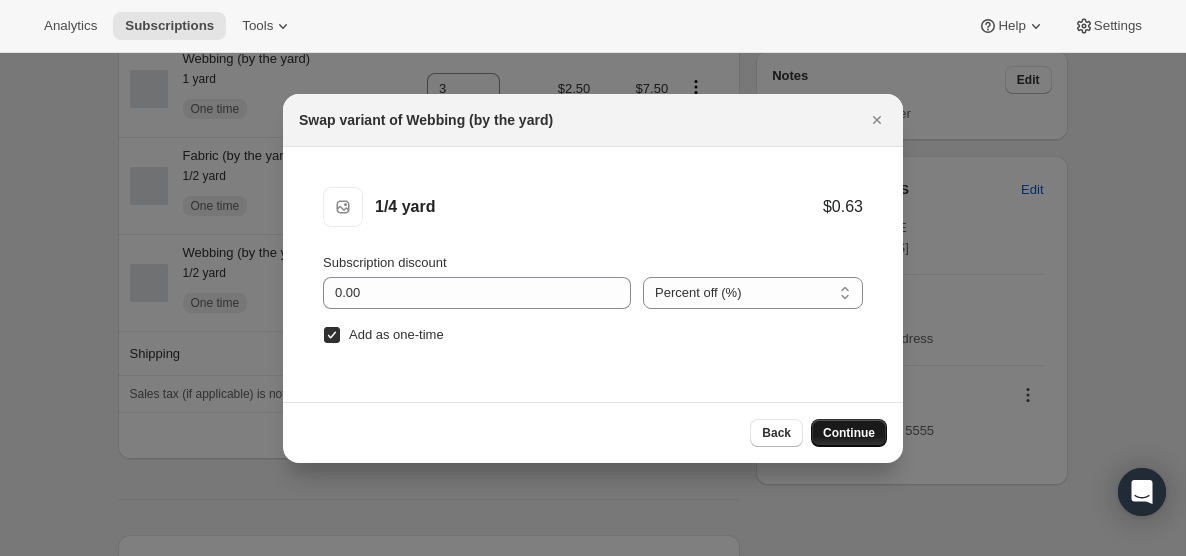 click on "Back Continue" at bounding box center (593, 432) 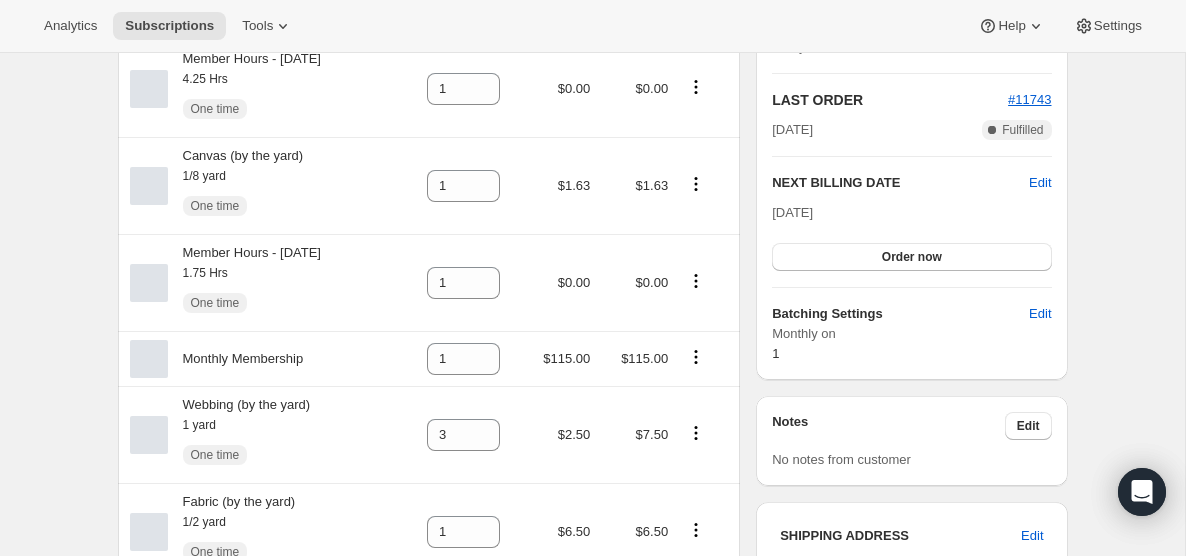 scroll, scrollTop: 0, scrollLeft: 0, axis: both 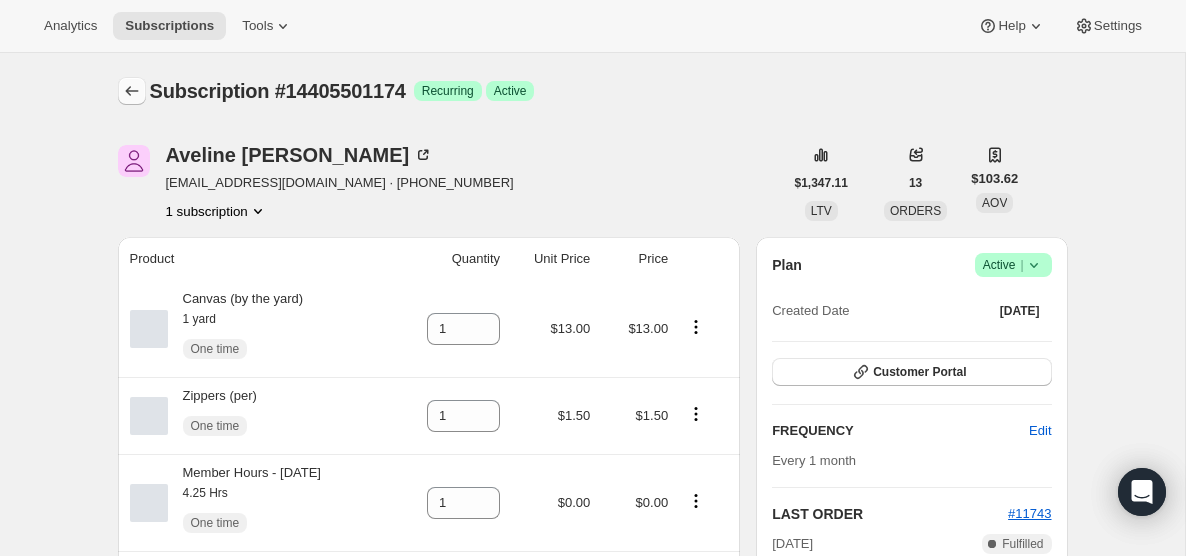 click at bounding box center [132, 91] 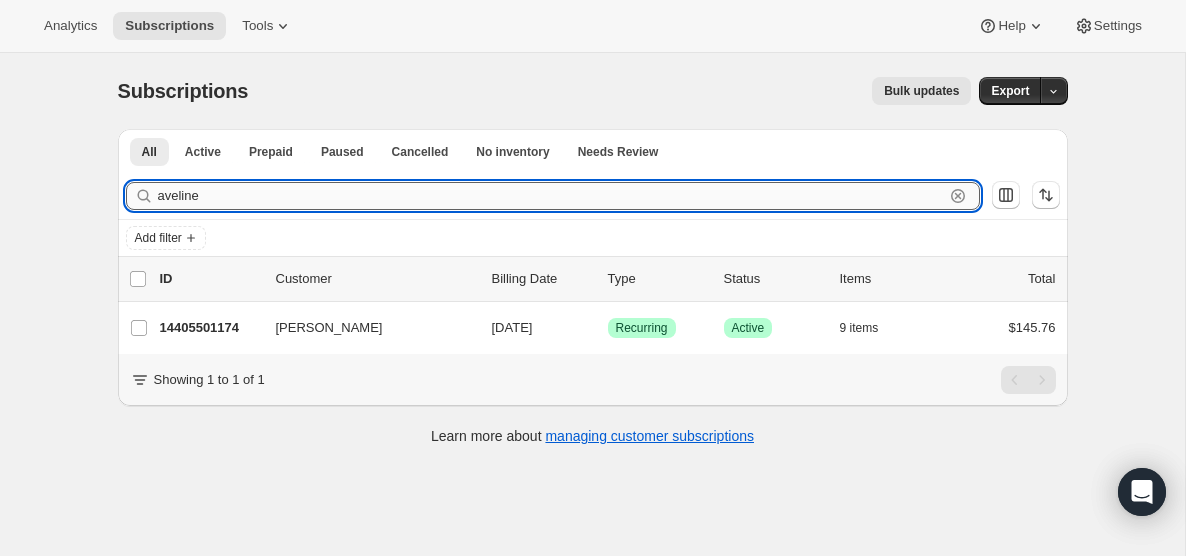 click on "aveline" at bounding box center (551, 196) 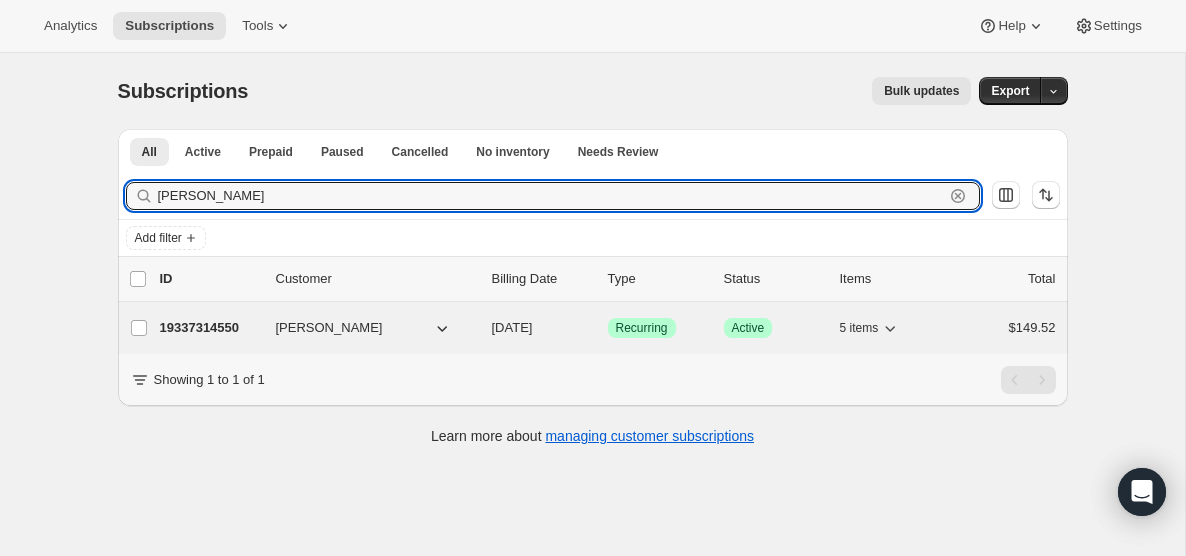 type on "[PERSON_NAME]" 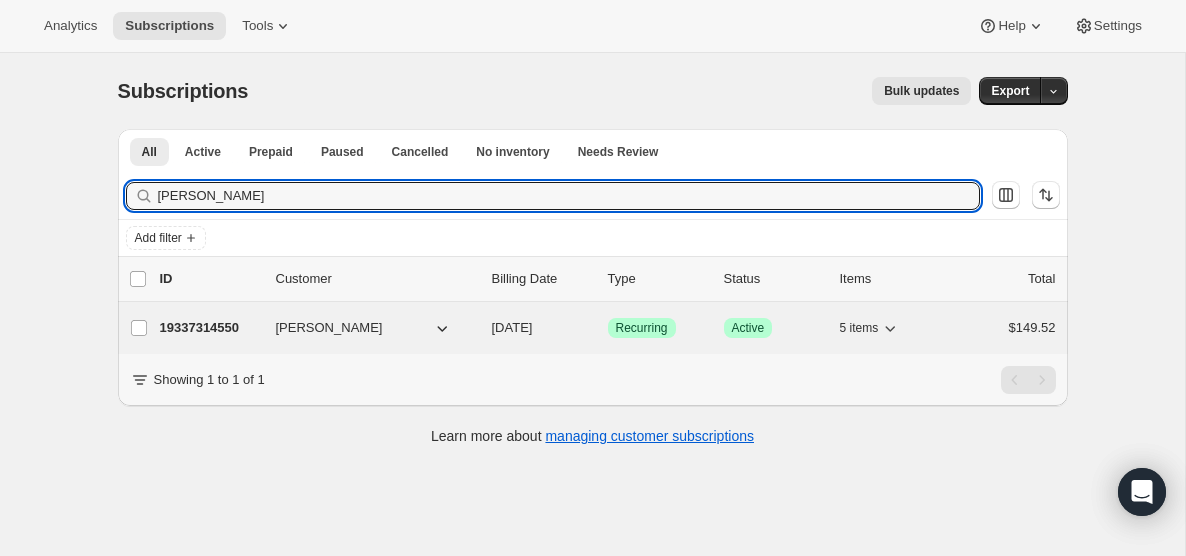 click on "[DATE]" at bounding box center [542, 328] 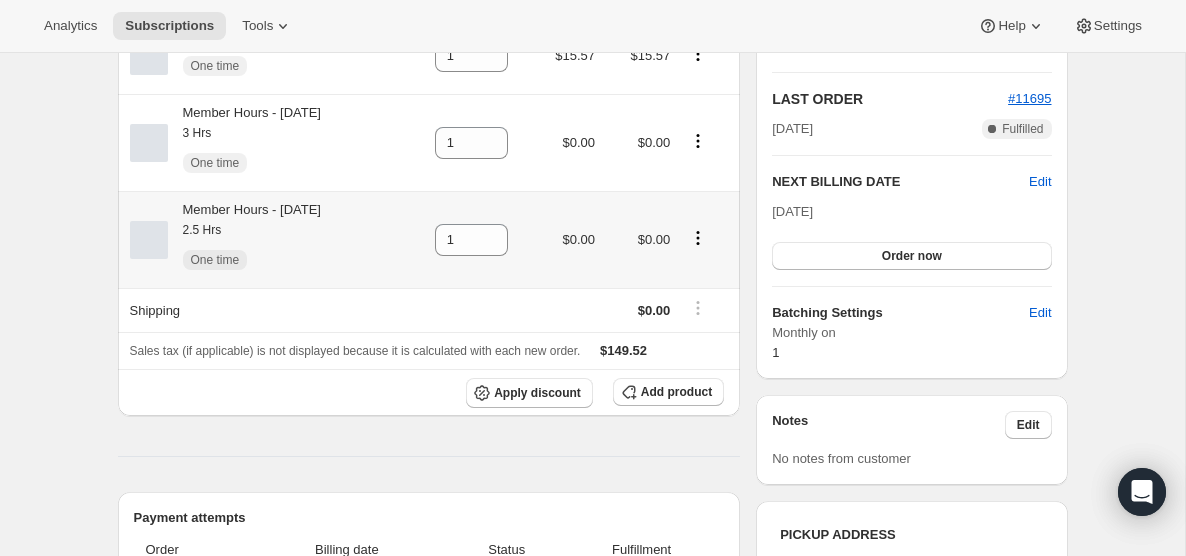 scroll, scrollTop: 426, scrollLeft: 0, axis: vertical 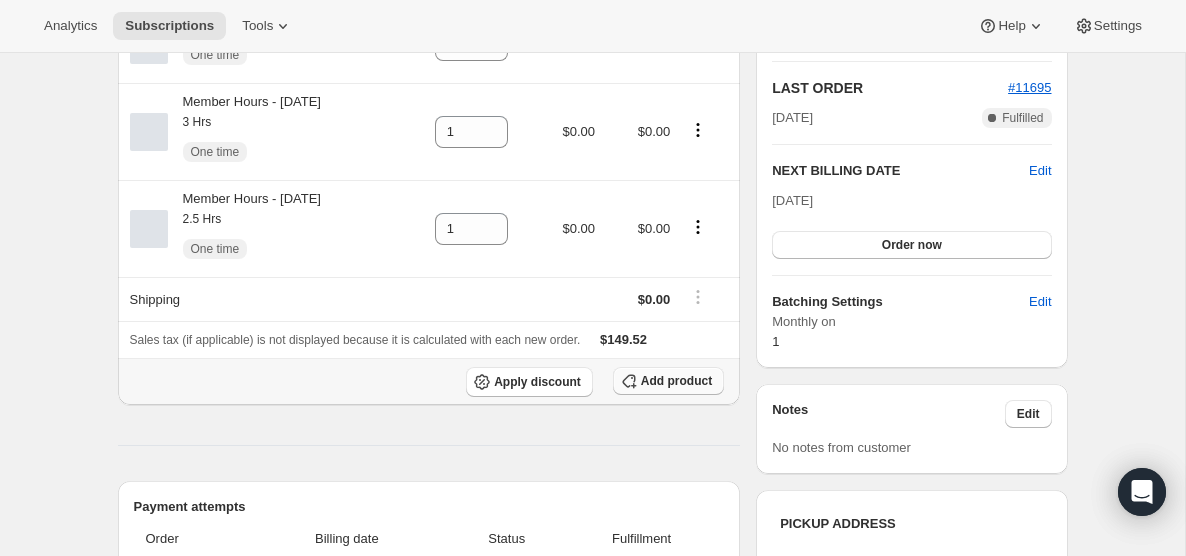 click on "Add product" at bounding box center [676, 381] 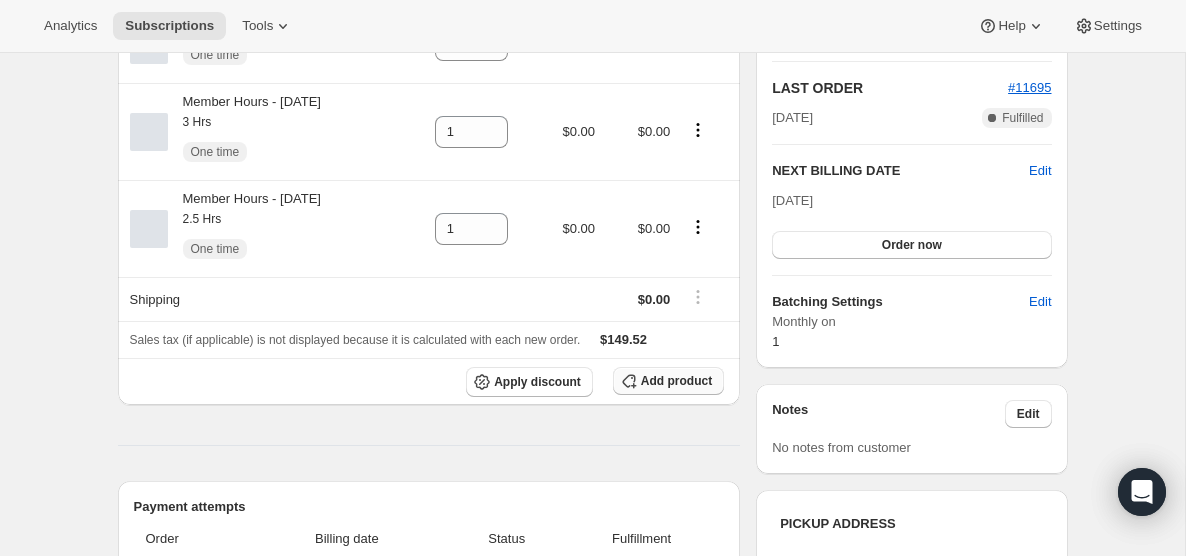 scroll, scrollTop: 0, scrollLeft: 0, axis: both 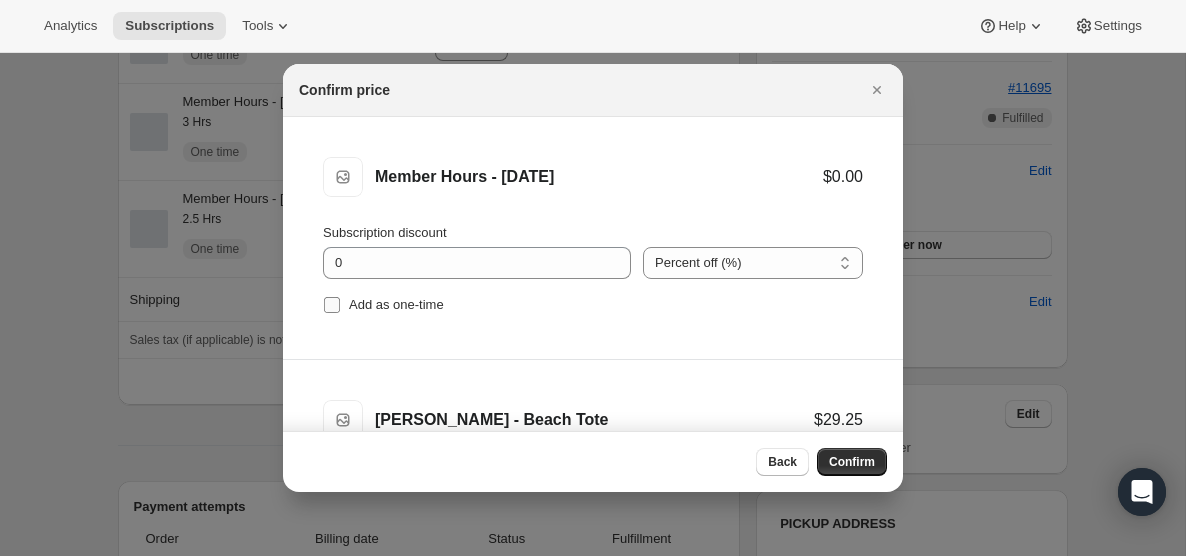 click on "Add as one-time" at bounding box center [332, 305] 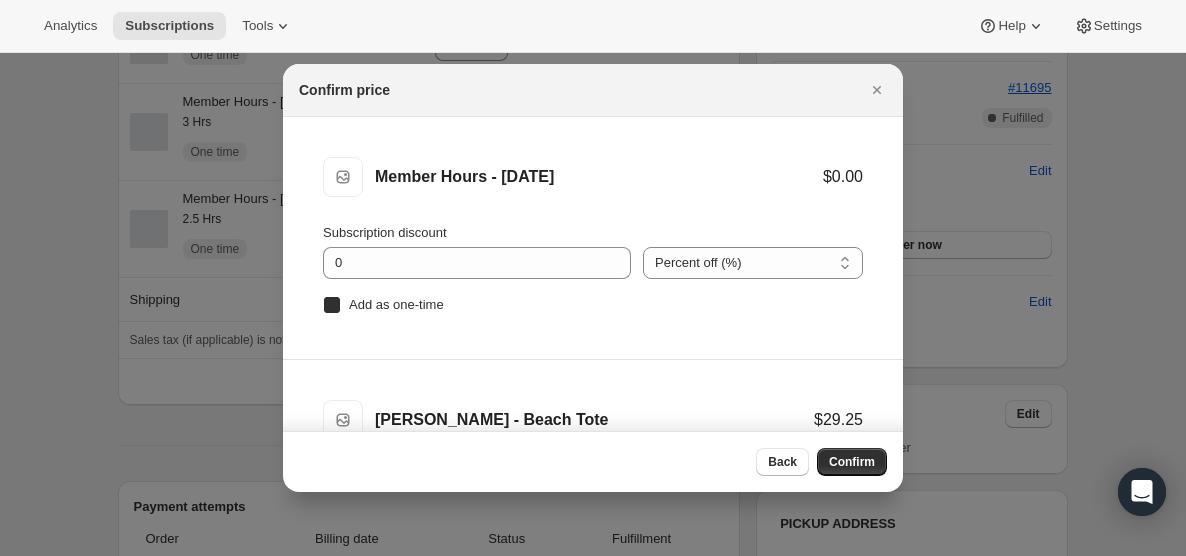 checkbox on "true" 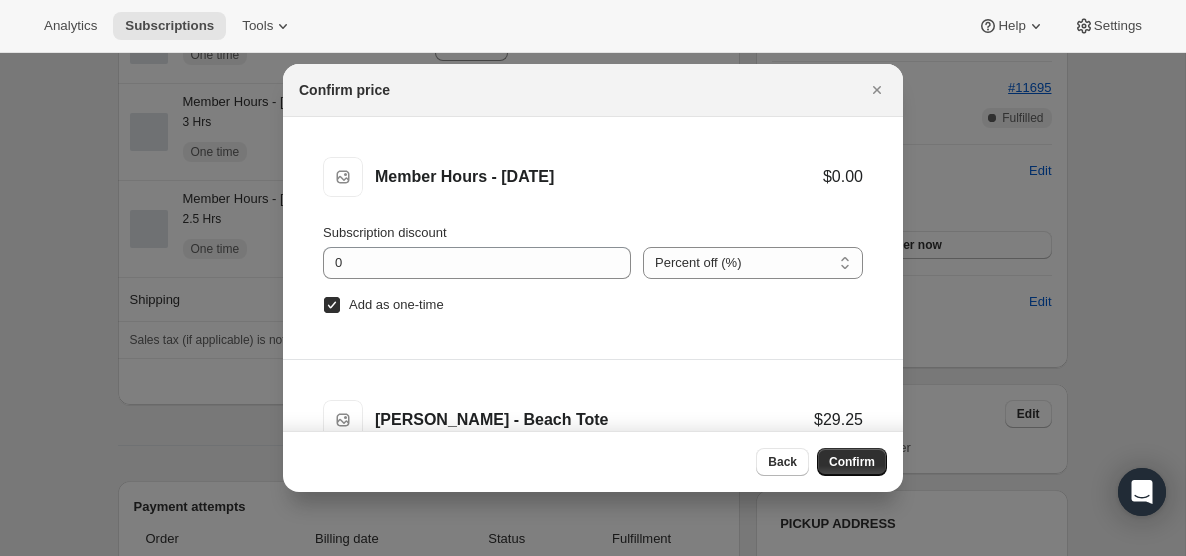 scroll, scrollTop: 83, scrollLeft: 0, axis: vertical 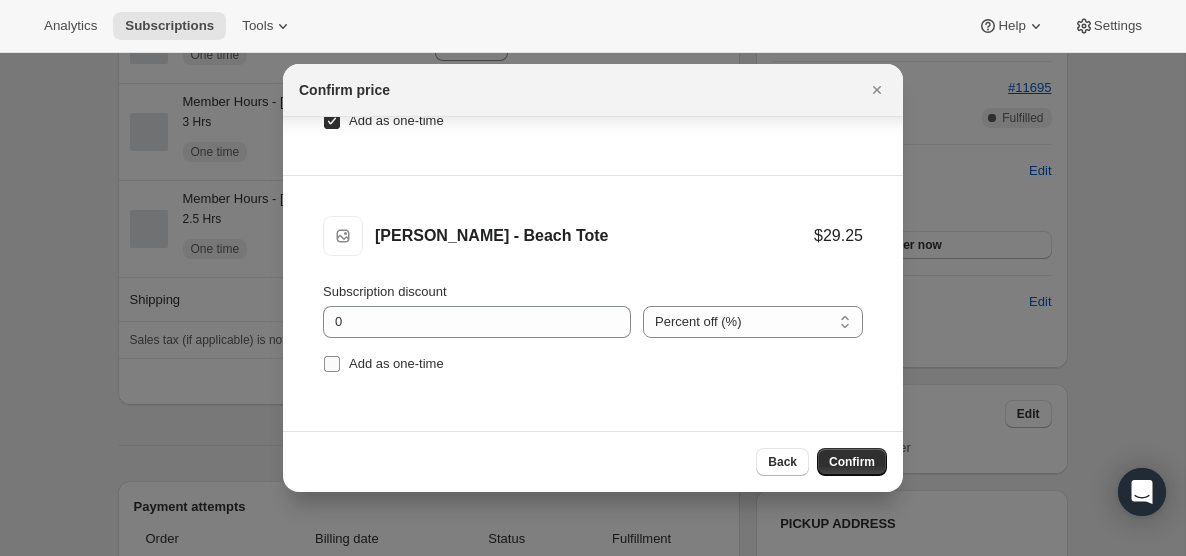 click on "Add as one-time" at bounding box center [332, 364] 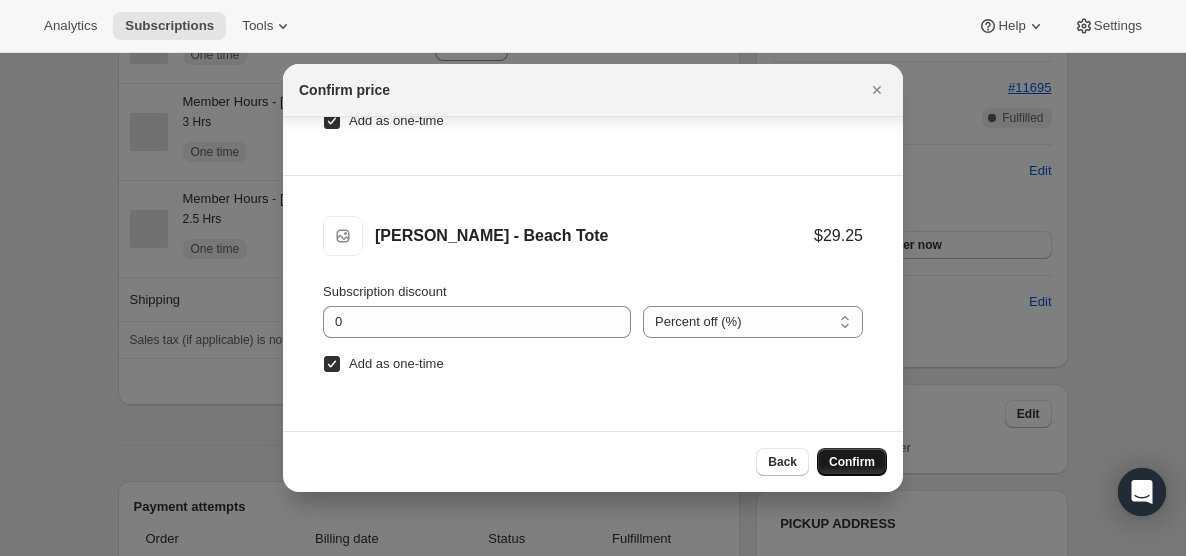 click on "Confirm" at bounding box center (852, 462) 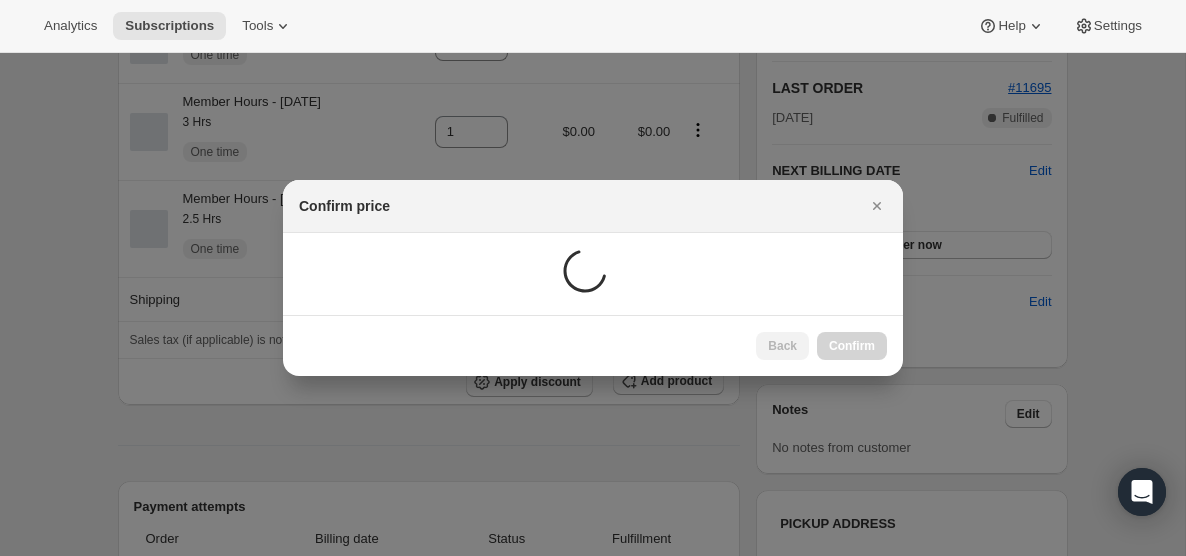 scroll, scrollTop: 0, scrollLeft: 0, axis: both 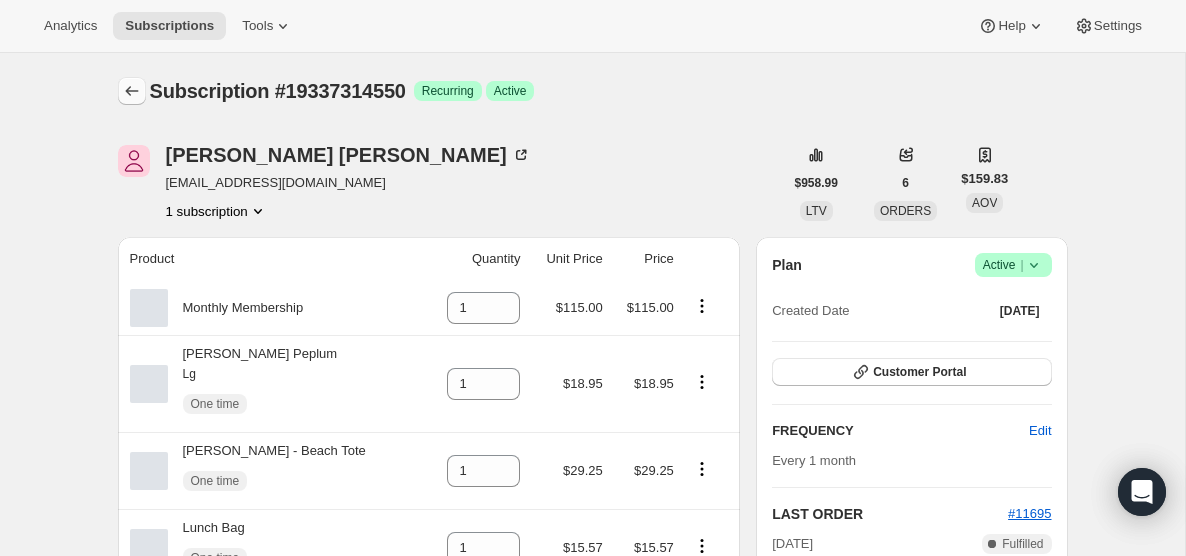 click at bounding box center (132, 91) 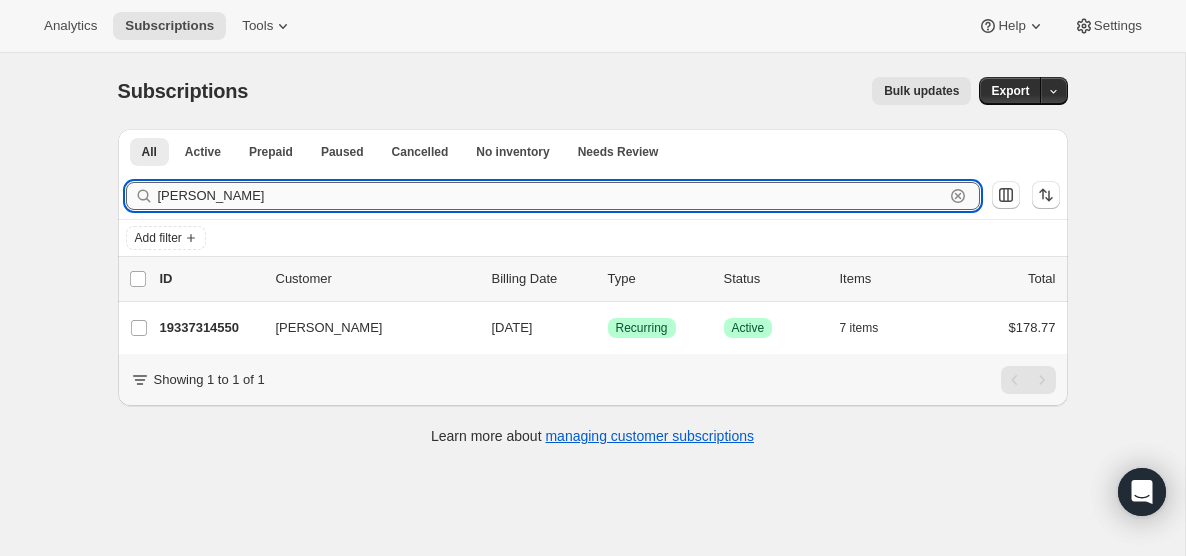 click on "[PERSON_NAME]" at bounding box center (551, 196) 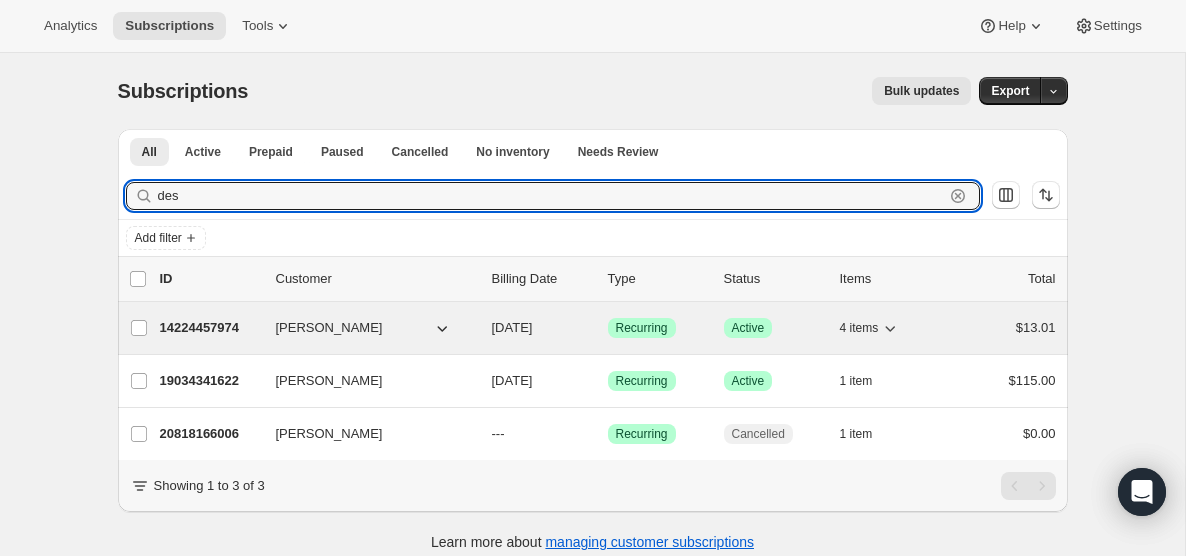 type on "des" 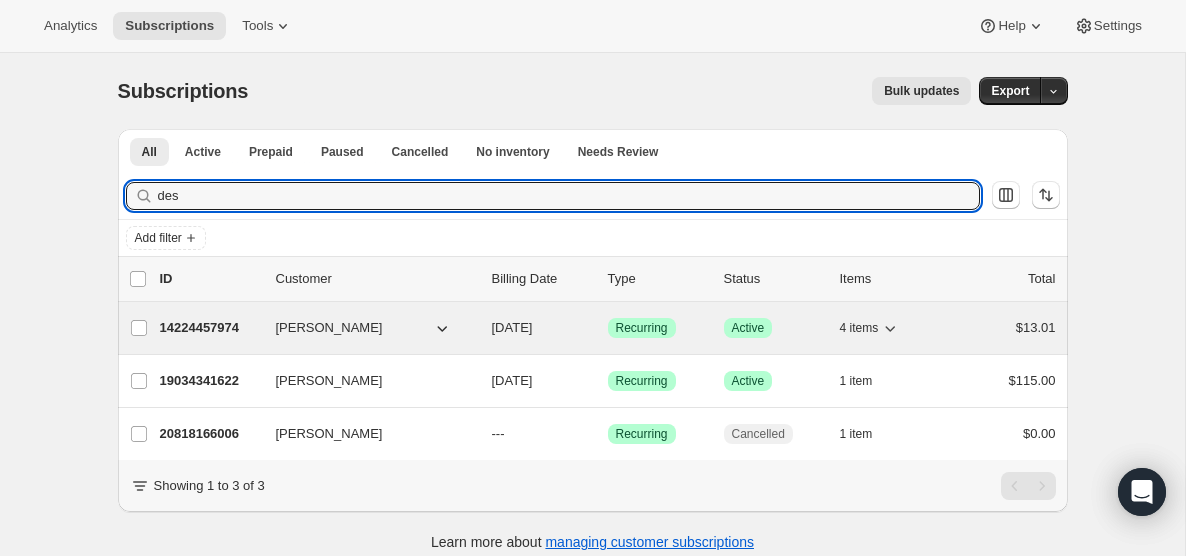 click on "[DATE]" at bounding box center (512, 327) 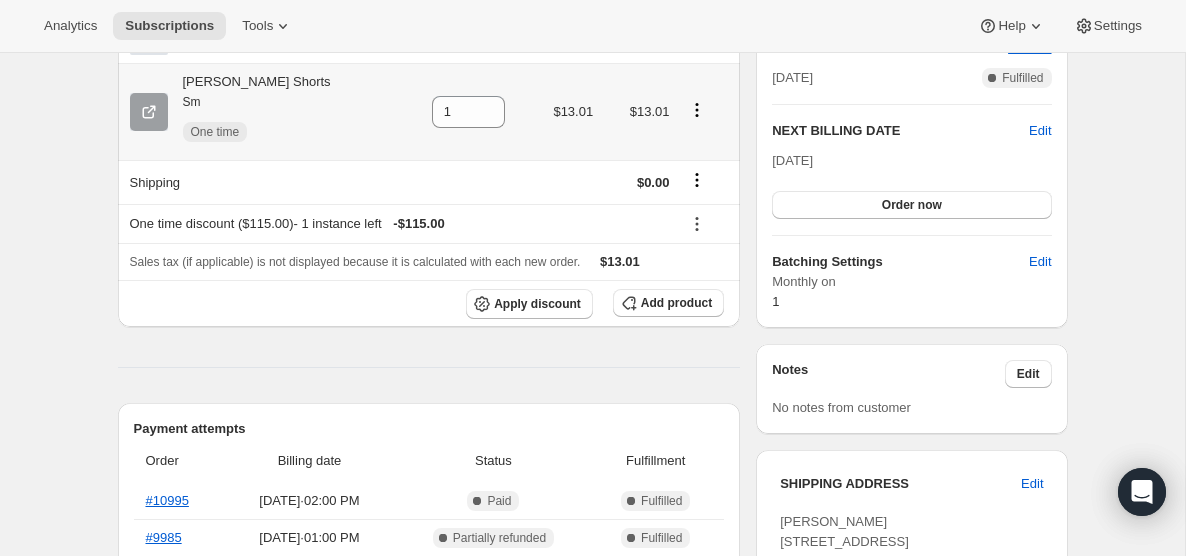 scroll, scrollTop: 478, scrollLeft: 0, axis: vertical 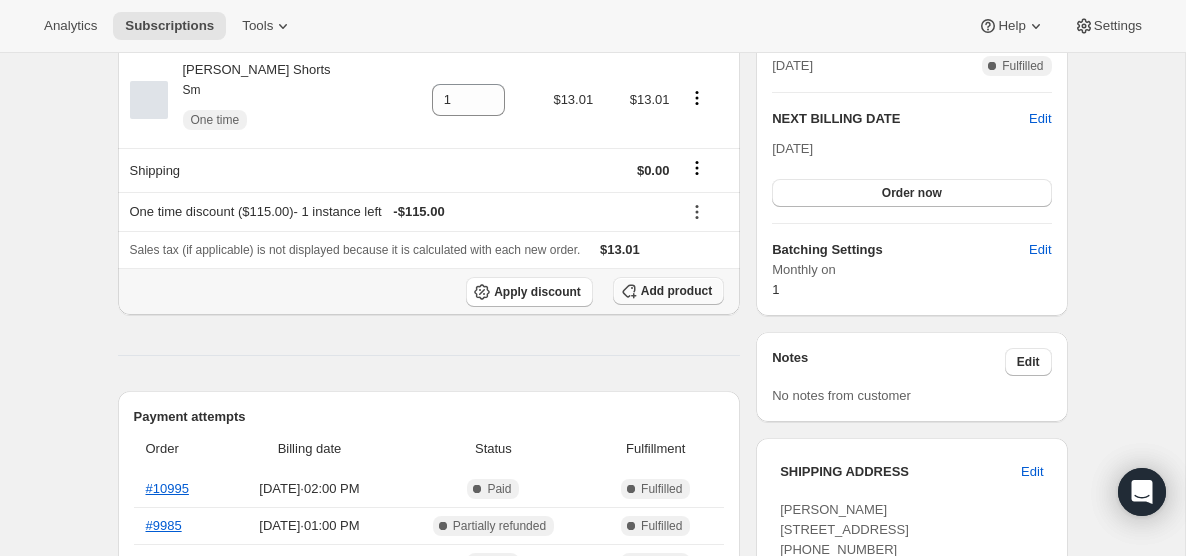 click on "Add product" at bounding box center [676, 291] 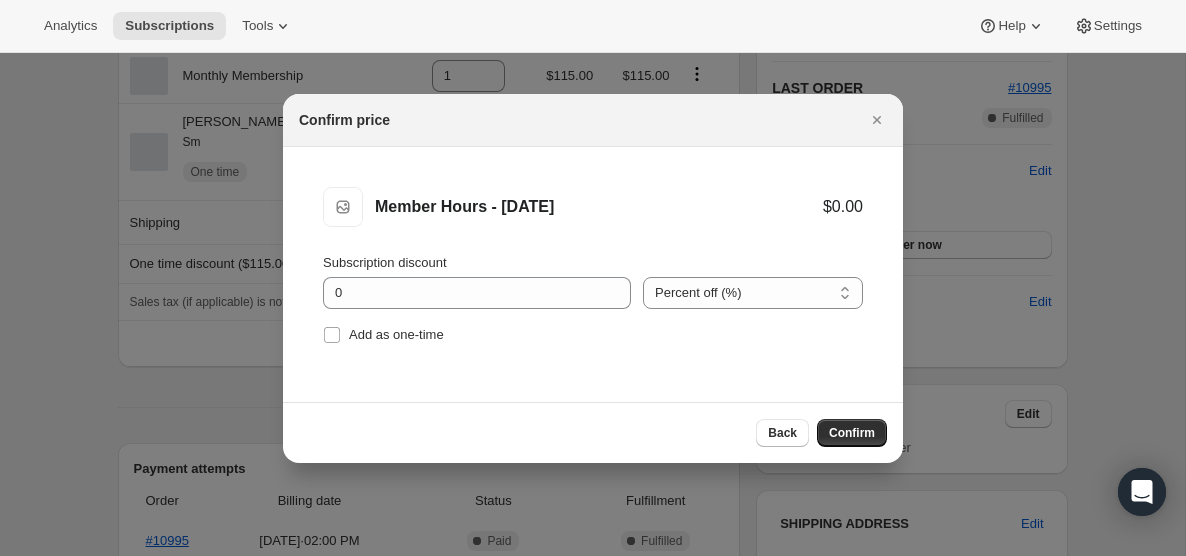scroll, scrollTop: 0, scrollLeft: 0, axis: both 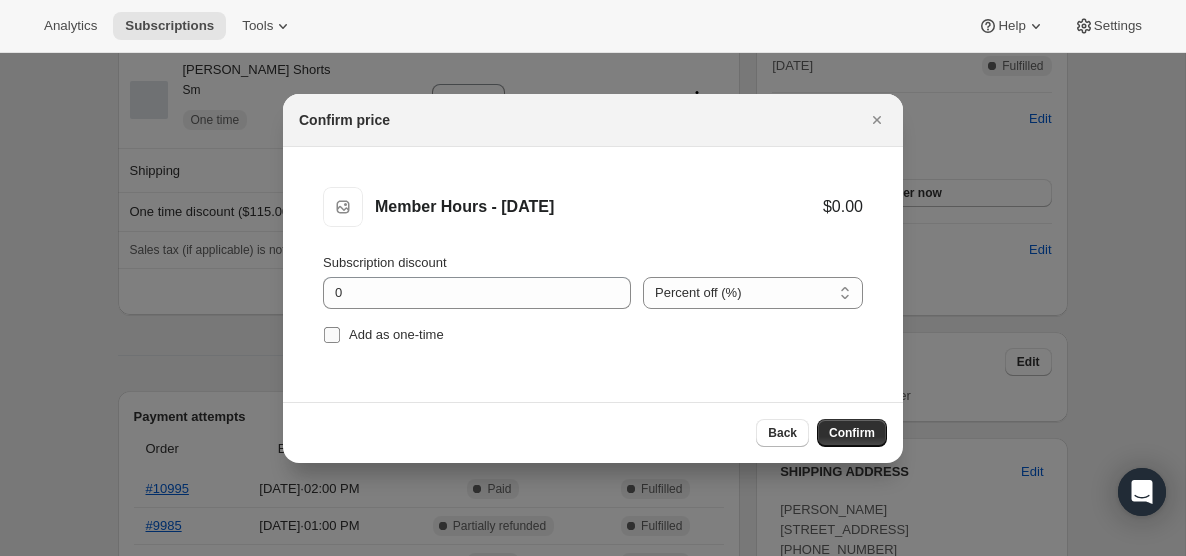 click on "Add as one-time" at bounding box center (332, 335) 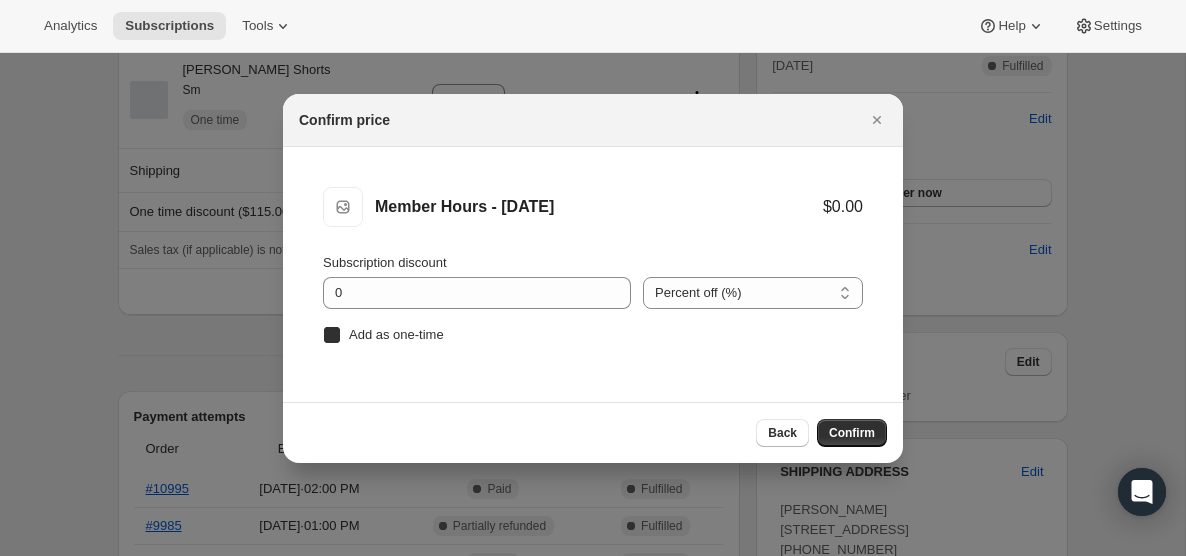 checkbox on "true" 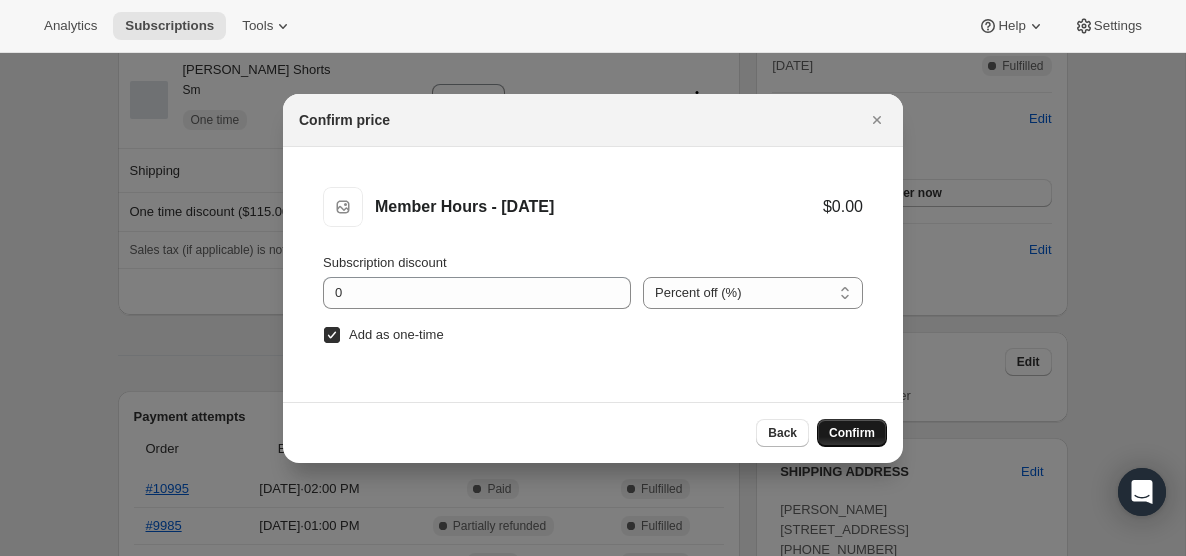 click on "Confirm" at bounding box center [852, 433] 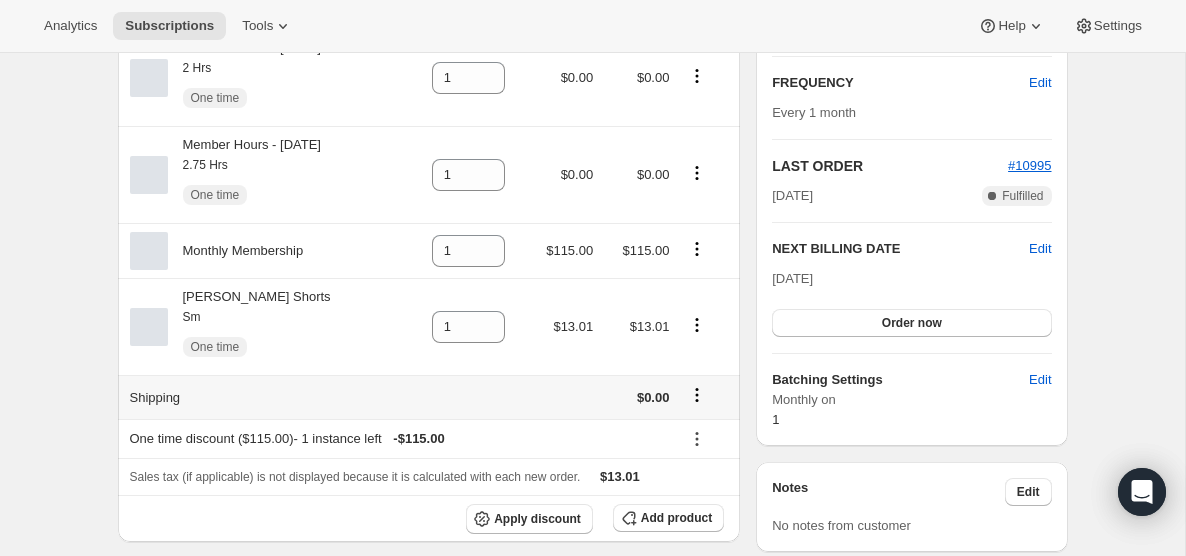 scroll, scrollTop: 0, scrollLeft: 0, axis: both 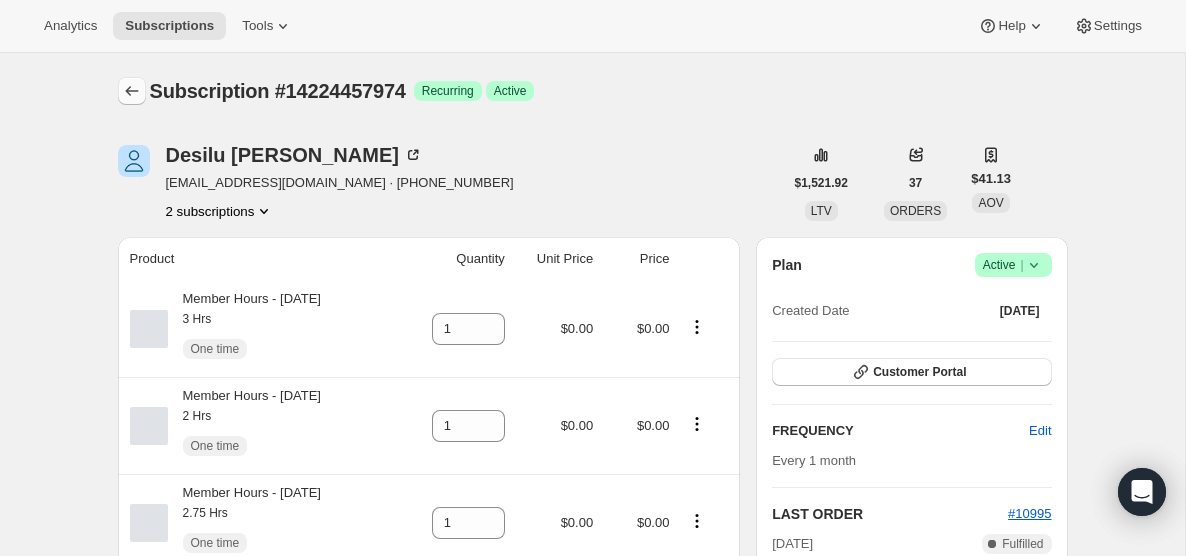 click 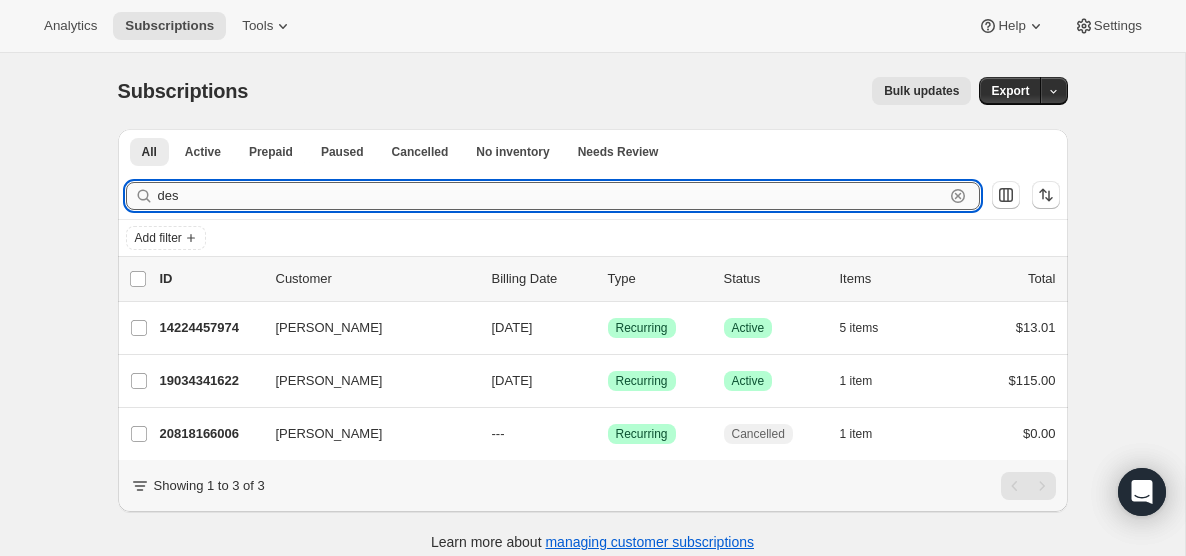 click on "des" at bounding box center (551, 196) 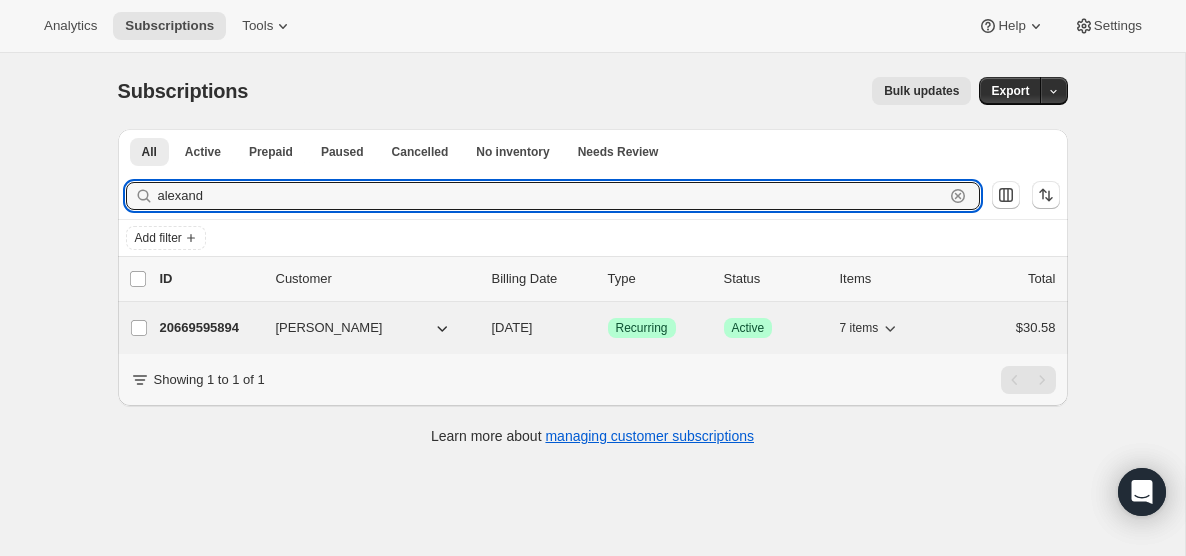 type on "alexand" 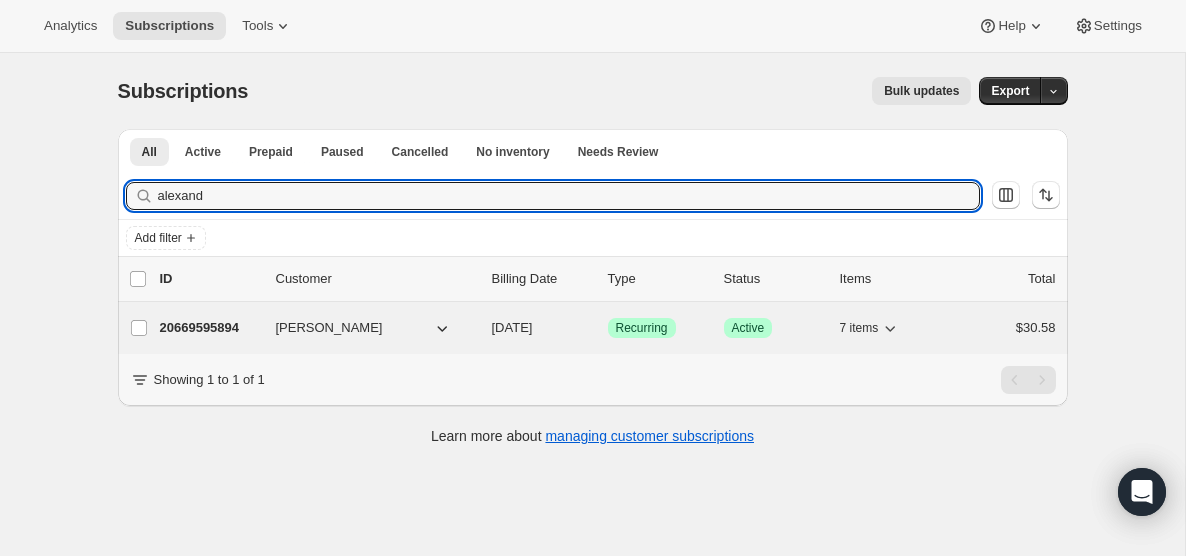 click on "[DATE]" at bounding box center (512, 327) 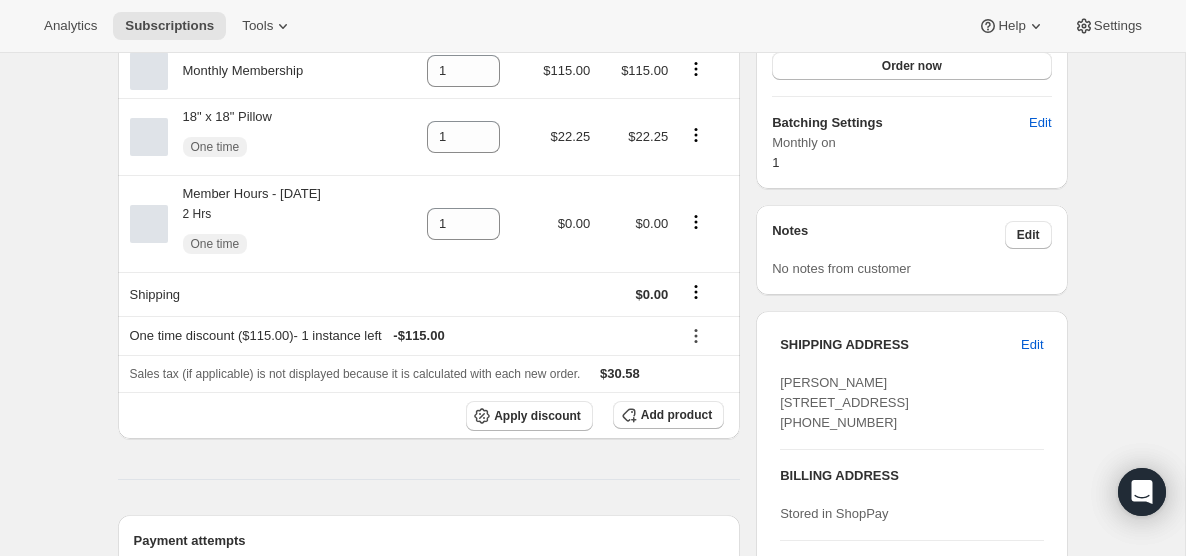 scroll, scrollTop: 624, scrollLeft: 0, axis: vertical 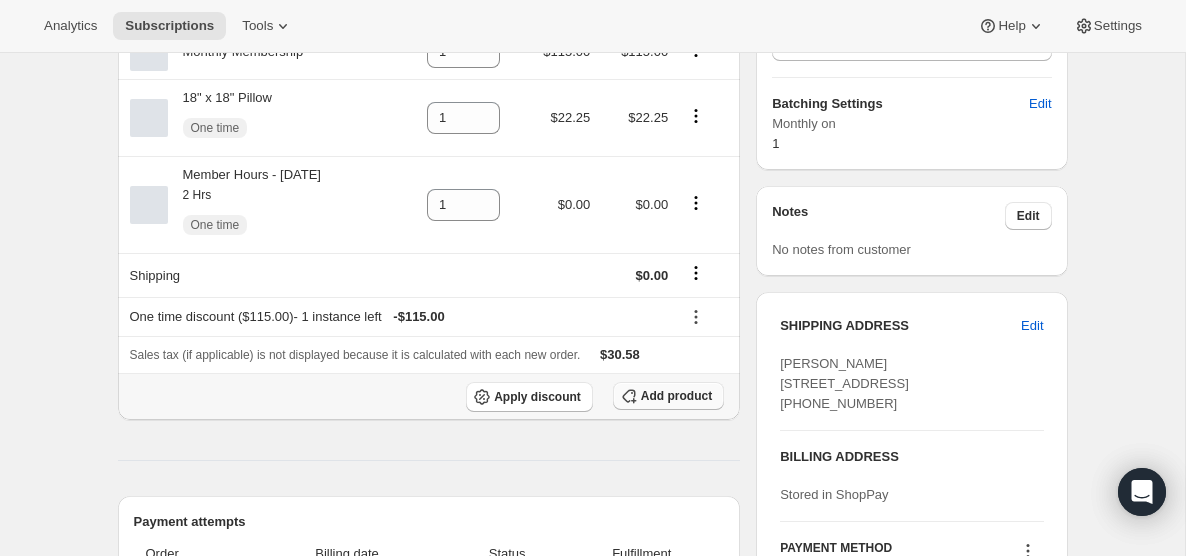click on "Add product" at bounding box center (676, 396) 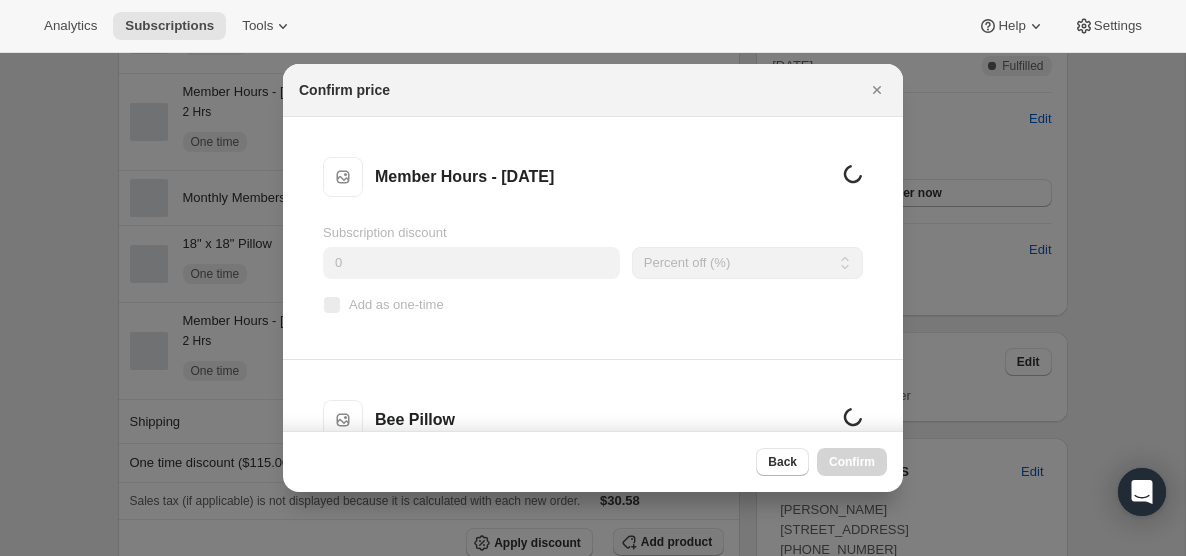 scroll, scrollTop: 624, scrollLeft: 0, axis: vertical 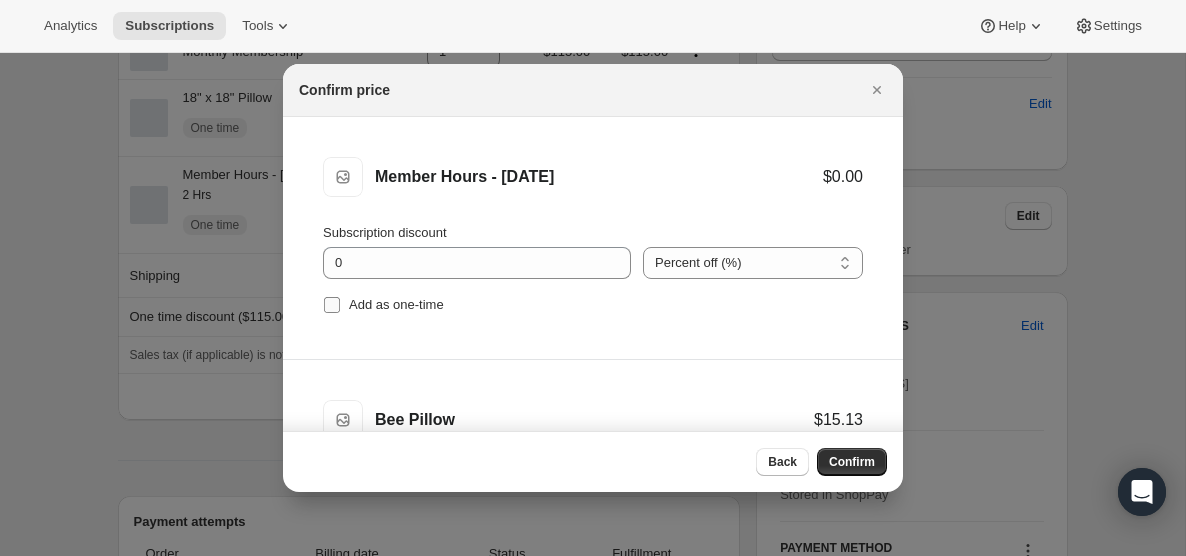 click on "Add as one-time" at bounding box center [332, 305] 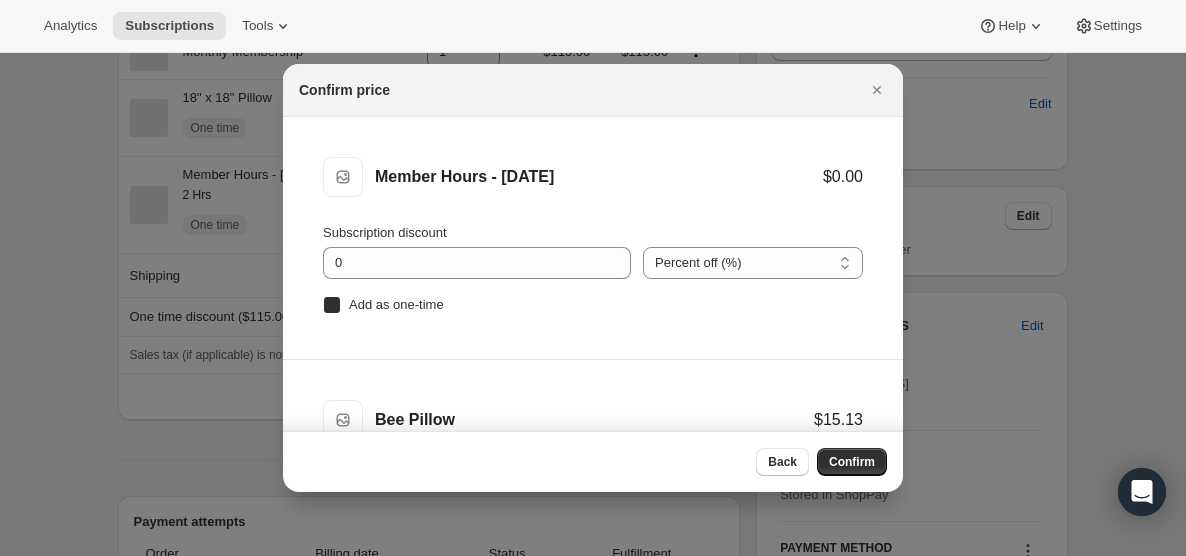 checkbox on "true" 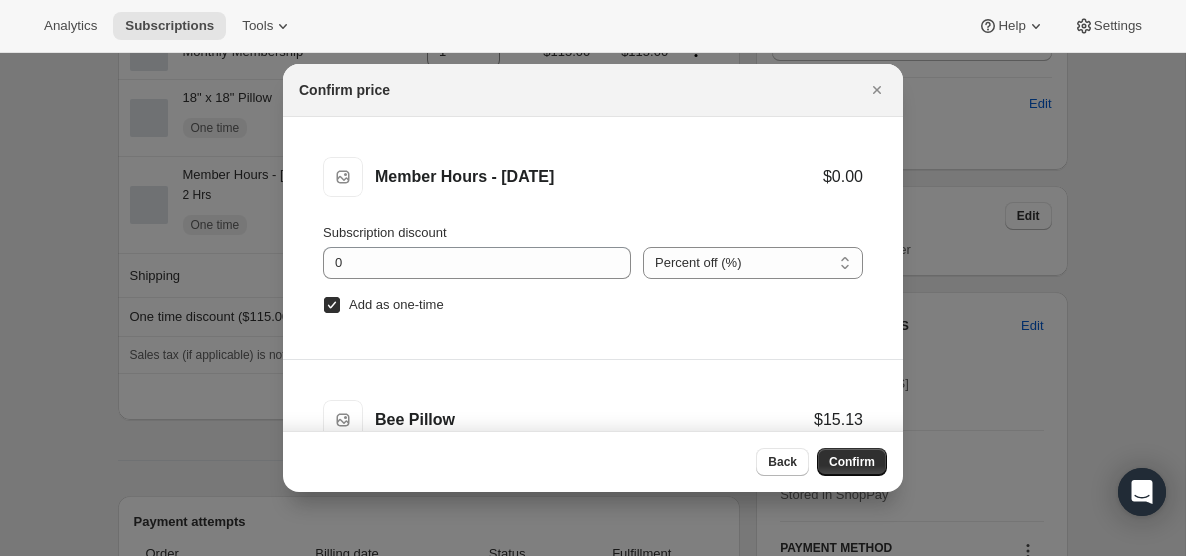 scroll, scrollTop: 83, scrollLeft: 0, axis: vertical 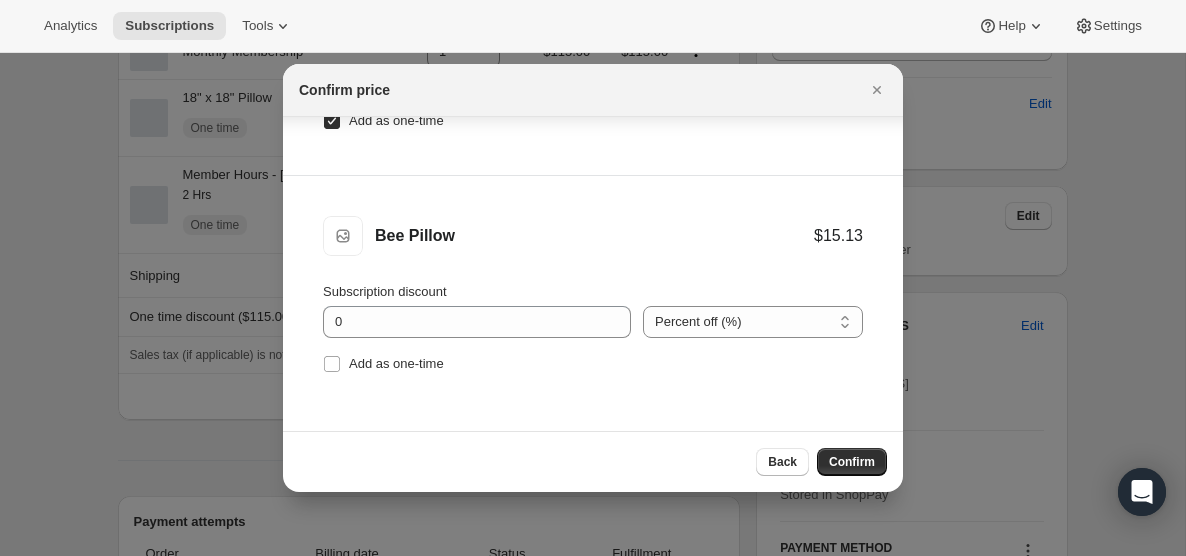 click on "Add as one-time" at bounding box center (332, 364) 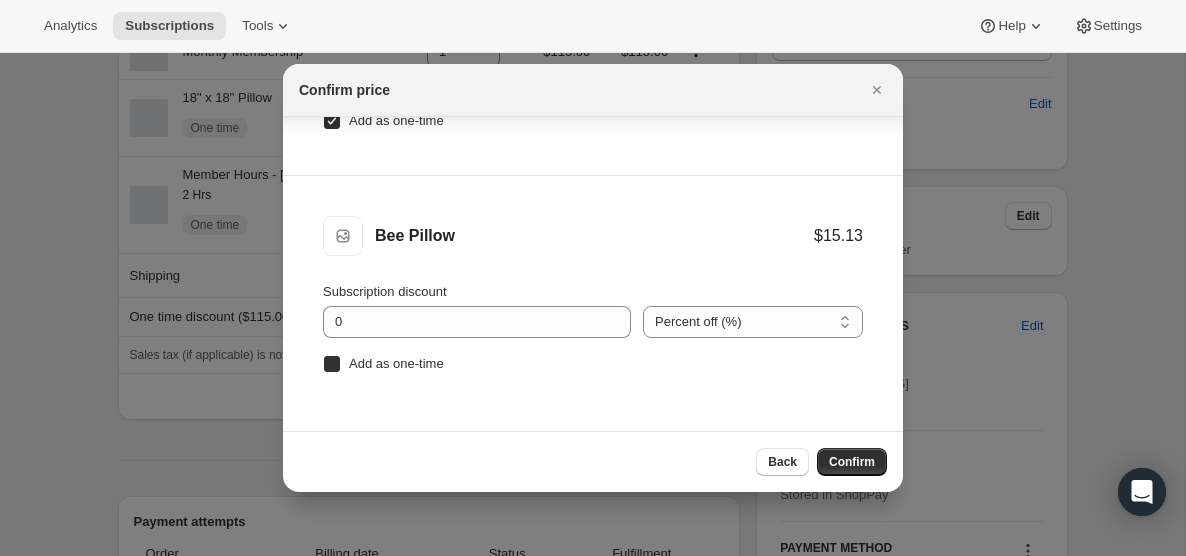 checkbox on "true" 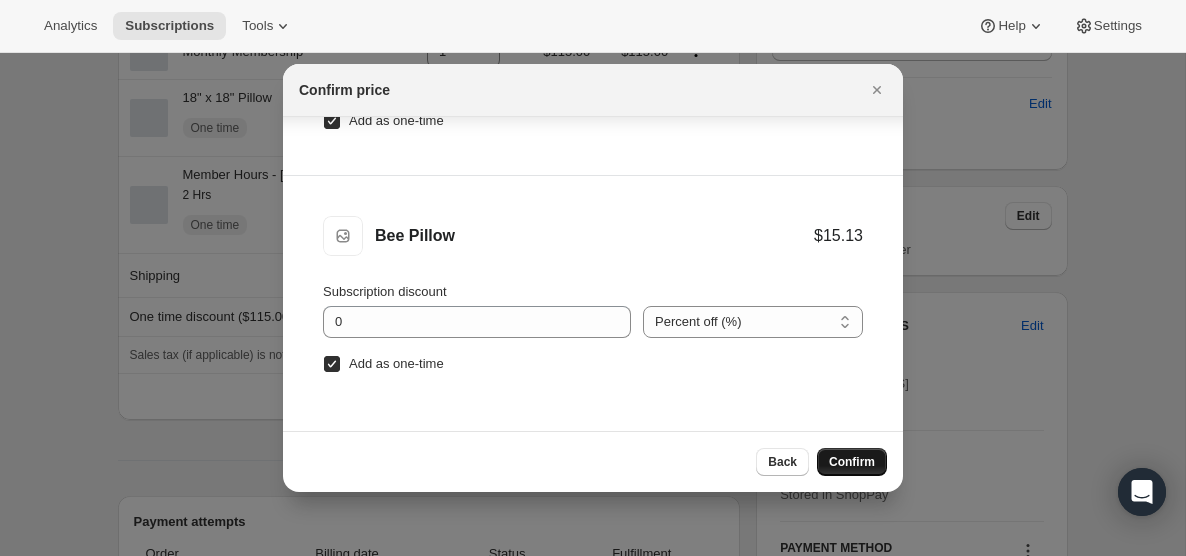 click on "Confirm" at bounding box center (852, 462) 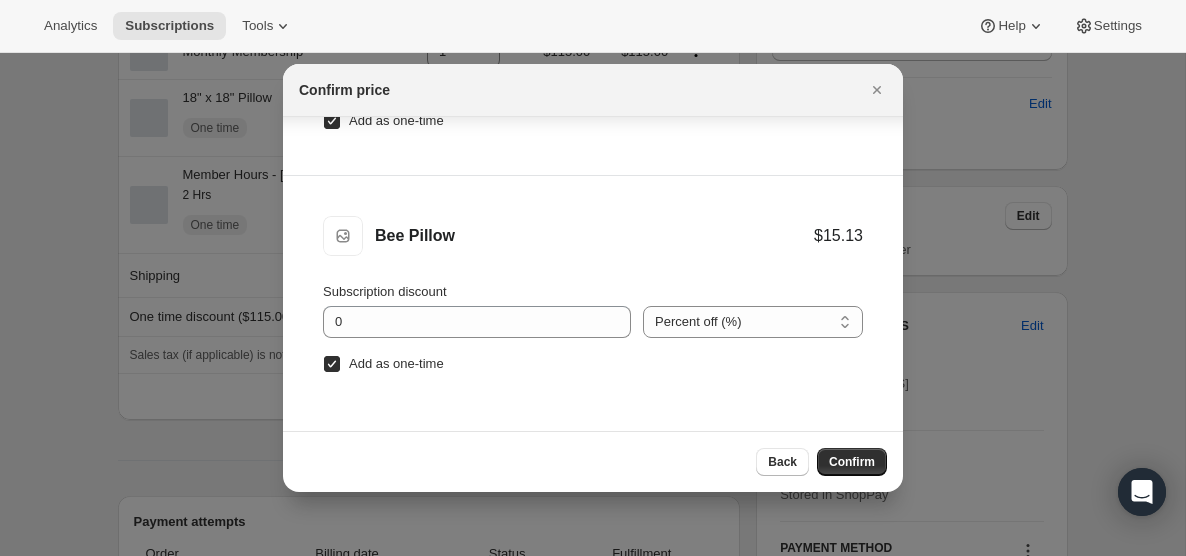 scroll, scrollTop: 0, scrollLeft: 0, axis: both 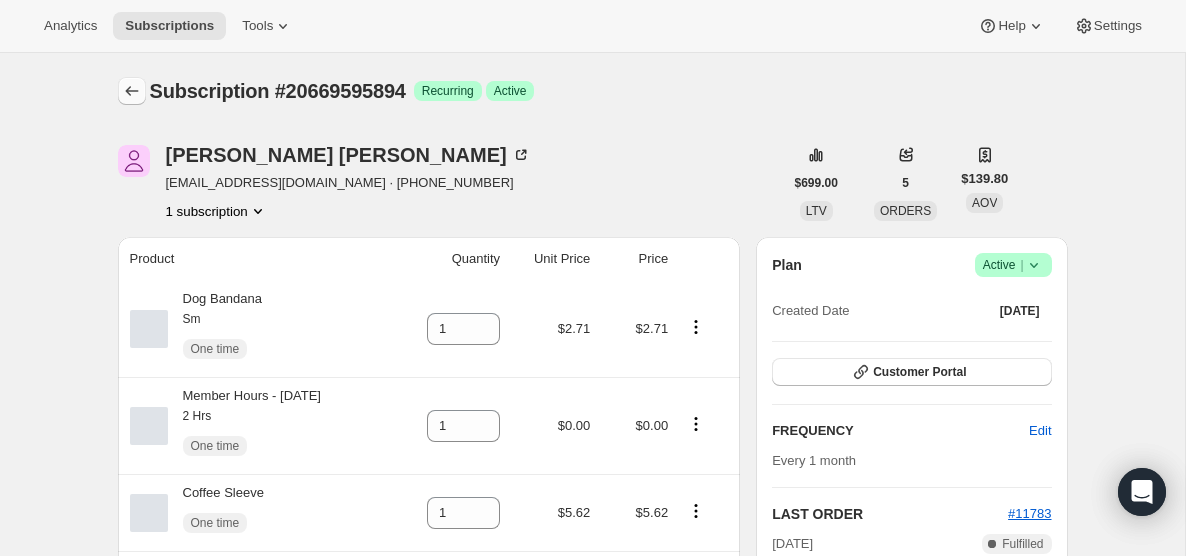 click at bounding box center [132, 91] 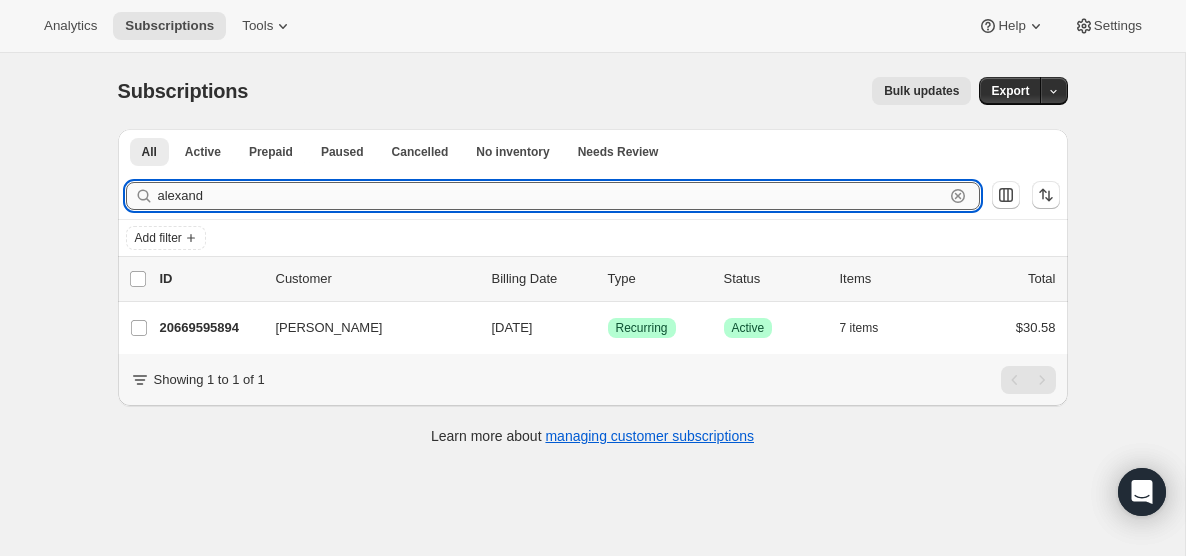 click on "alexand" at bounding box center [551, 196] 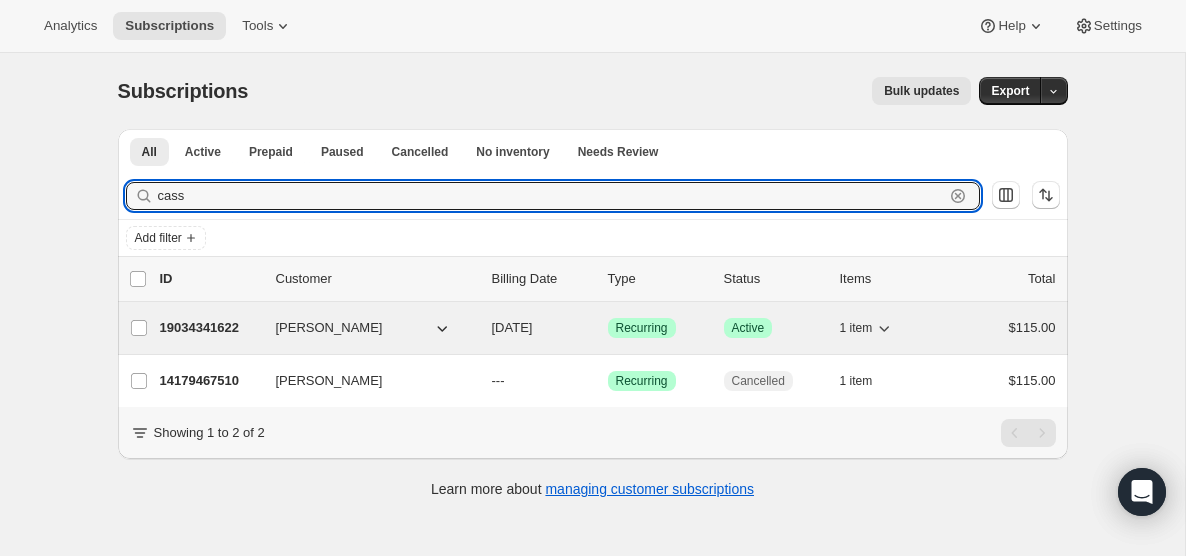 type on "cass" 